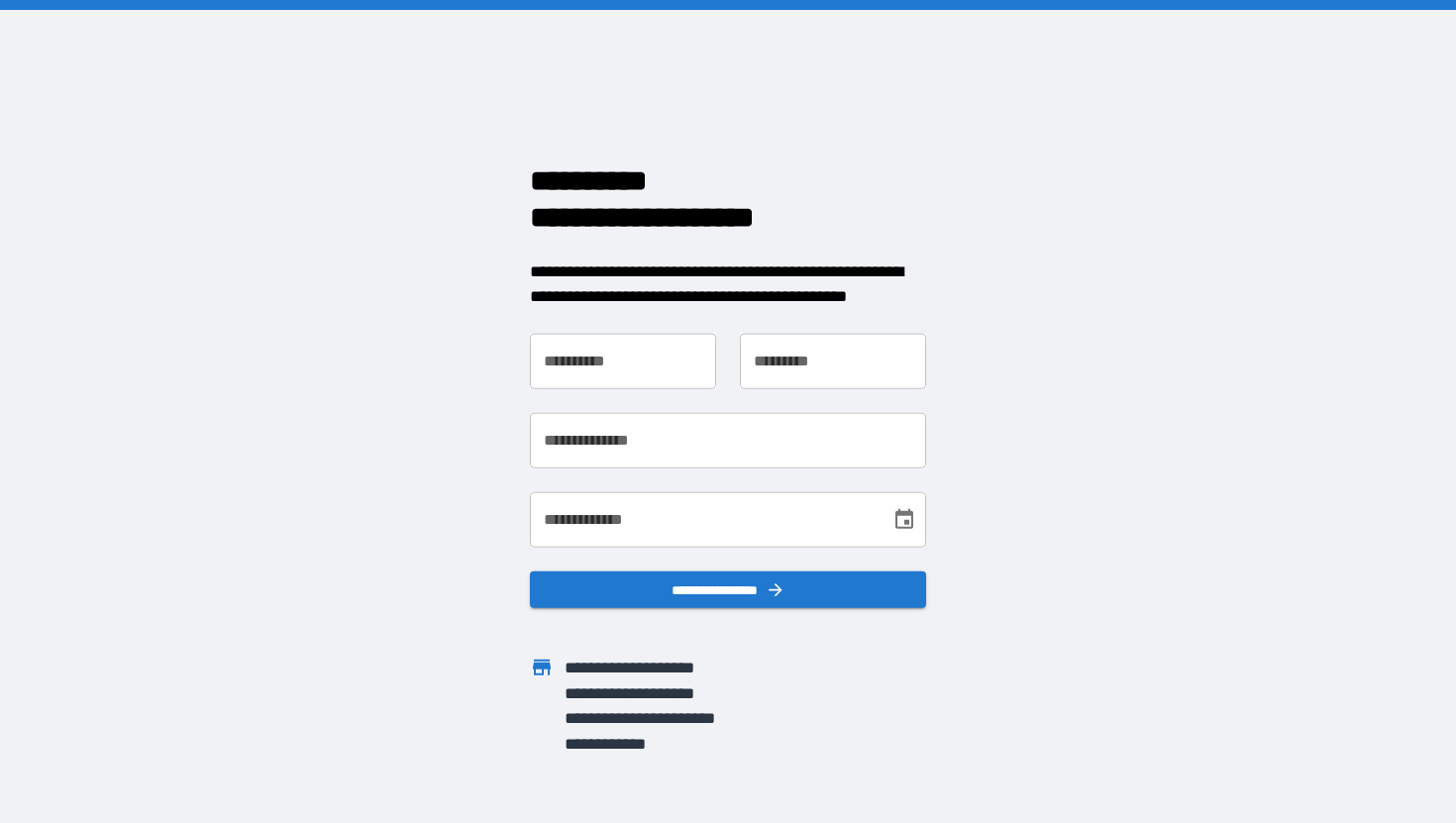 scroll, scrollTop: 0, scrollLeft: 0, axis: both 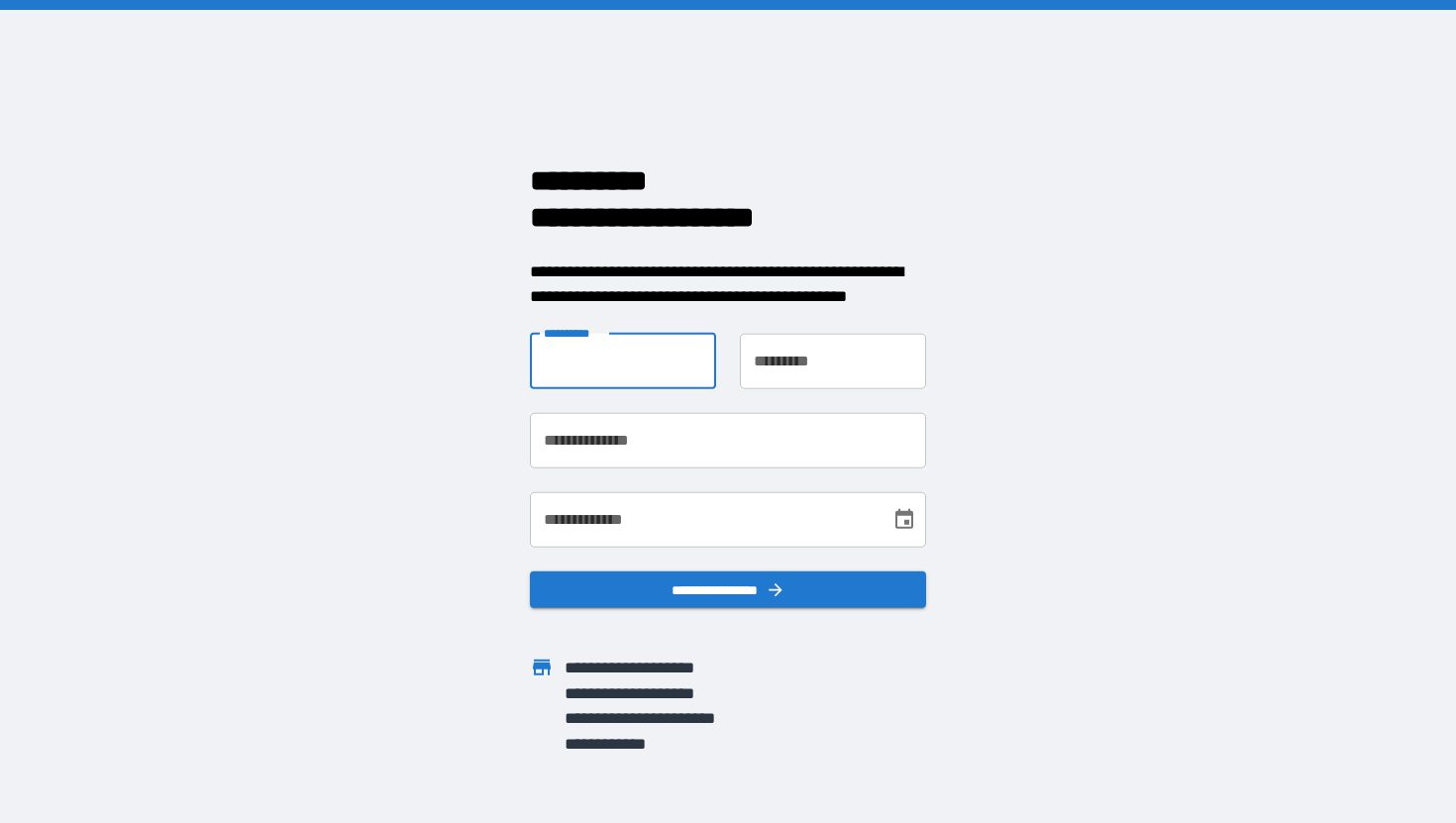 click on "**********" at bounding box center (623, 360) 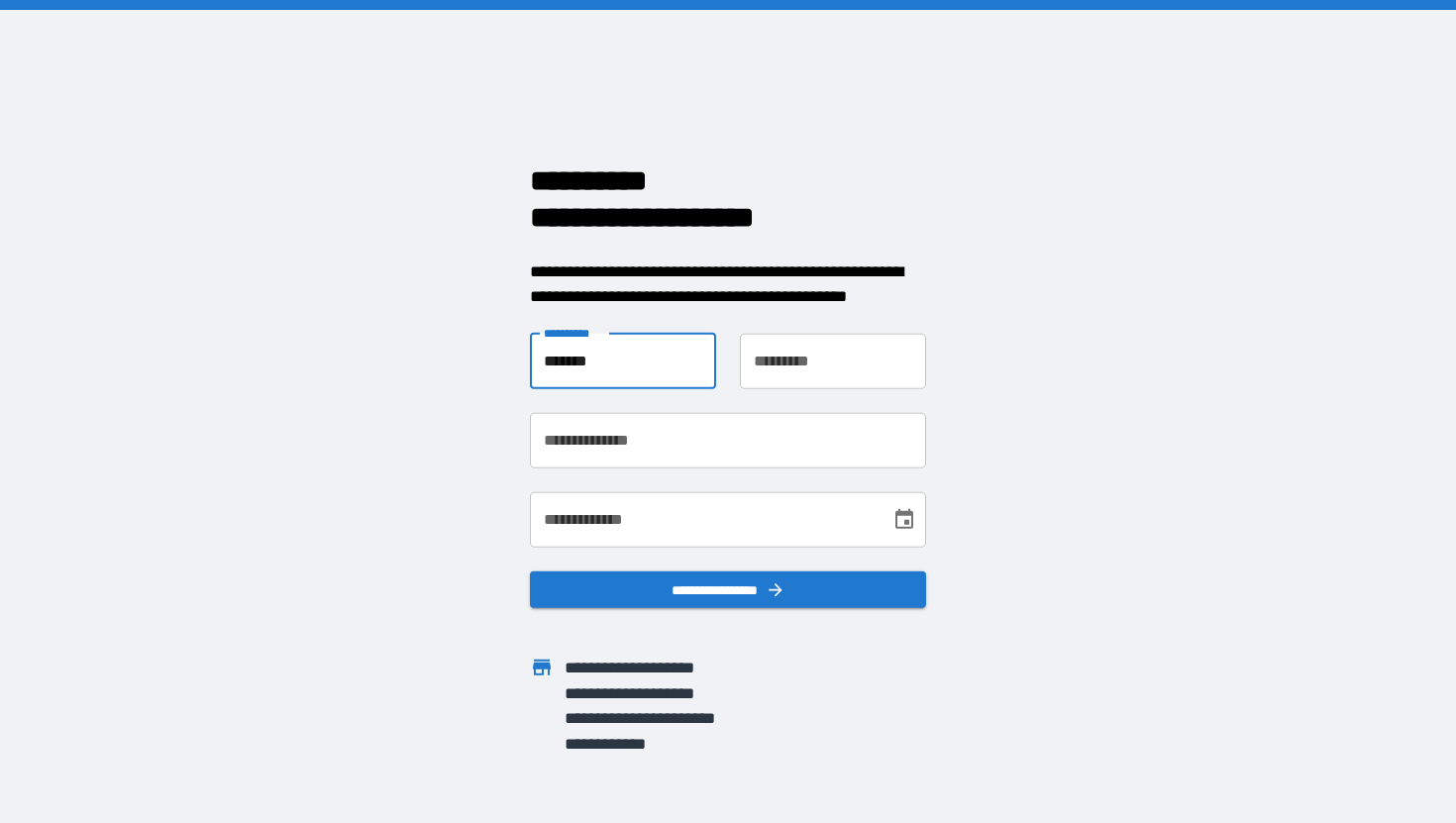 type on "*******" 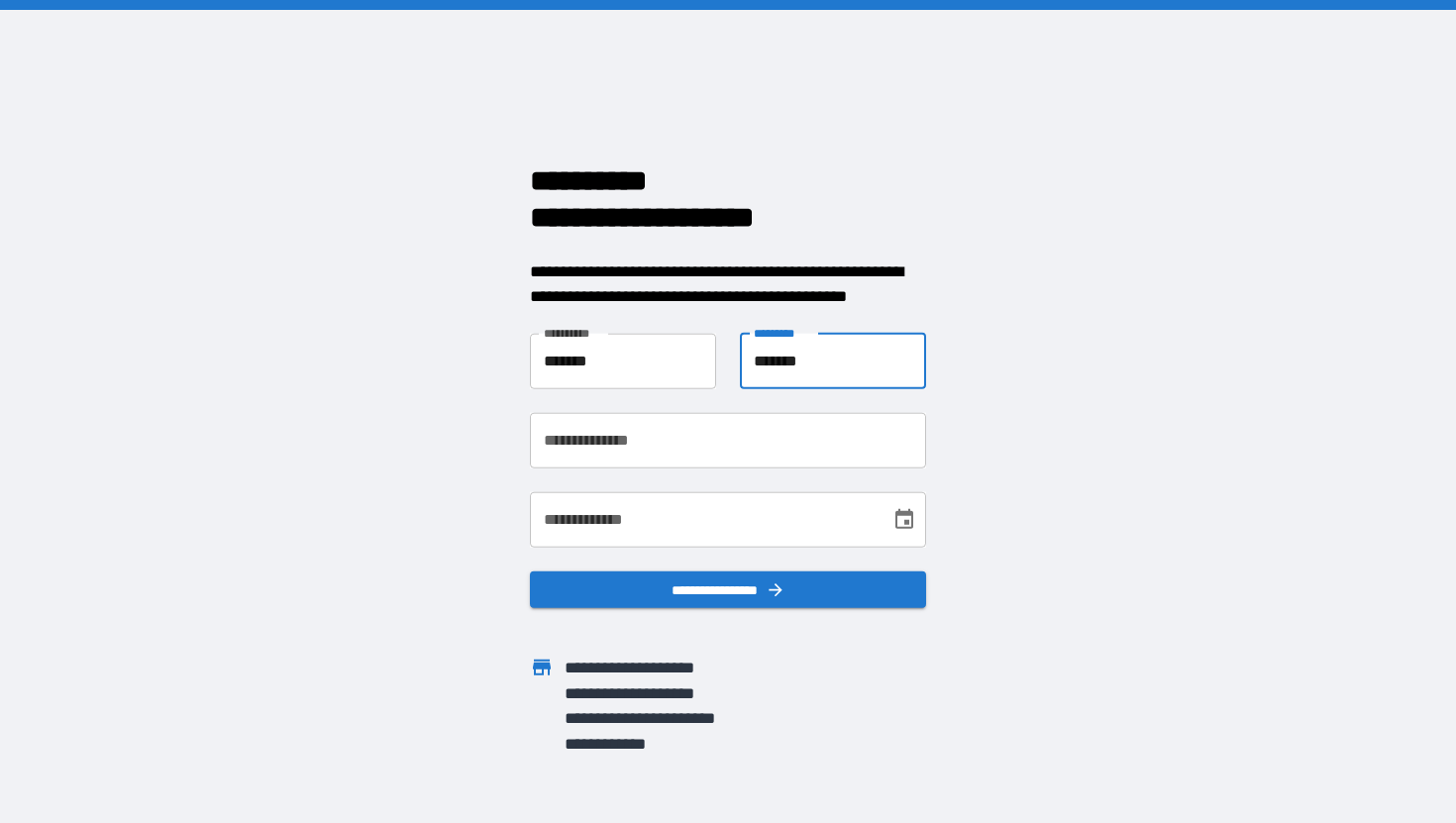 type on "*******" 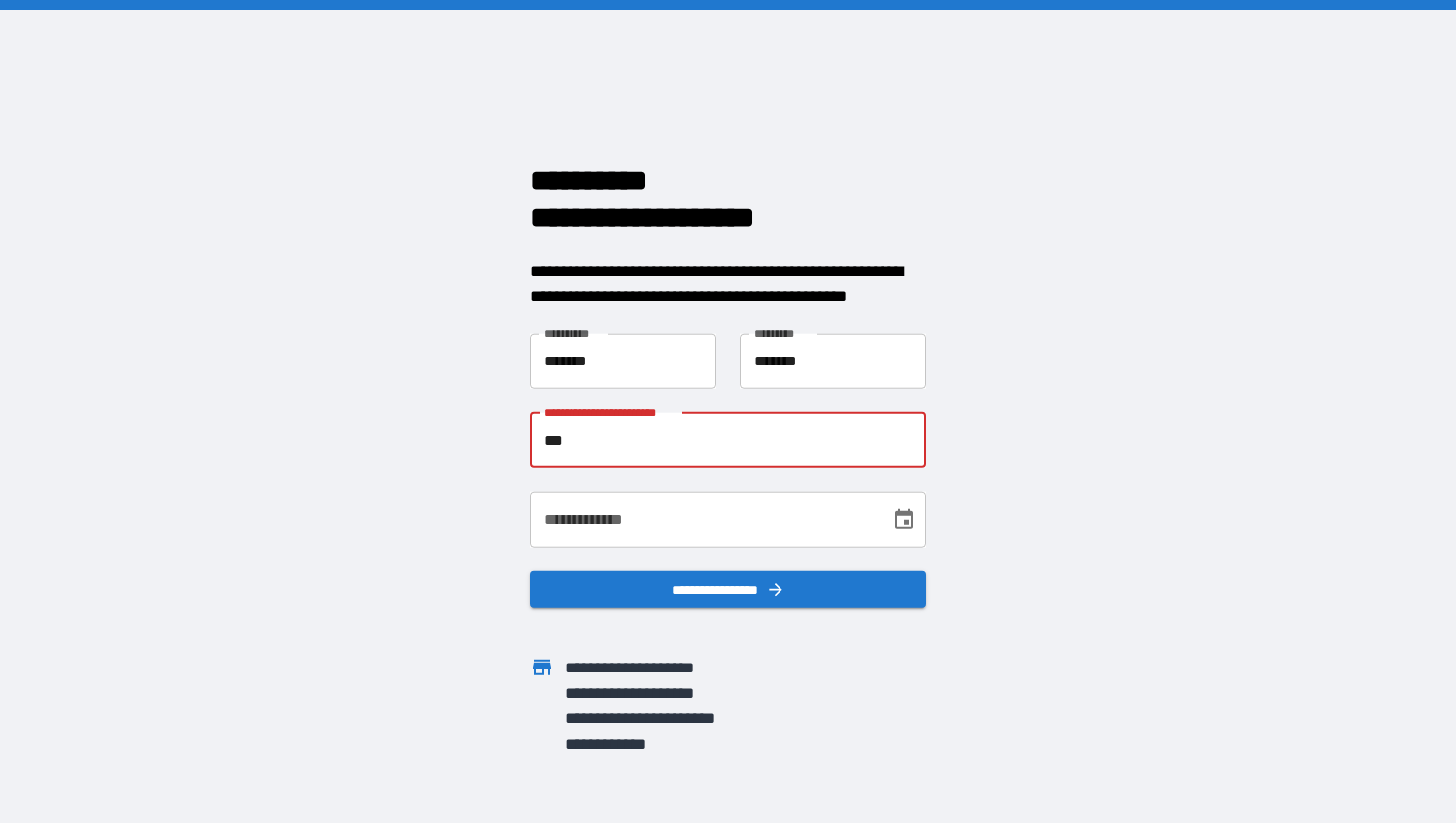 type on "**********" 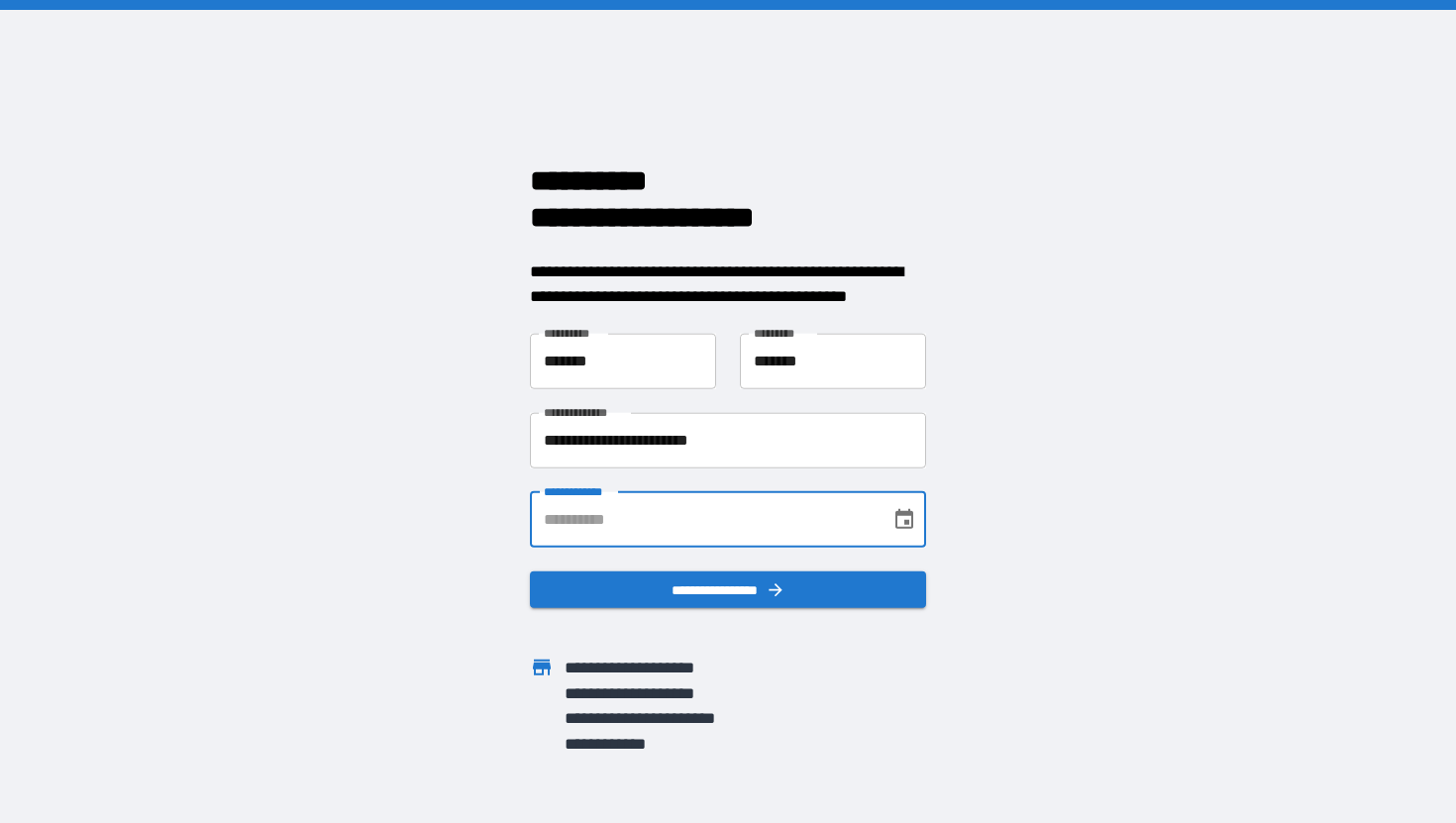 click on "**********" at bounding box center (703, 519) 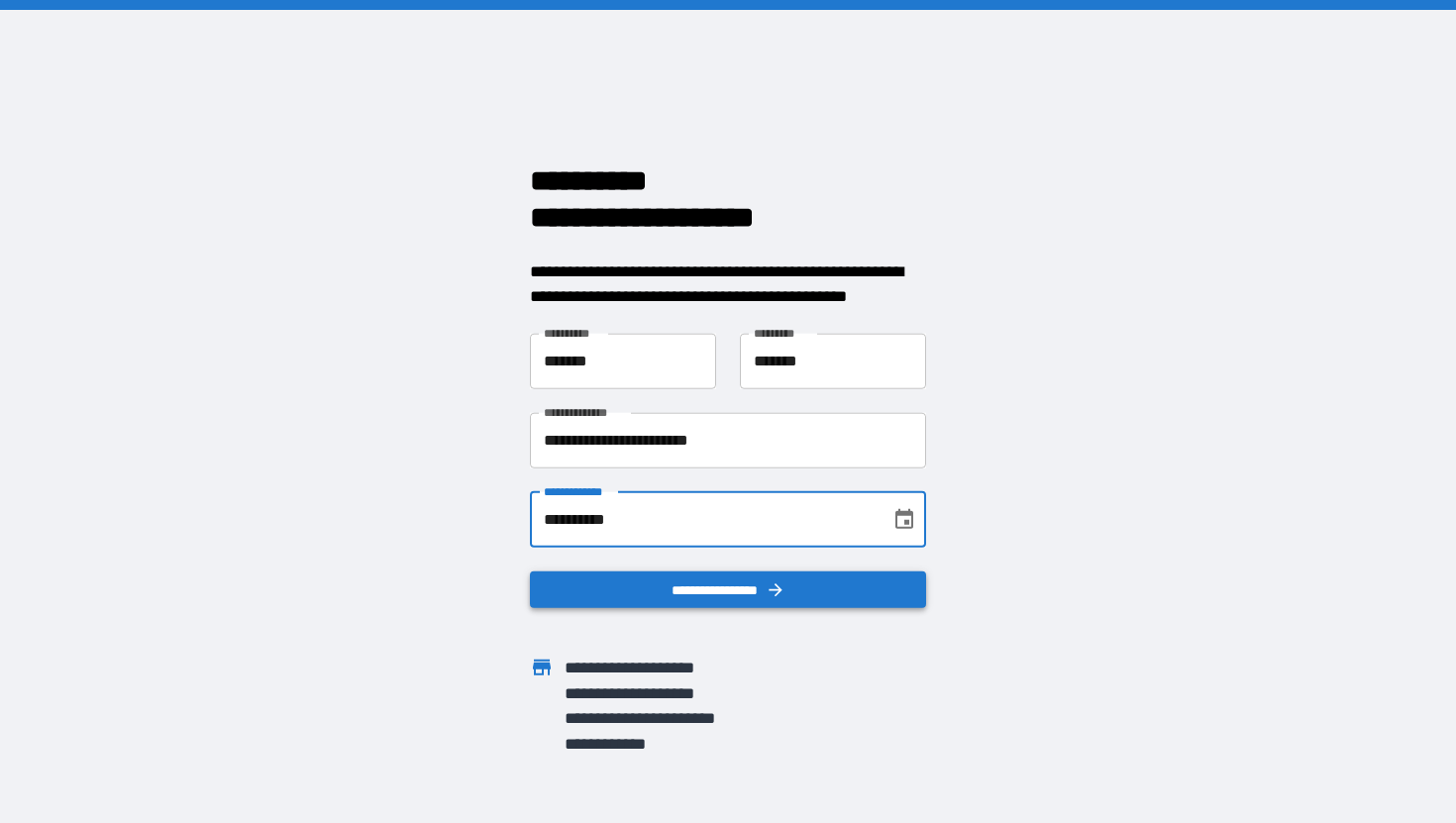 type on "**********" 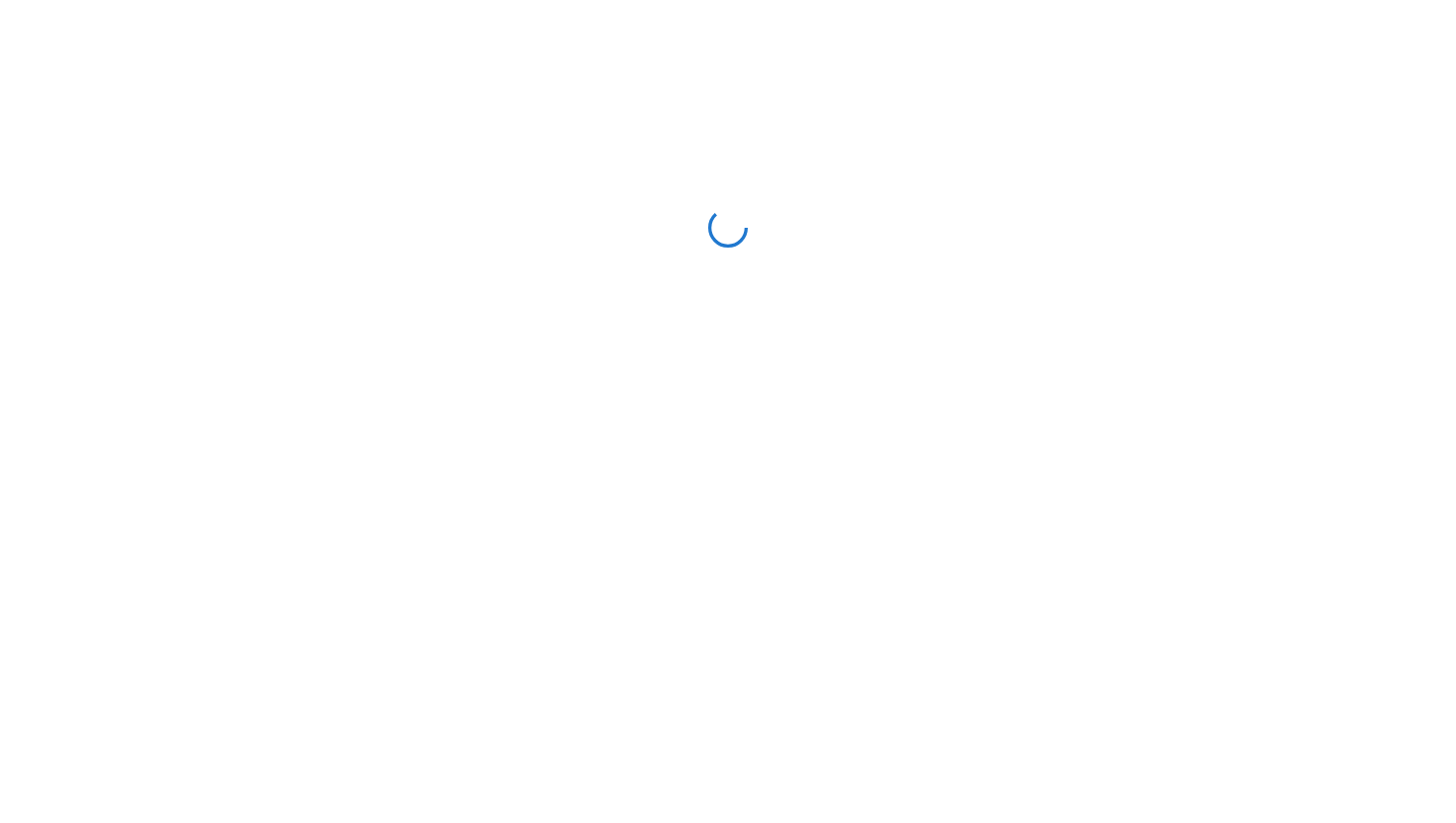 scroll, scrollTop: 0, scrollLeft: 0, axis: both 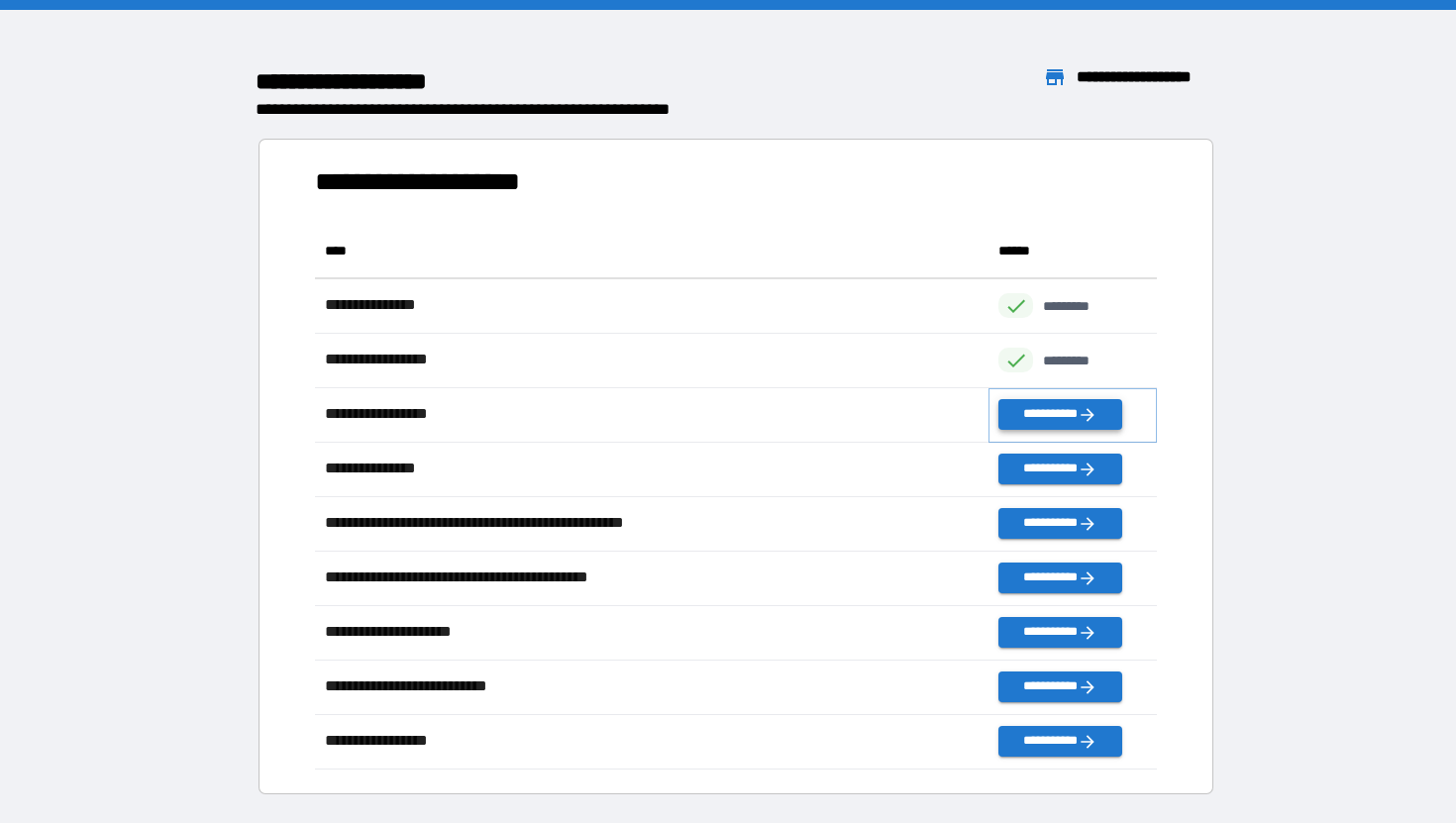 click 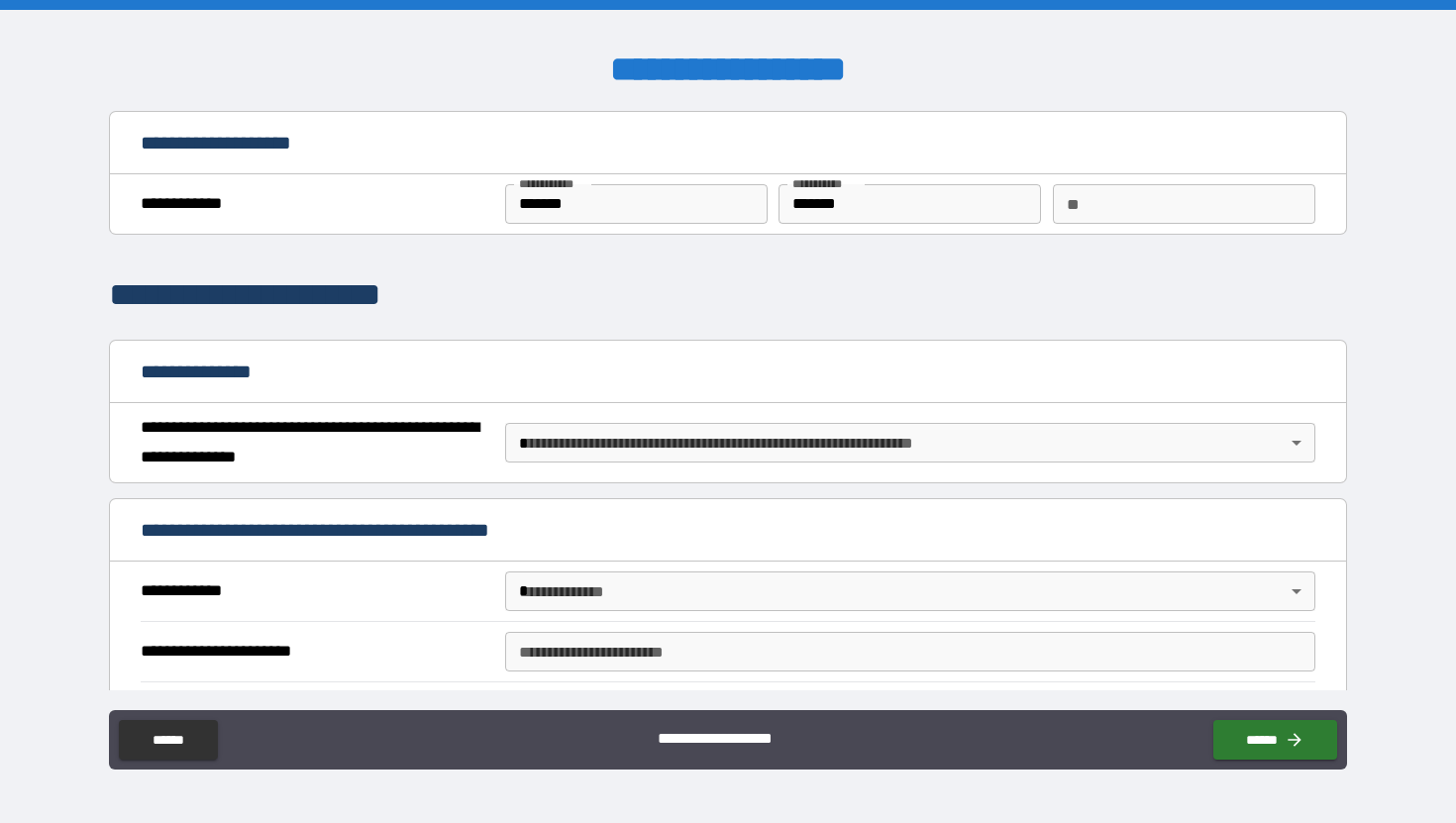 click on "**********" at bounding box center [728, 411] 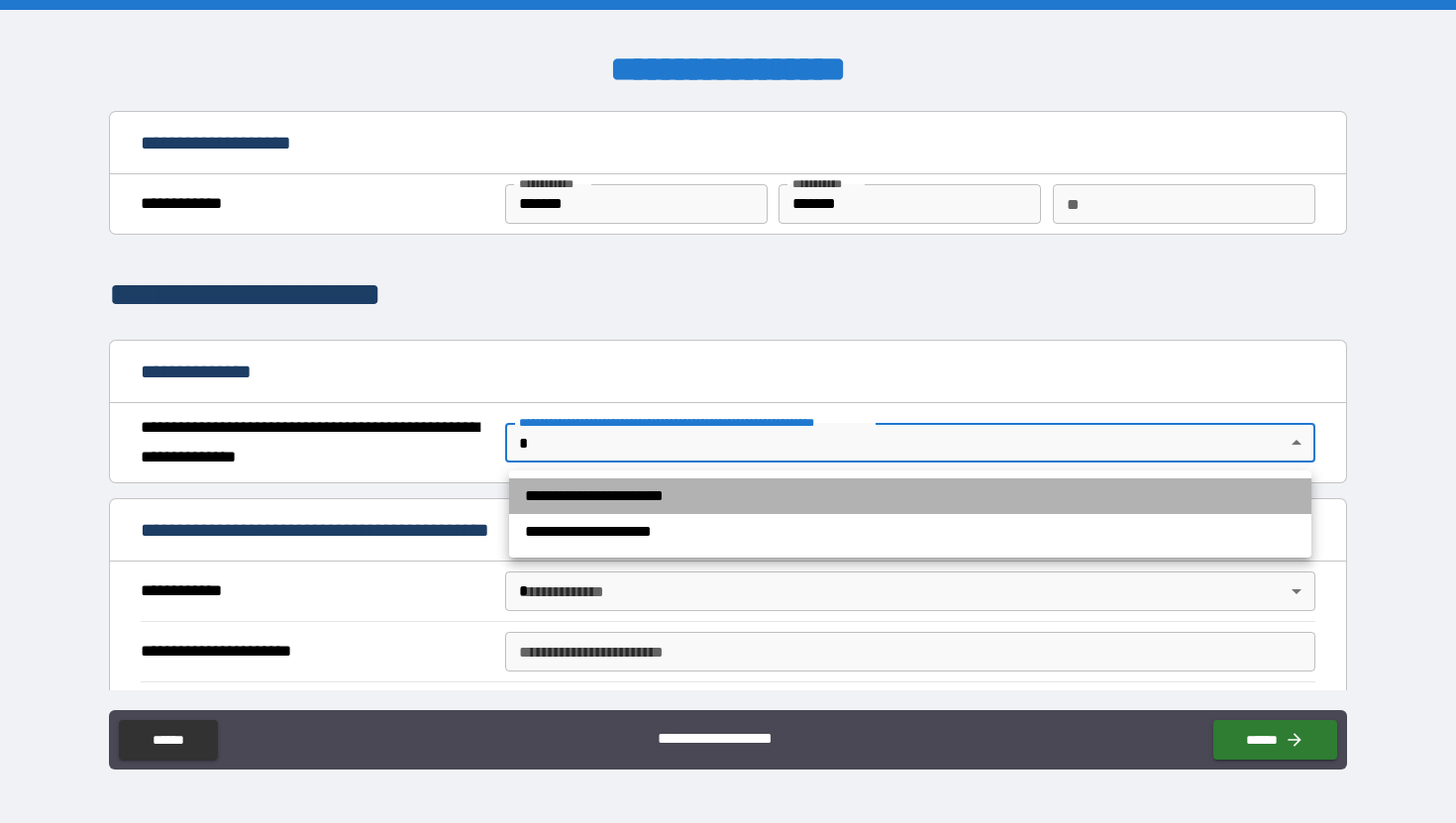 click on "**********" at bounding box center [910, 496] 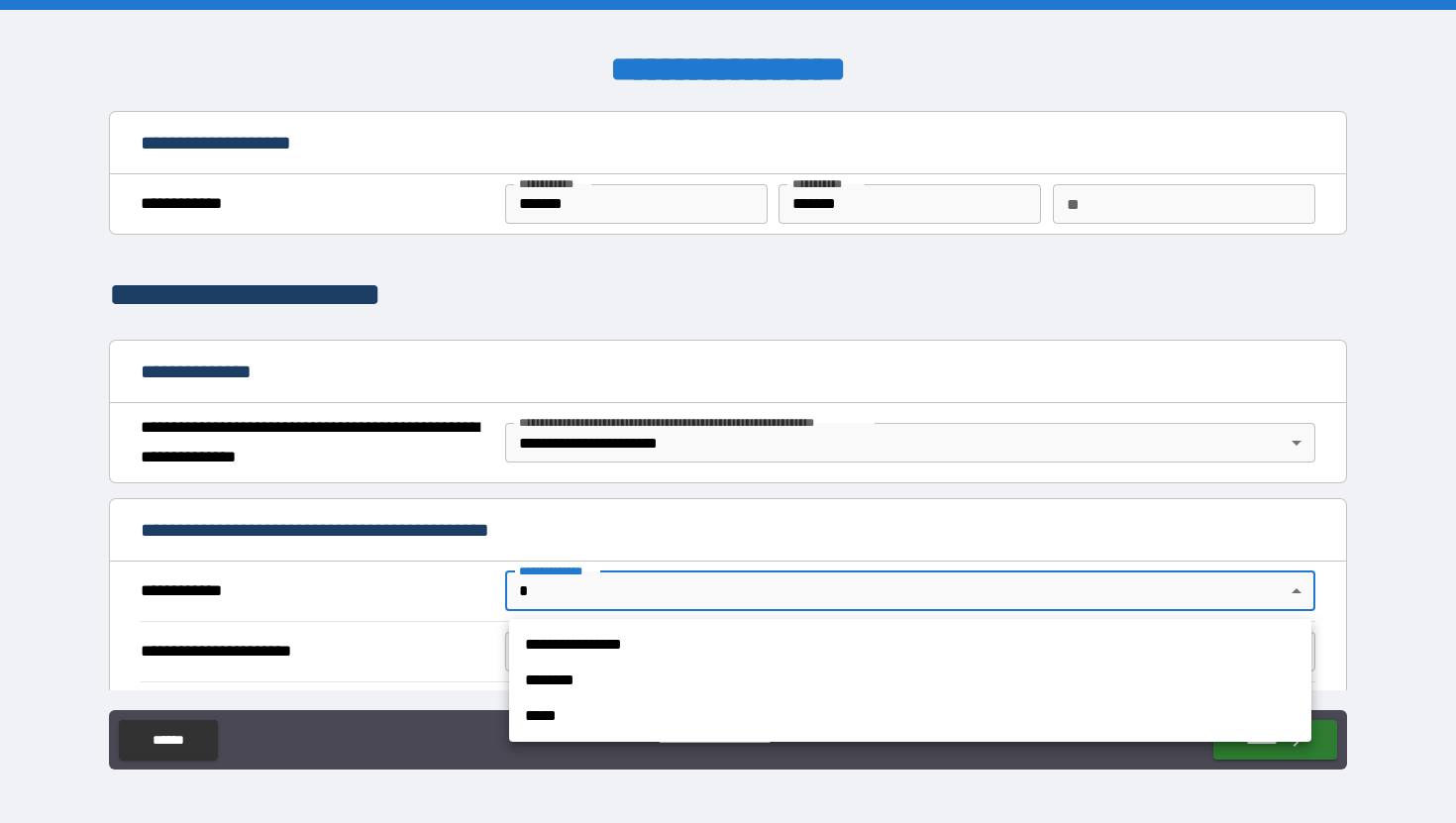 click on "**********" at bounding box center (728, 411) 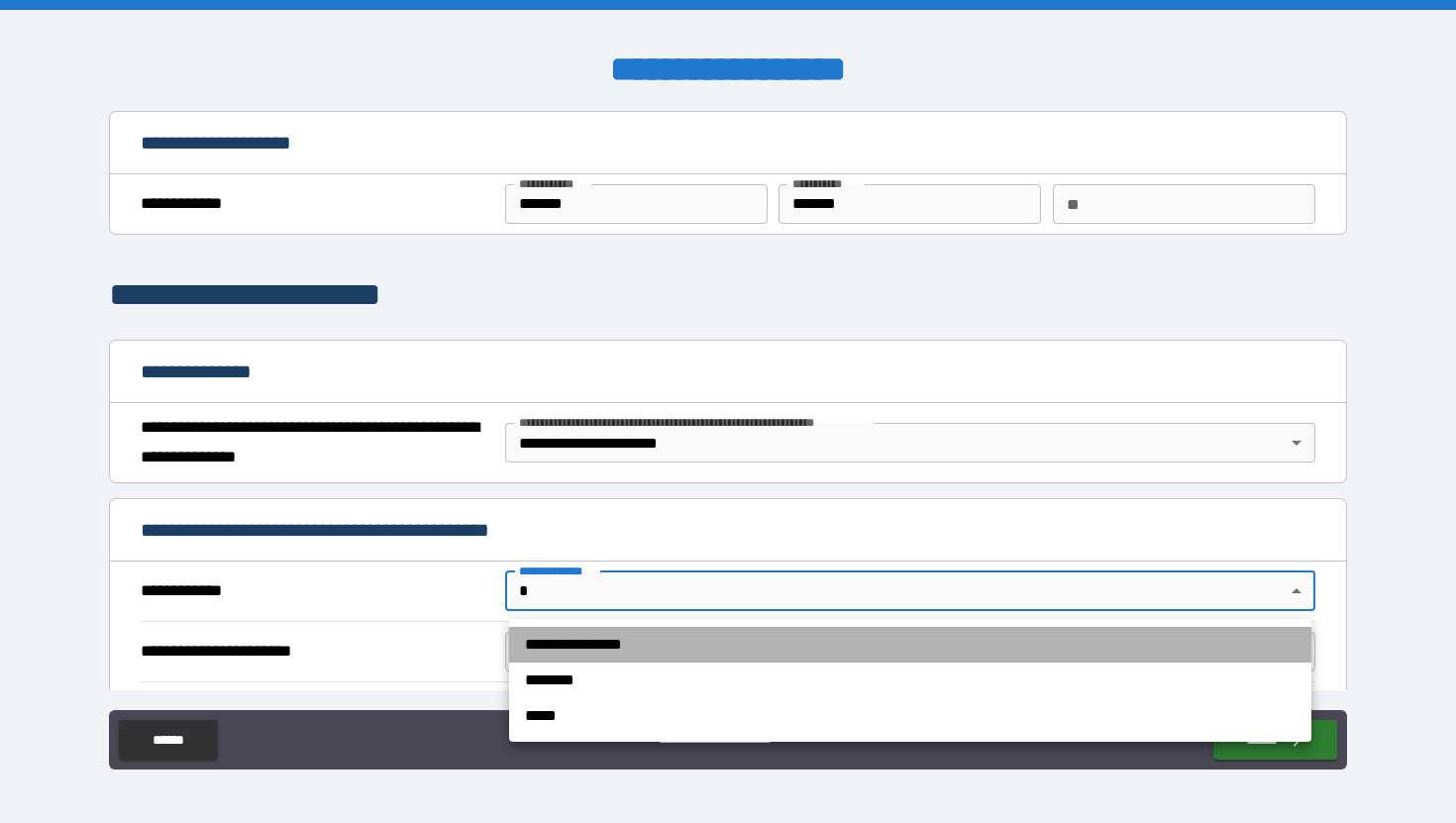 click on "**********" at bounding box center [910, 645] 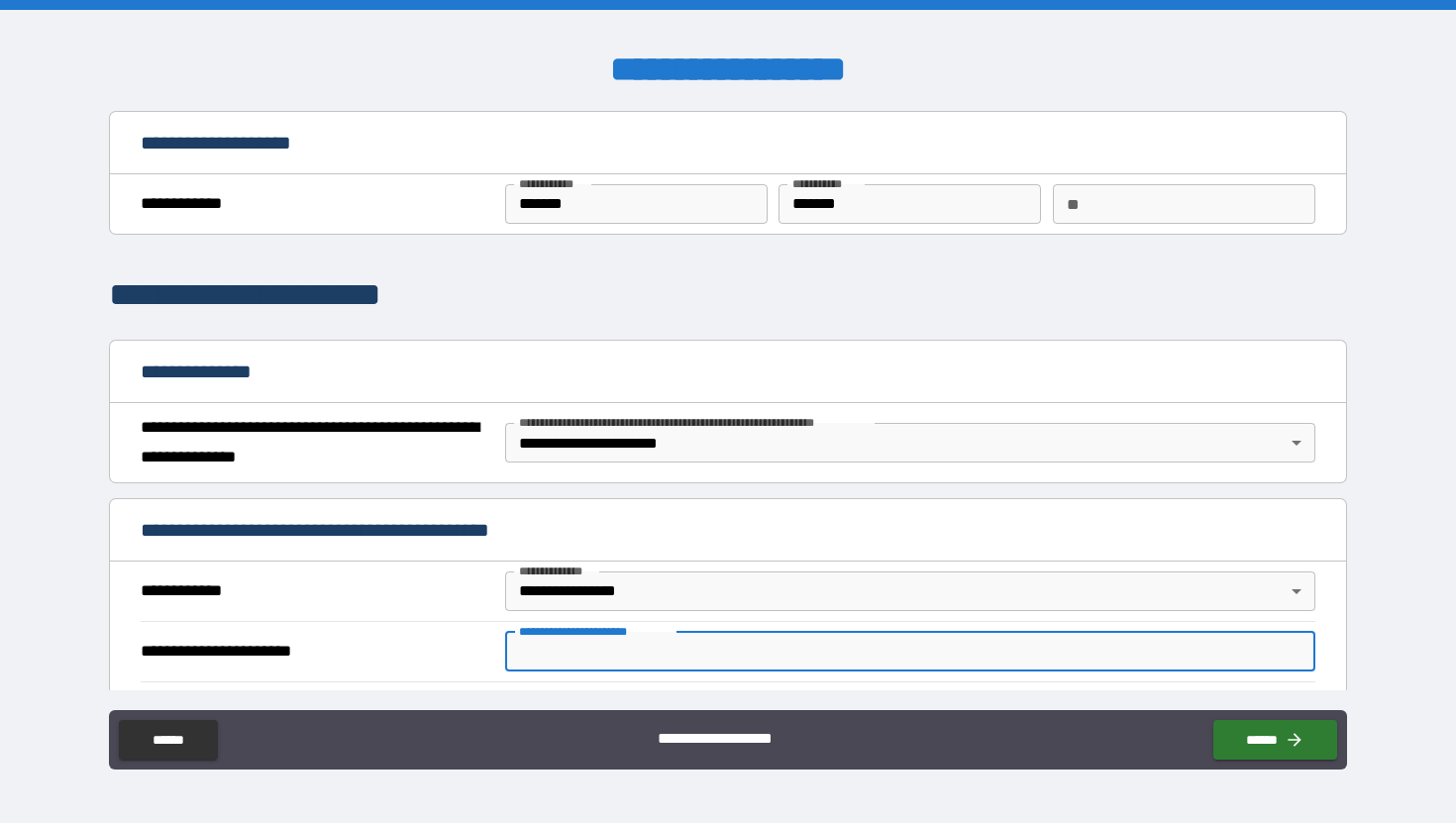 click on "**********" at bounding box center (910, 652) 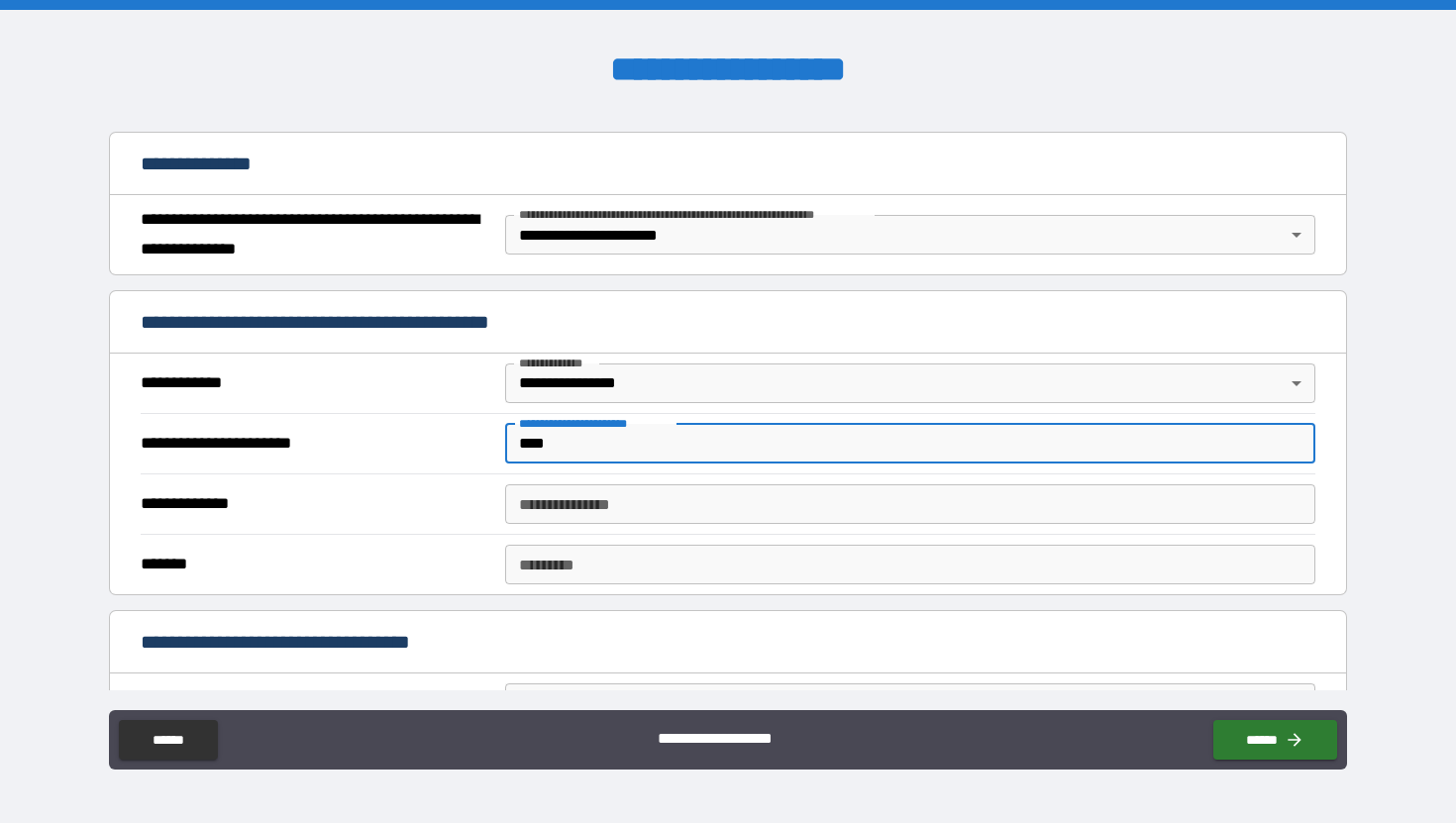 scroll, scrollTop: 231, scrollLeft: 0, axis: vertical 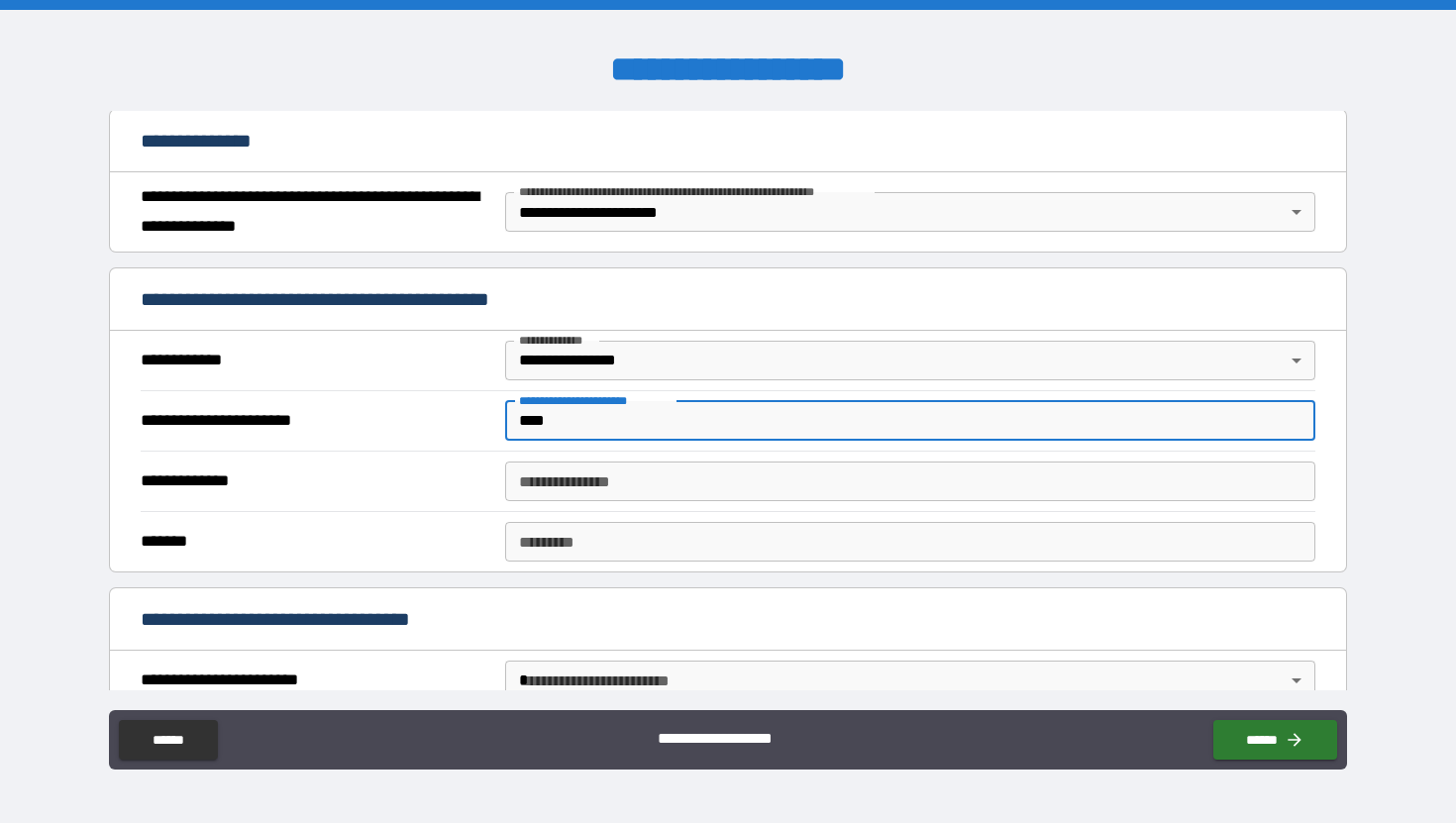 type on "****" 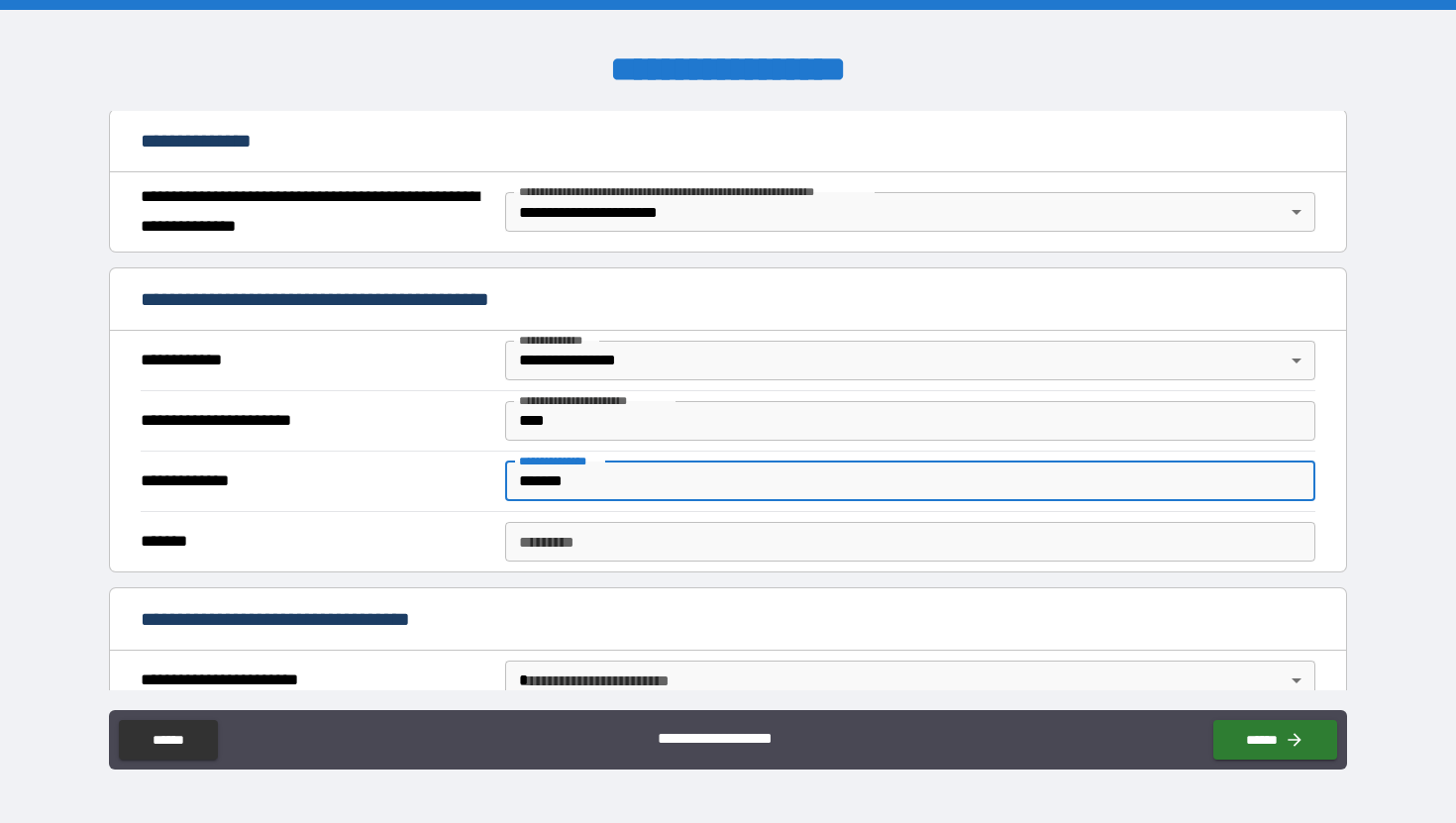 type on "*******" 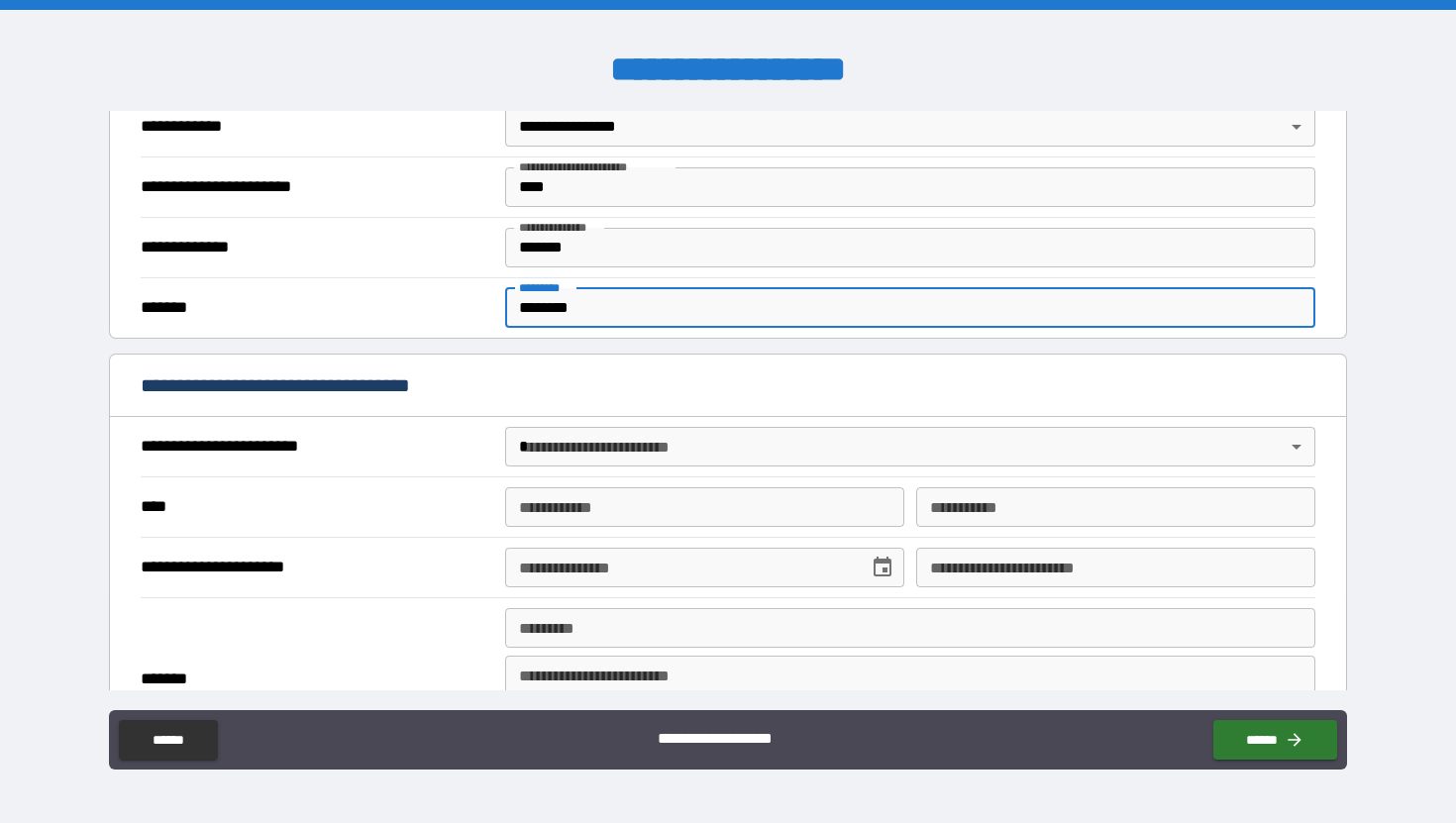 scroll, scrollTop: 494, scrollLeft: 0, axis: vertical 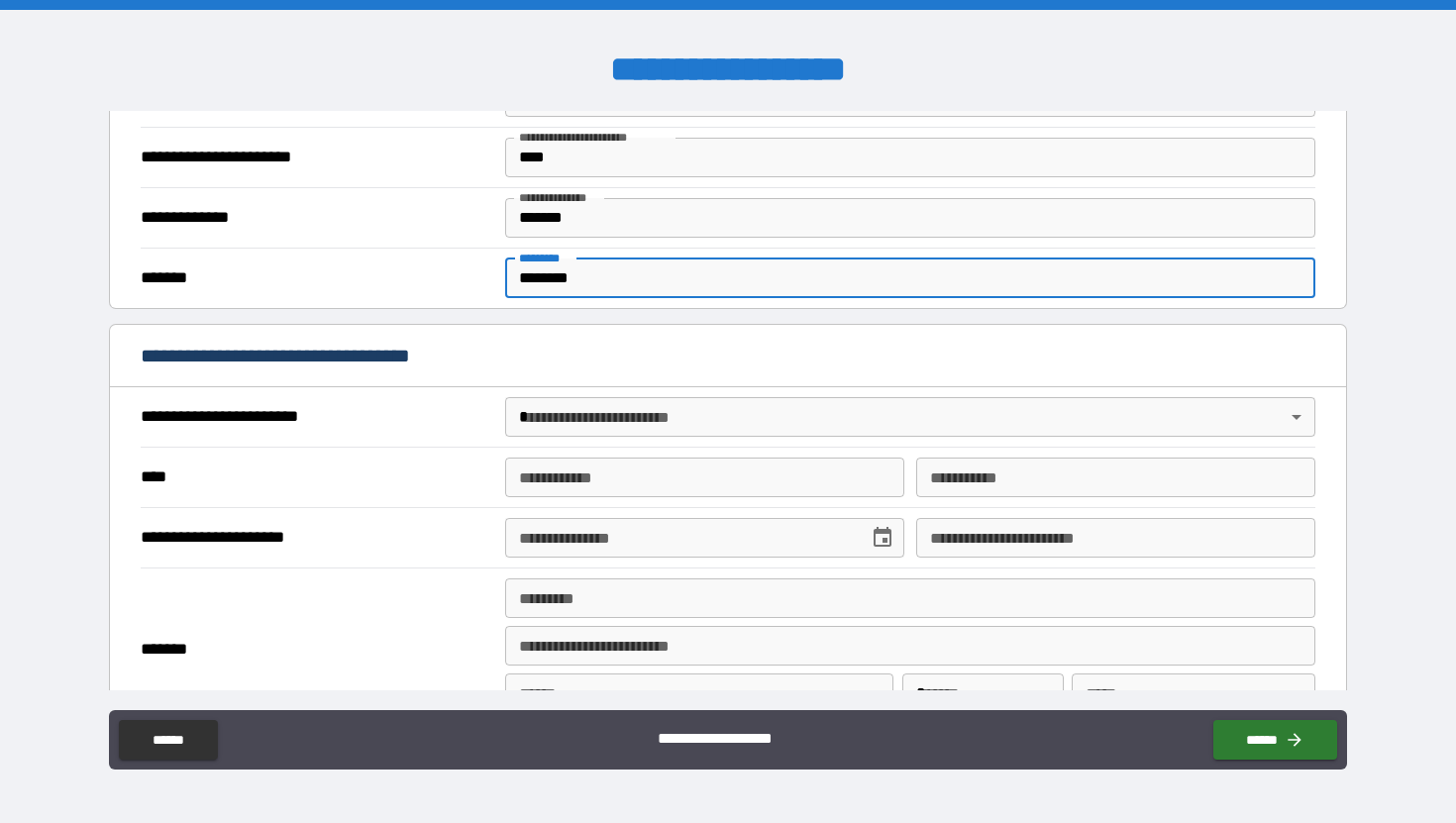 type on "********" 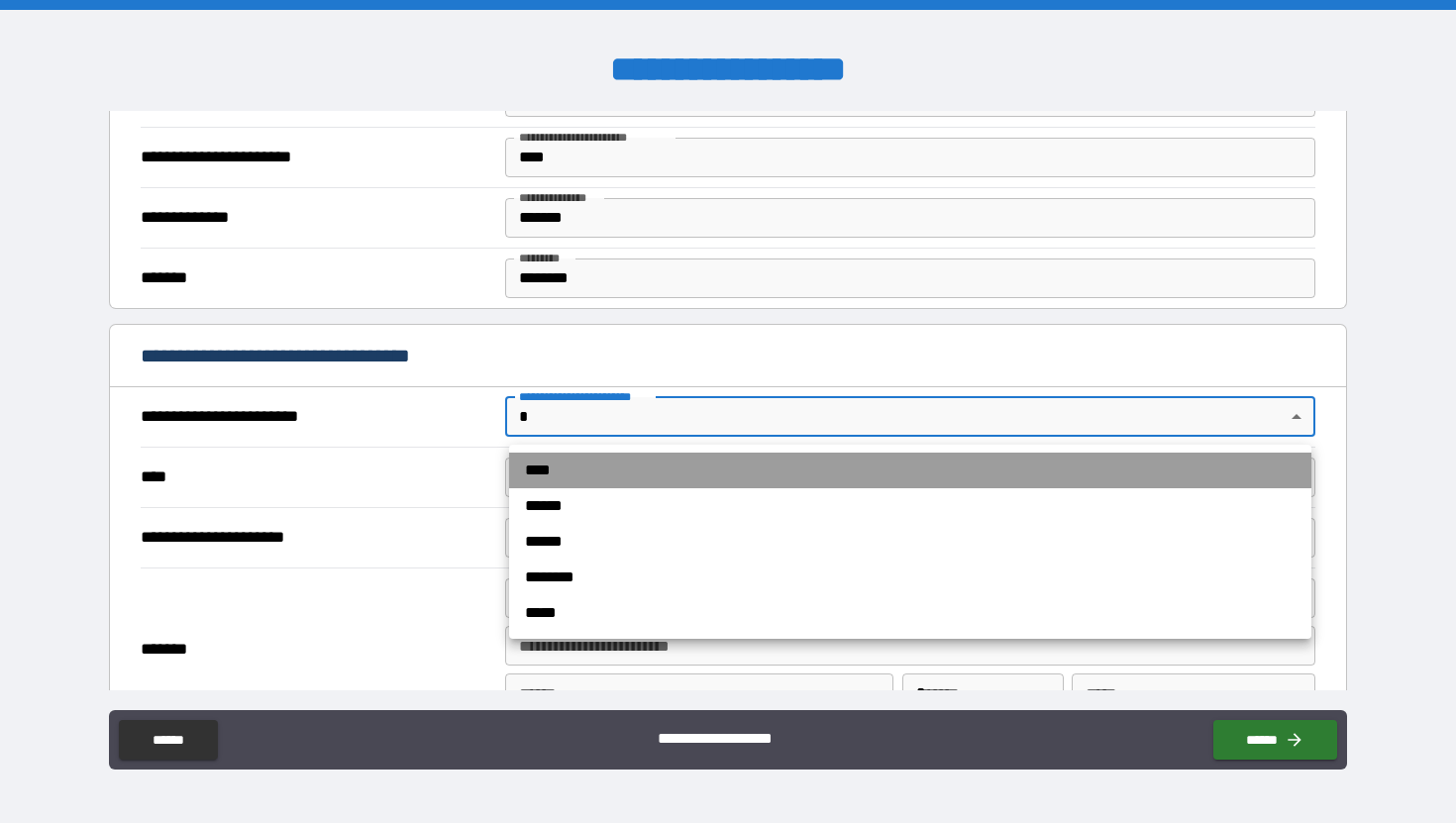 click on "****" at bounding box center [910, 470] 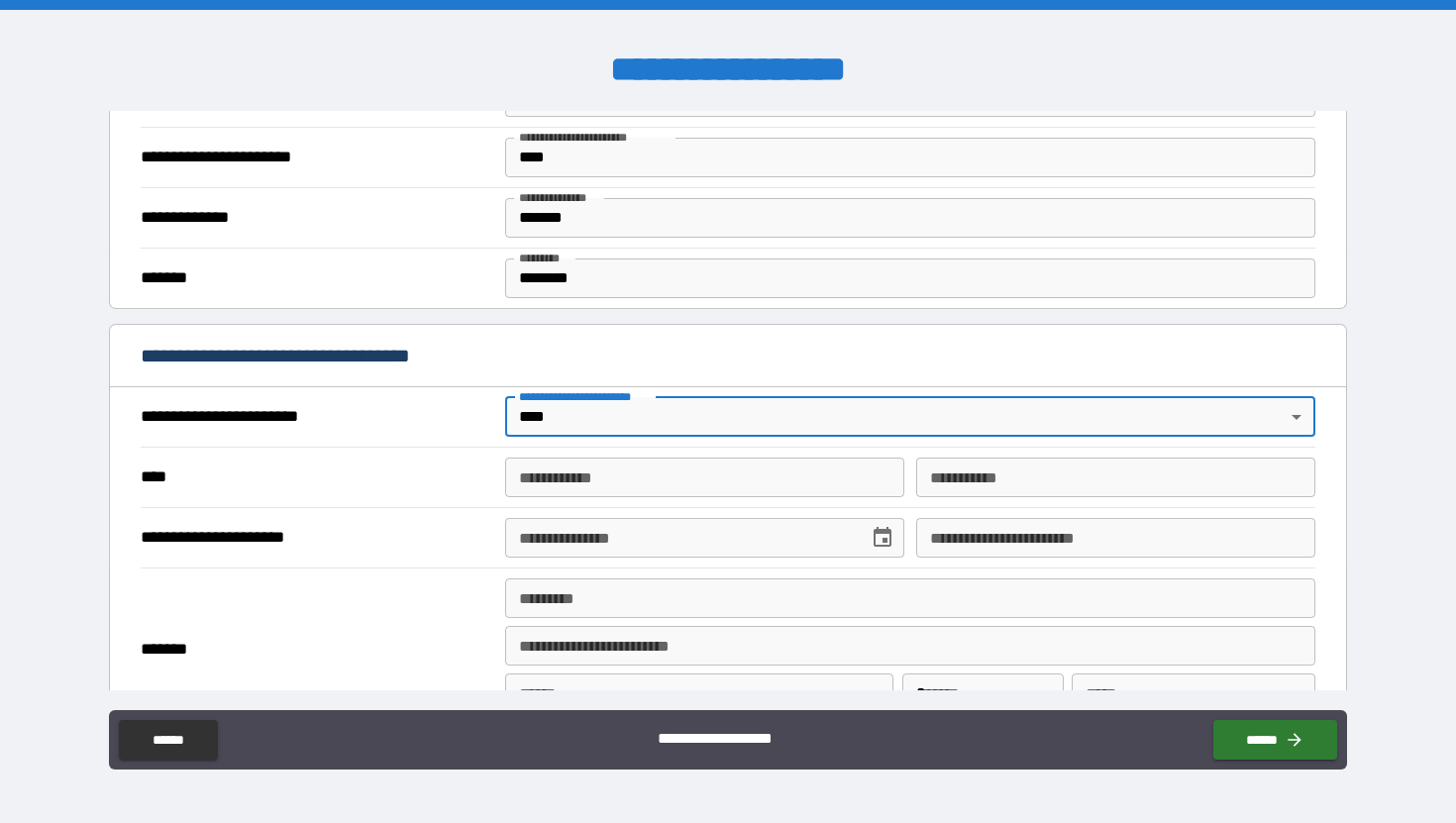 click on "**********" at bounding box center (704, 477) 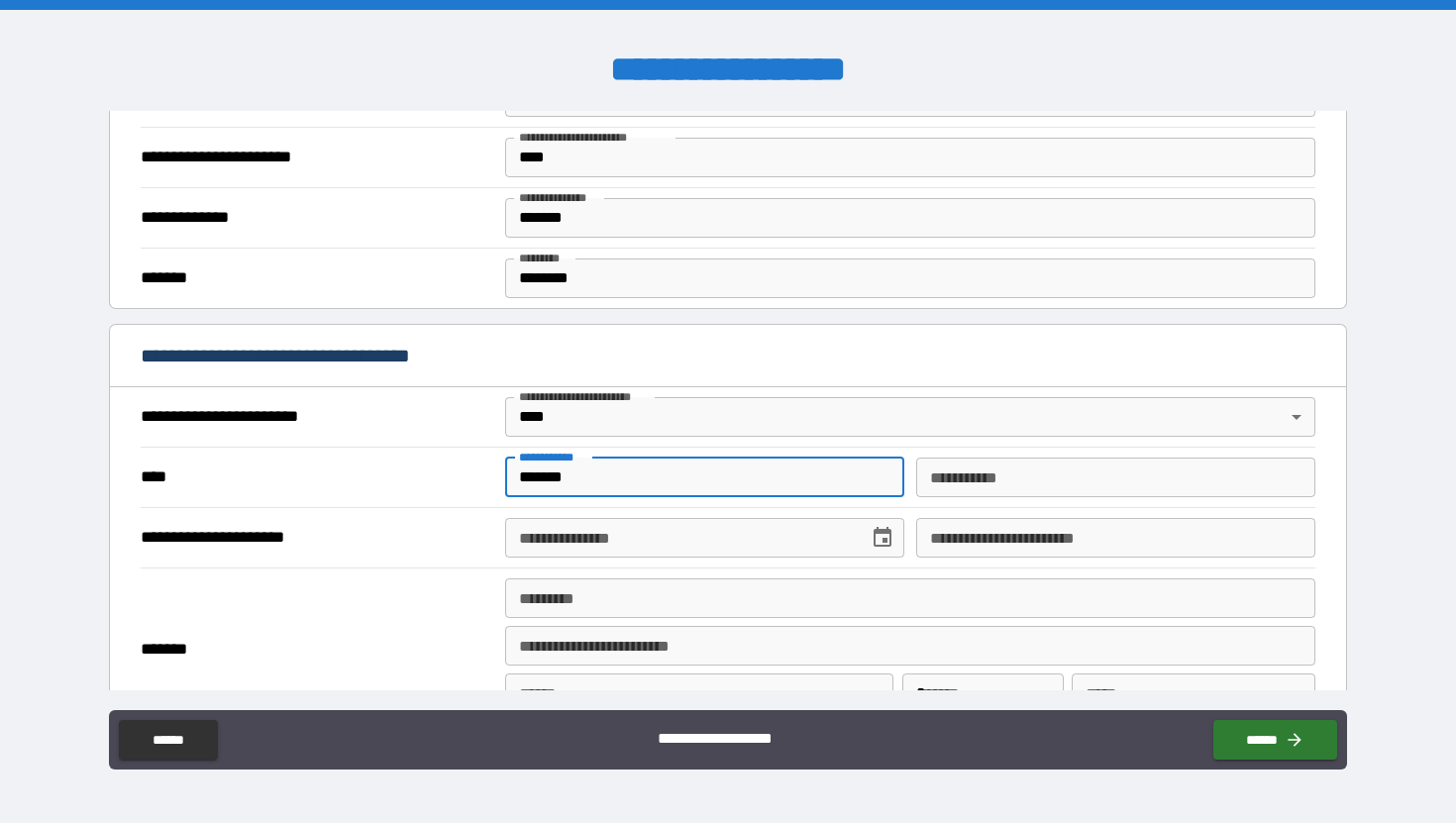 type on "*******" 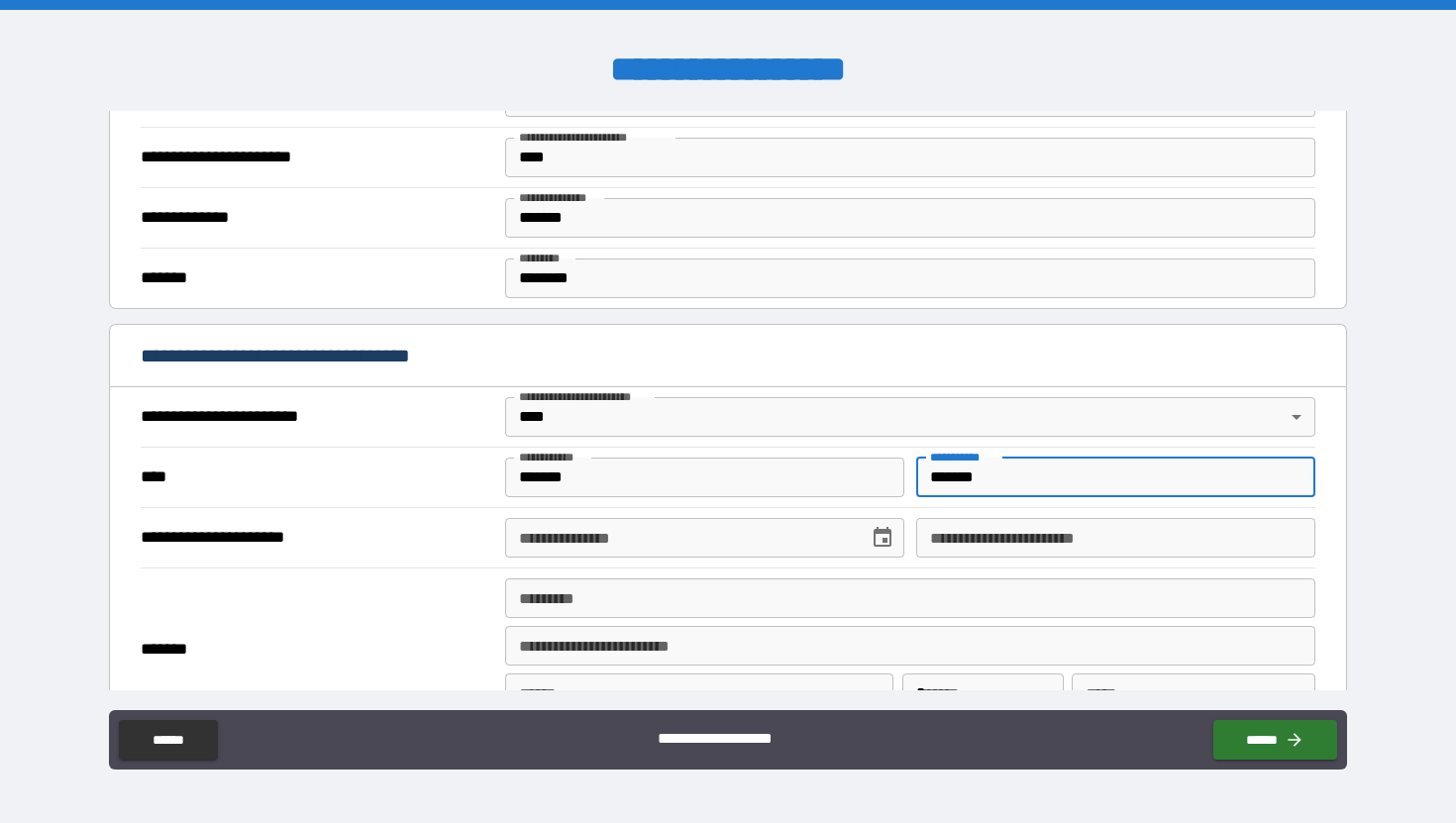 type on "*******" 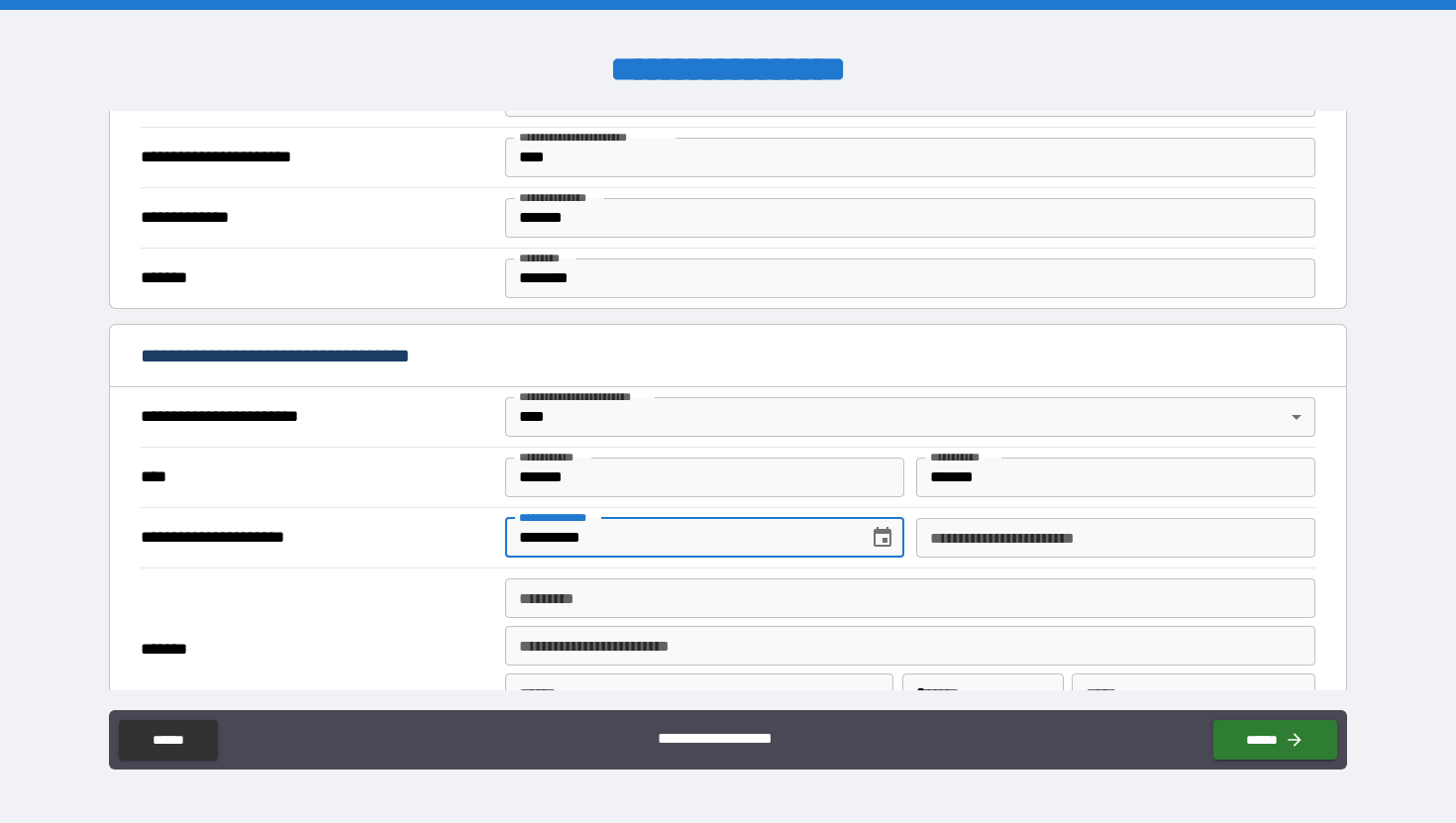 type on "**********" 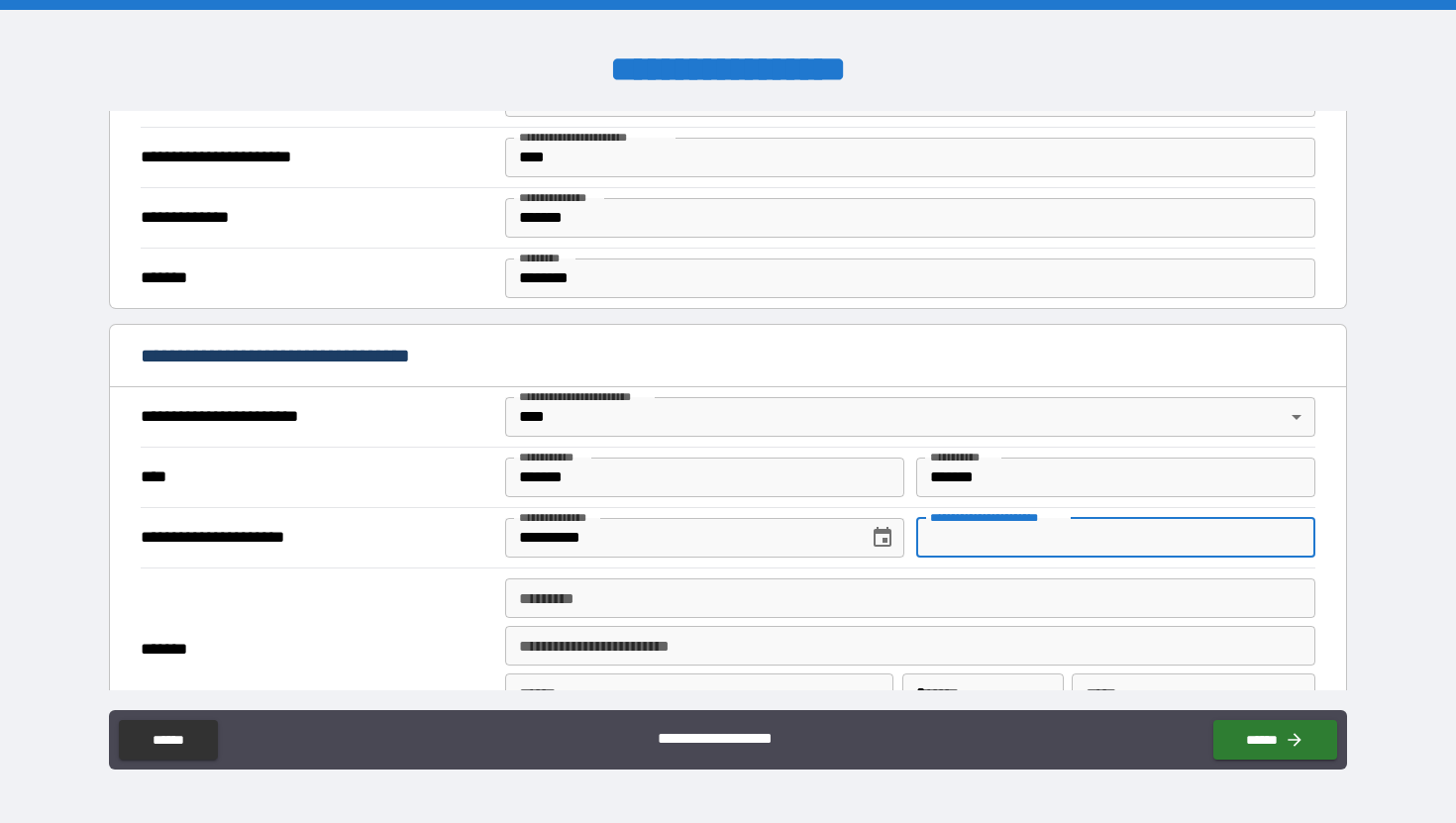 click on "**********" at bounding box center [1115, 538] 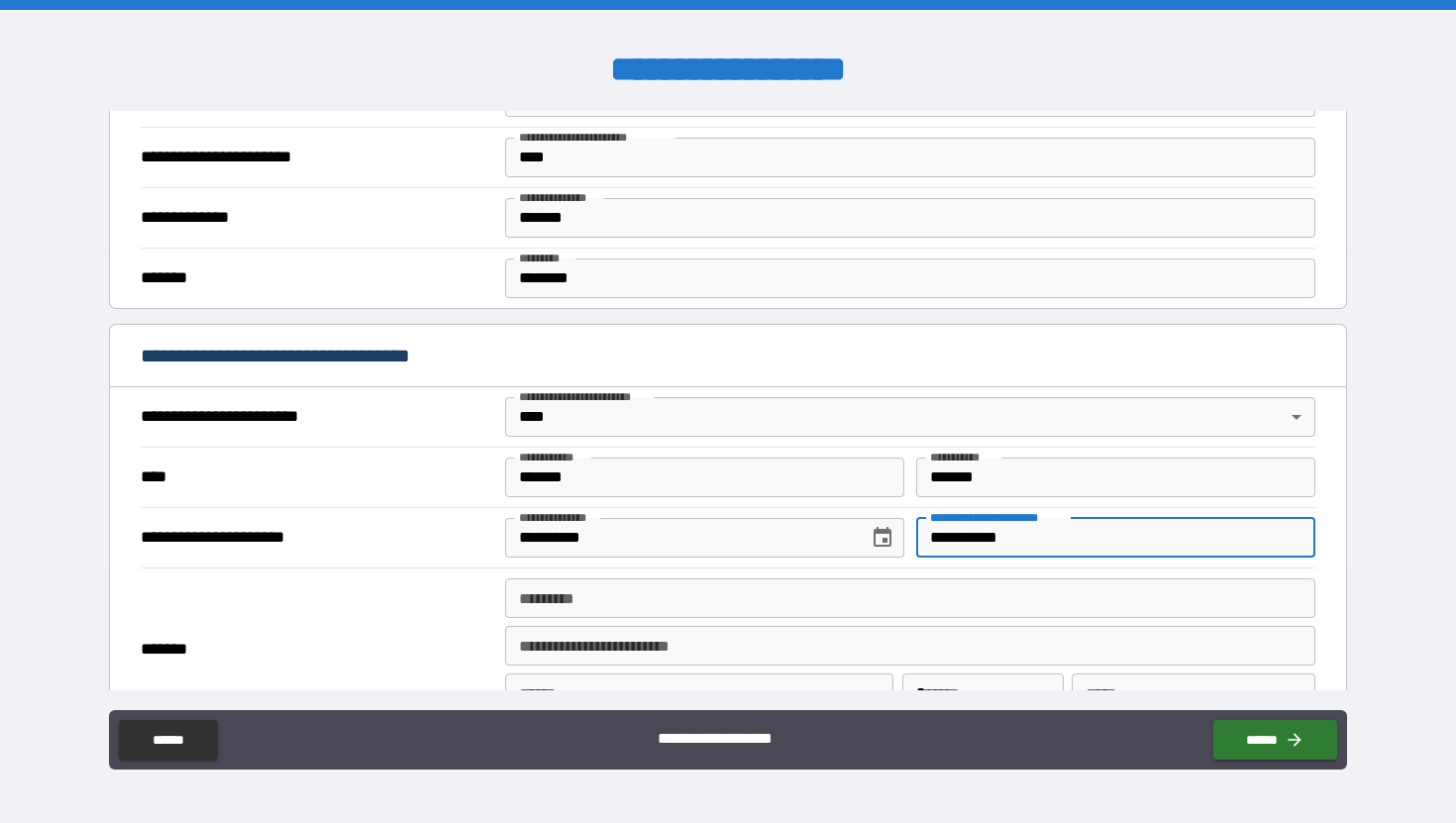 type on "**********" 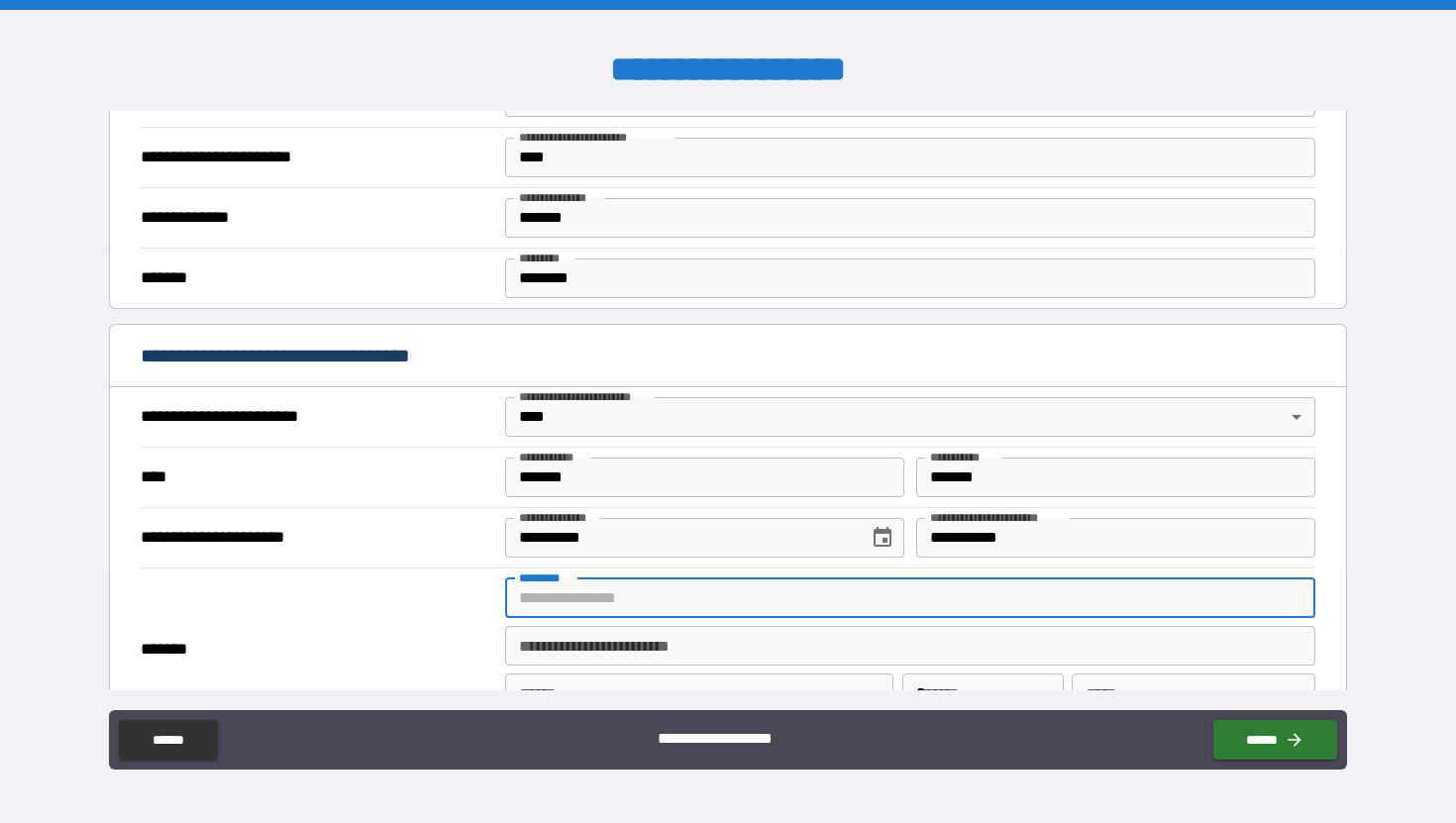 type on "**********" 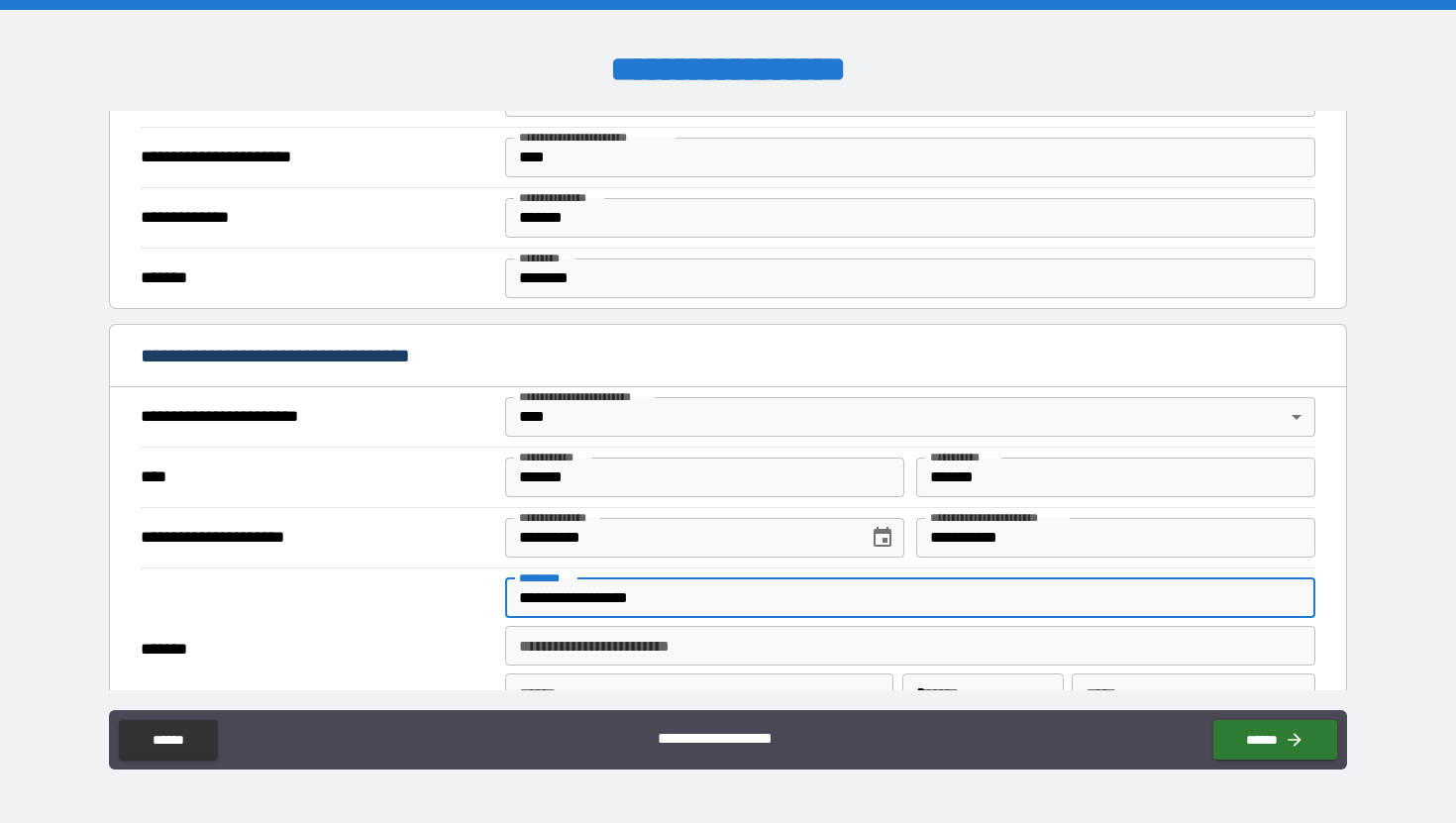type on "**********" 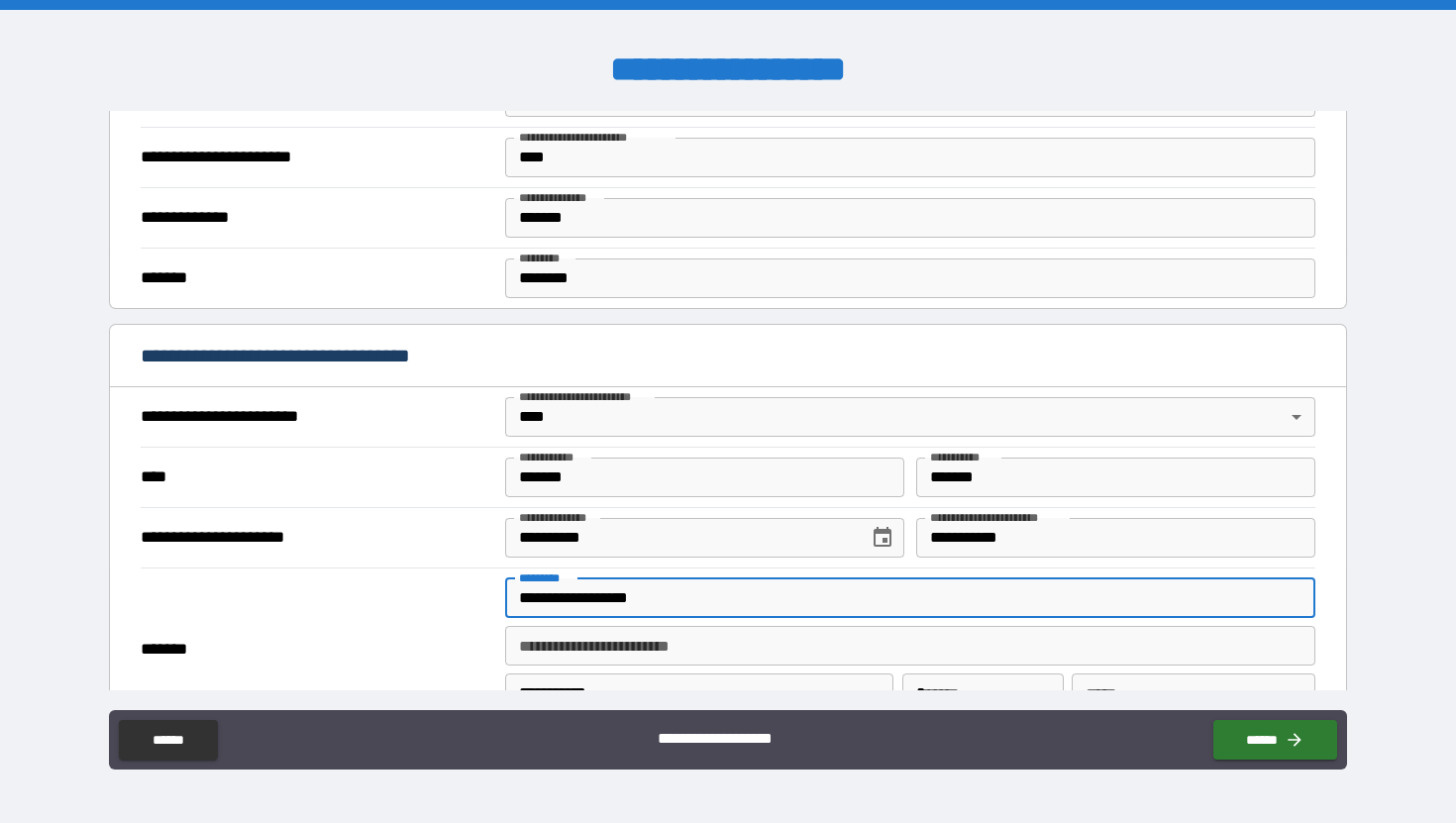 type on "**" 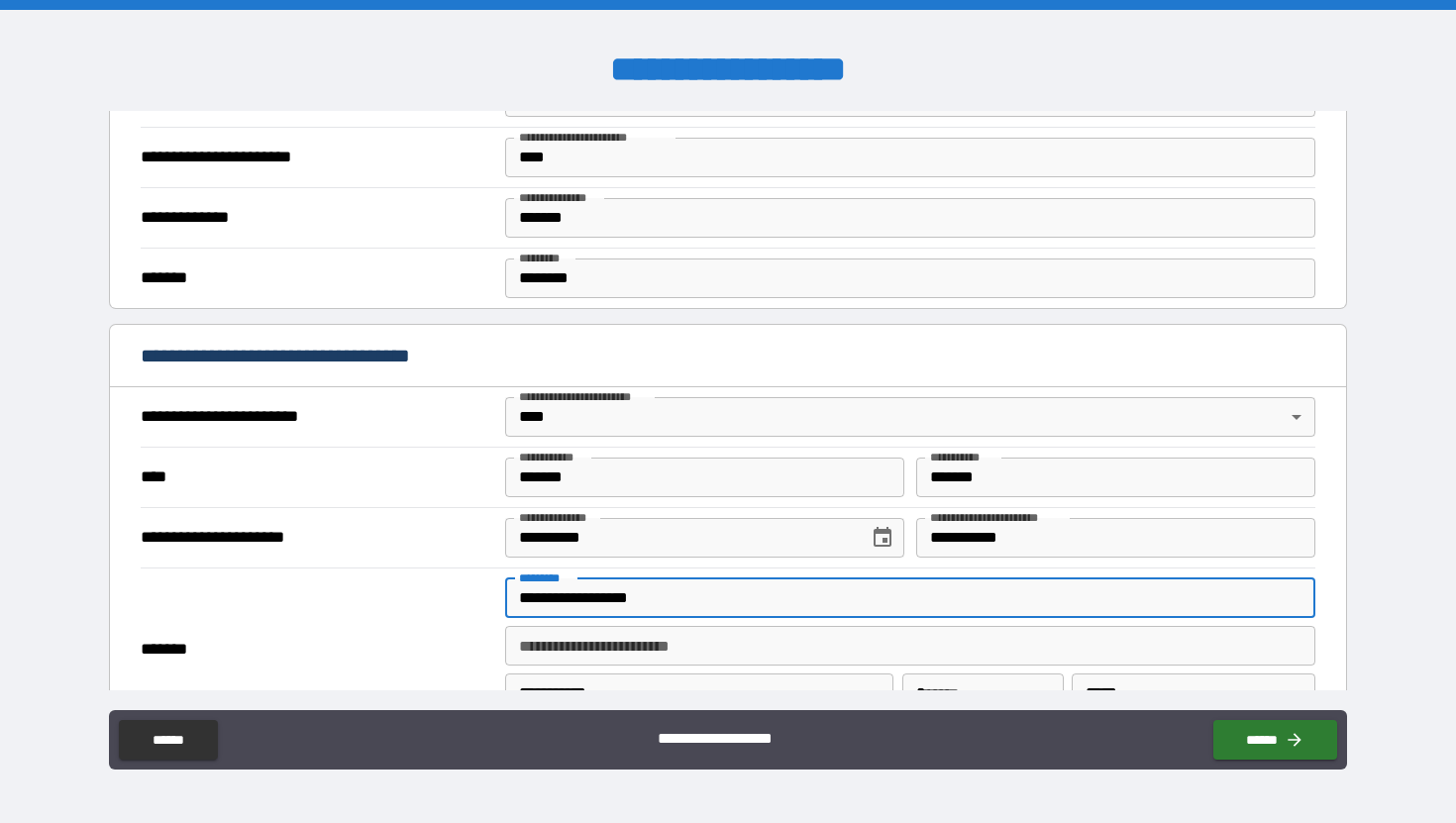 type on "**********" 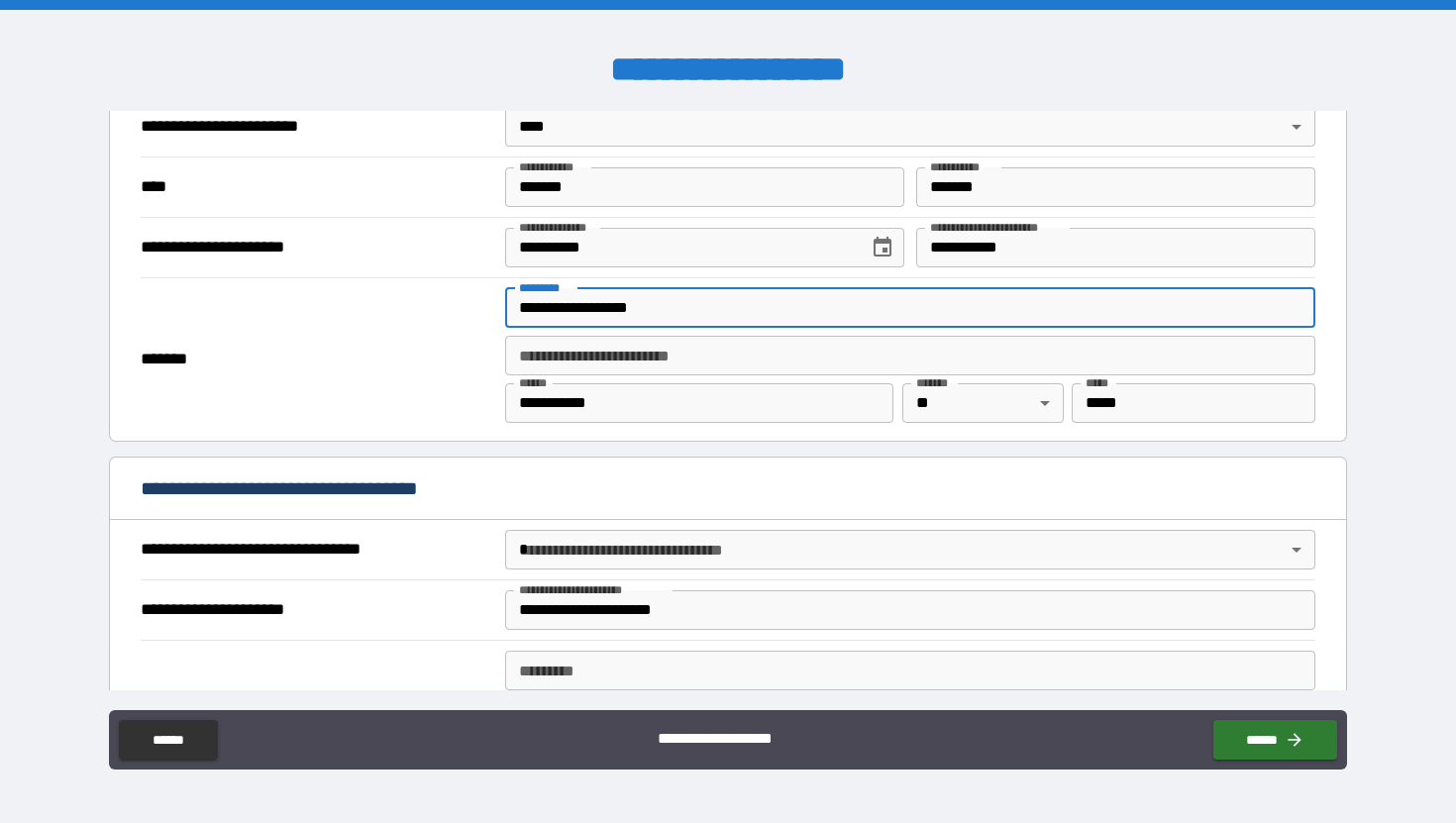 scroll, scrollTop: 801, scrollLeft: 0, axis: vertical 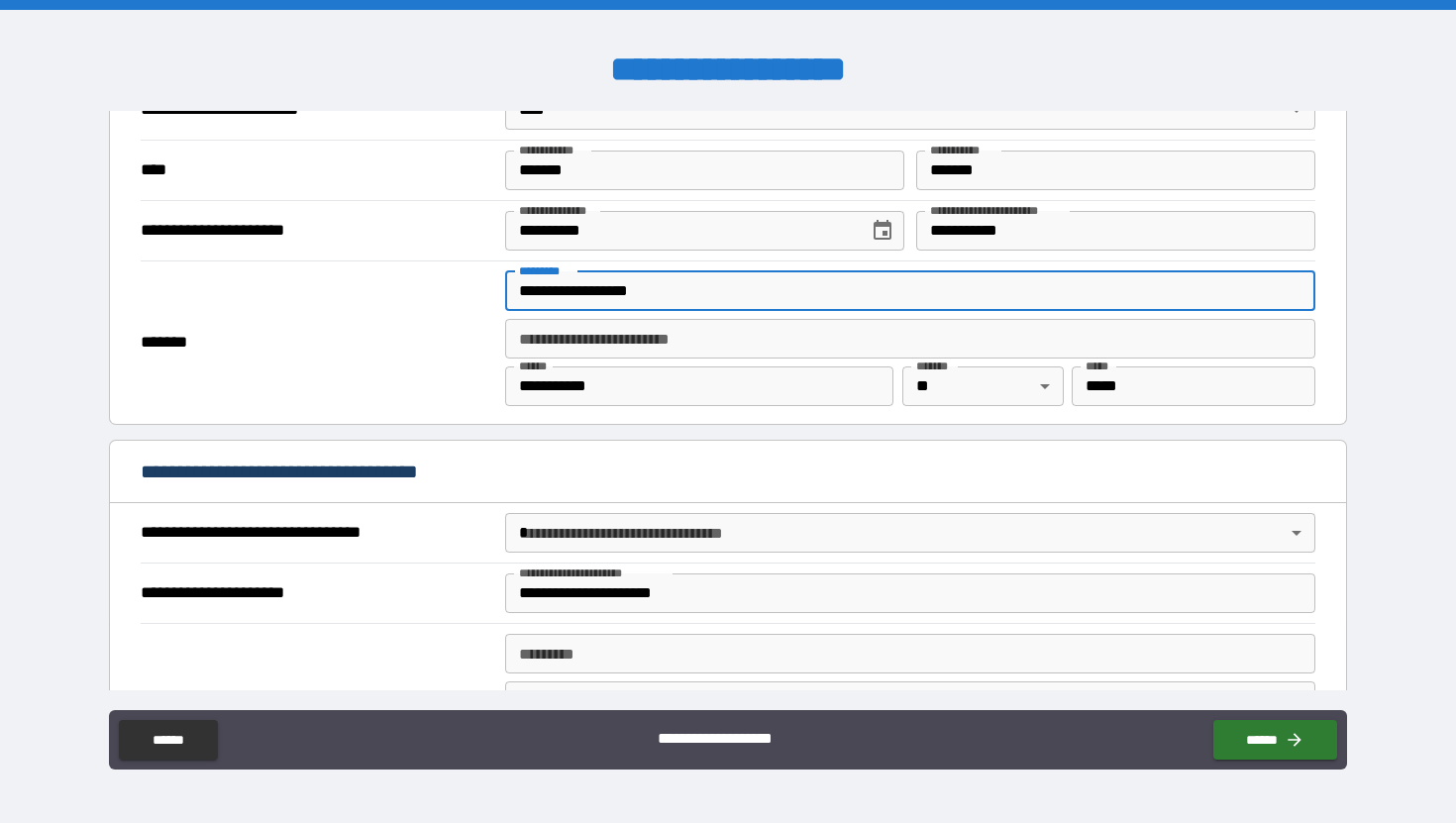 click on "**********" at bounding box center [728, 411] 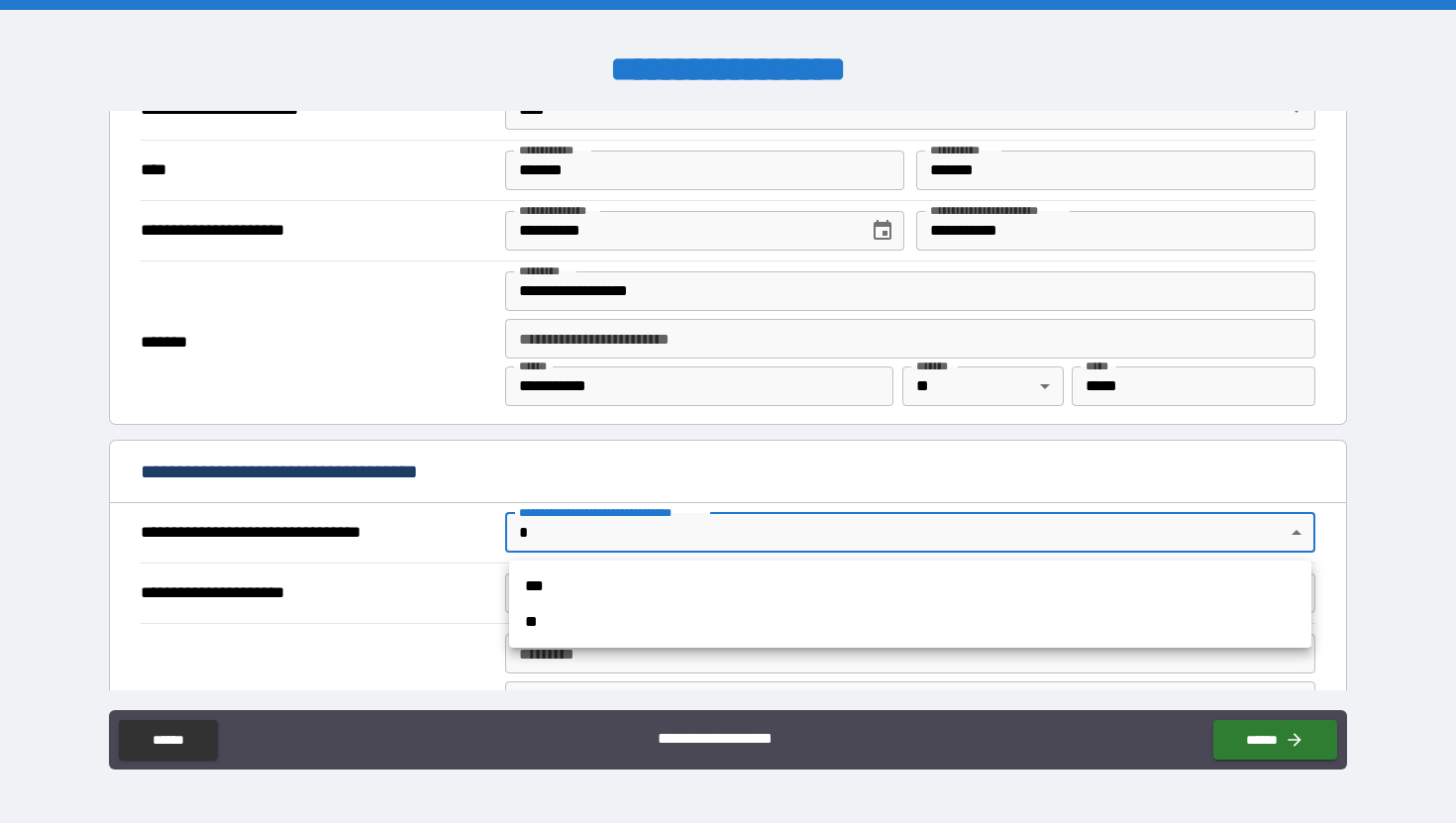 click on "*** **" at bounding box center (910, 604) 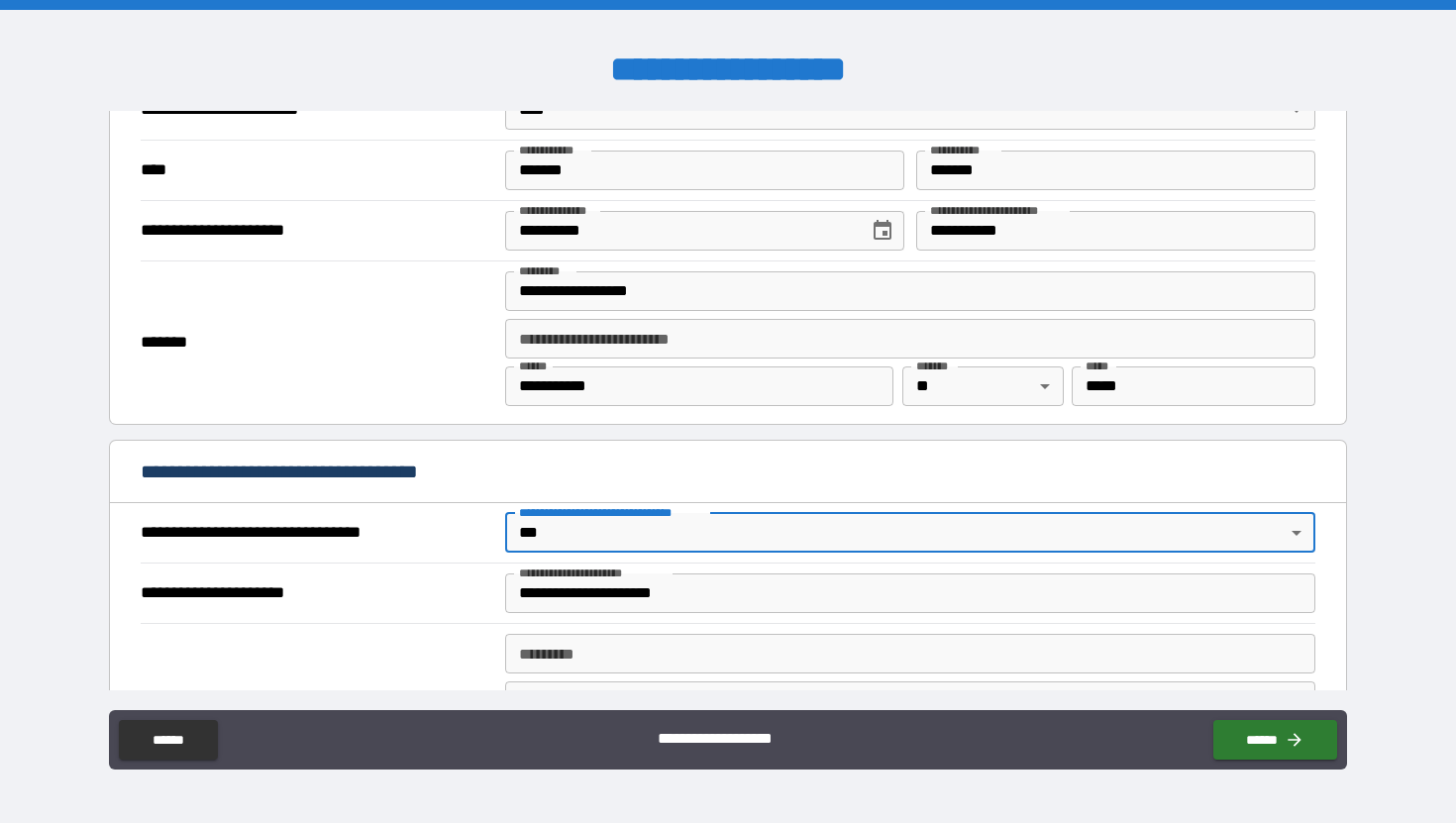click on "**********" at bounding box center (910, 593) 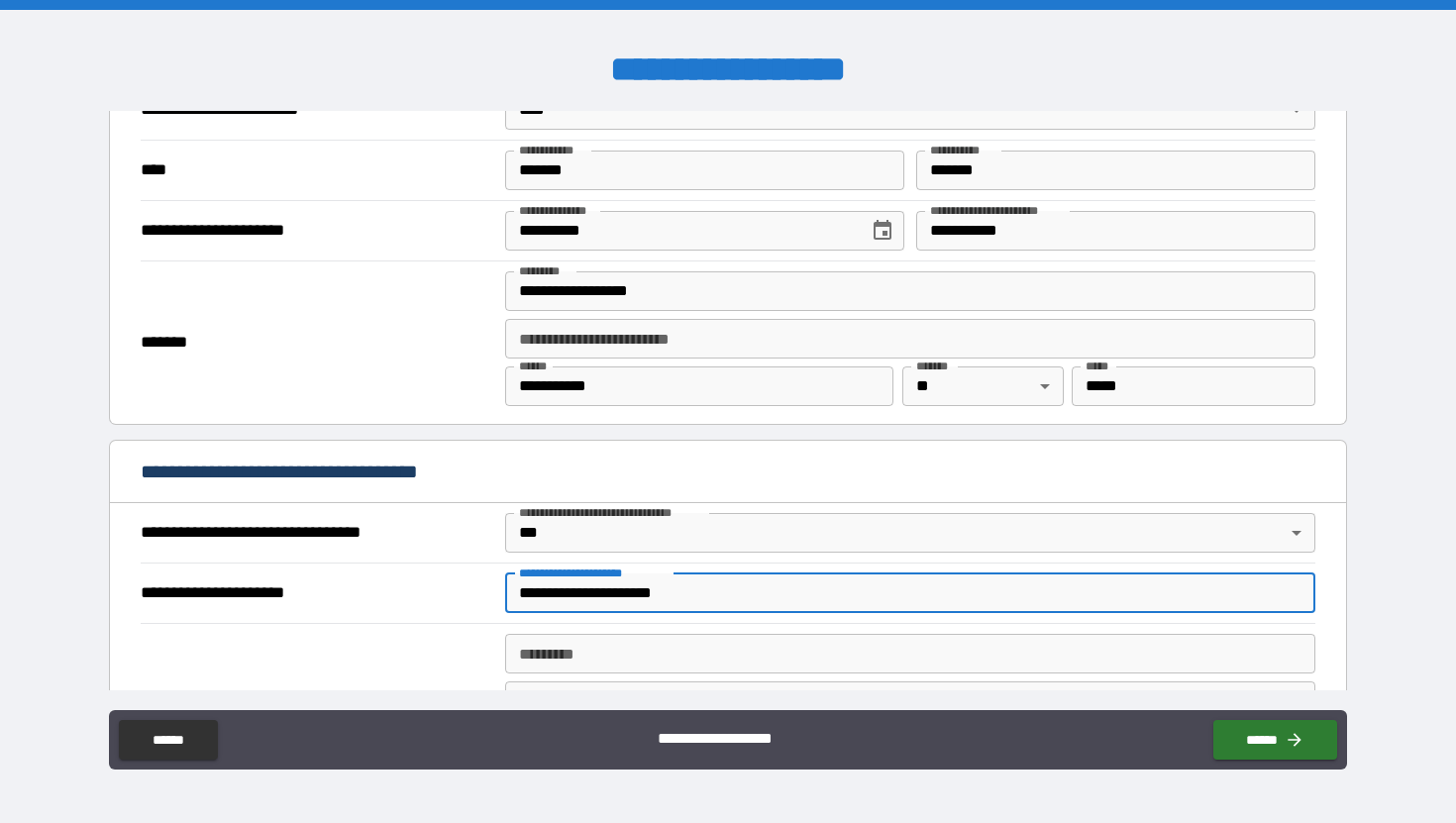 type on "**********" 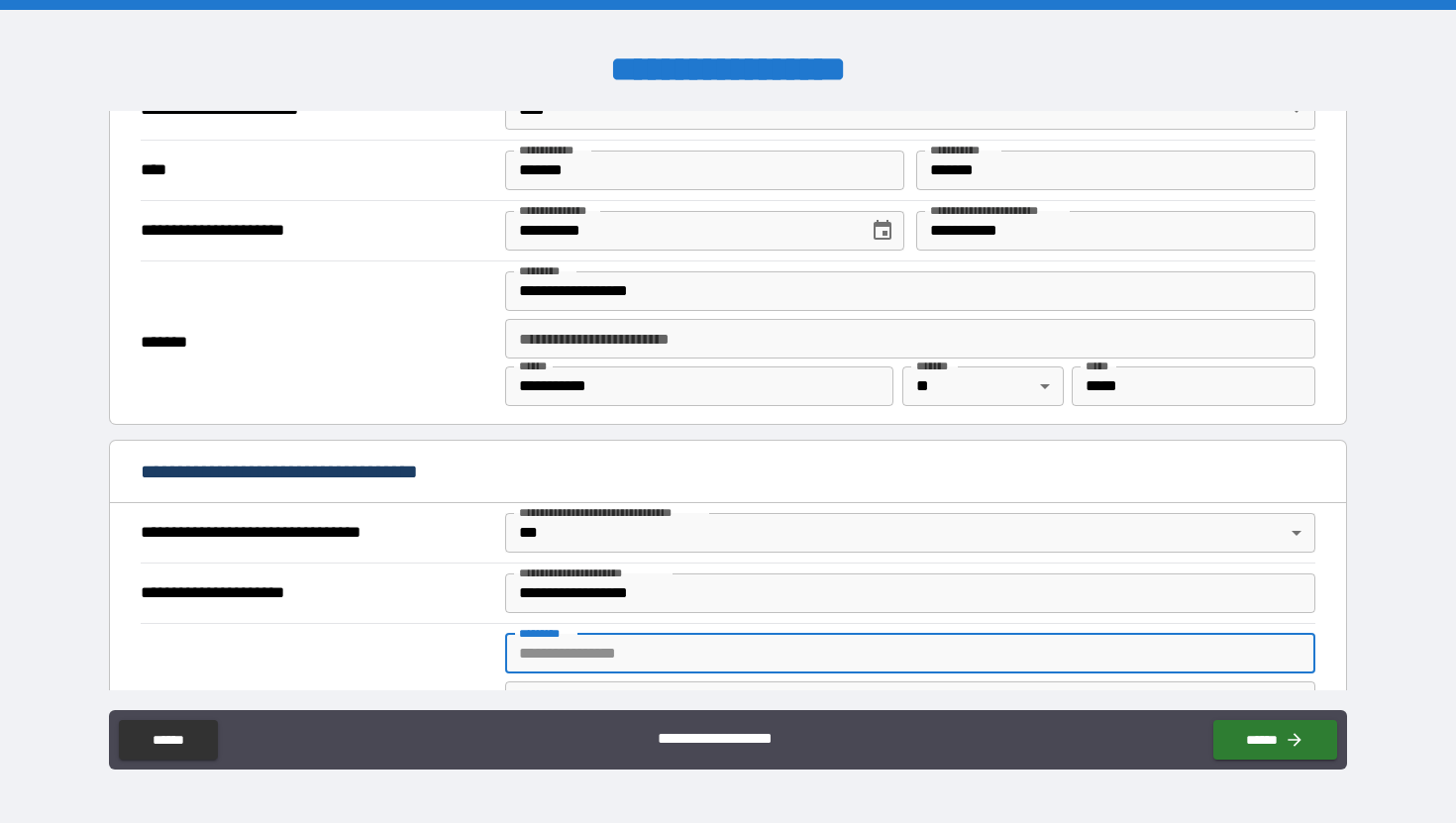 click on "*******   *" at bounding box center [910, 654] 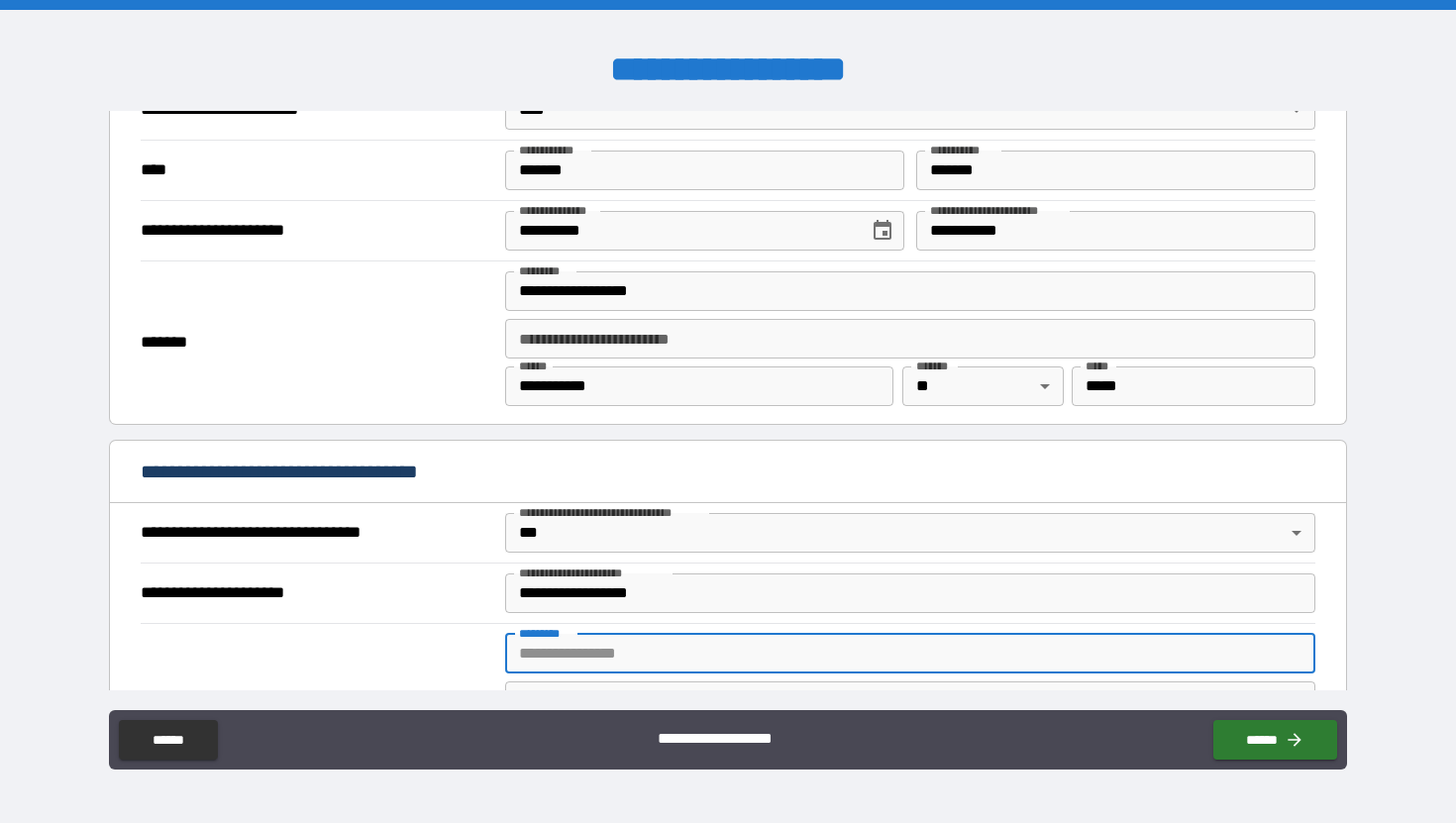 type on "**********" 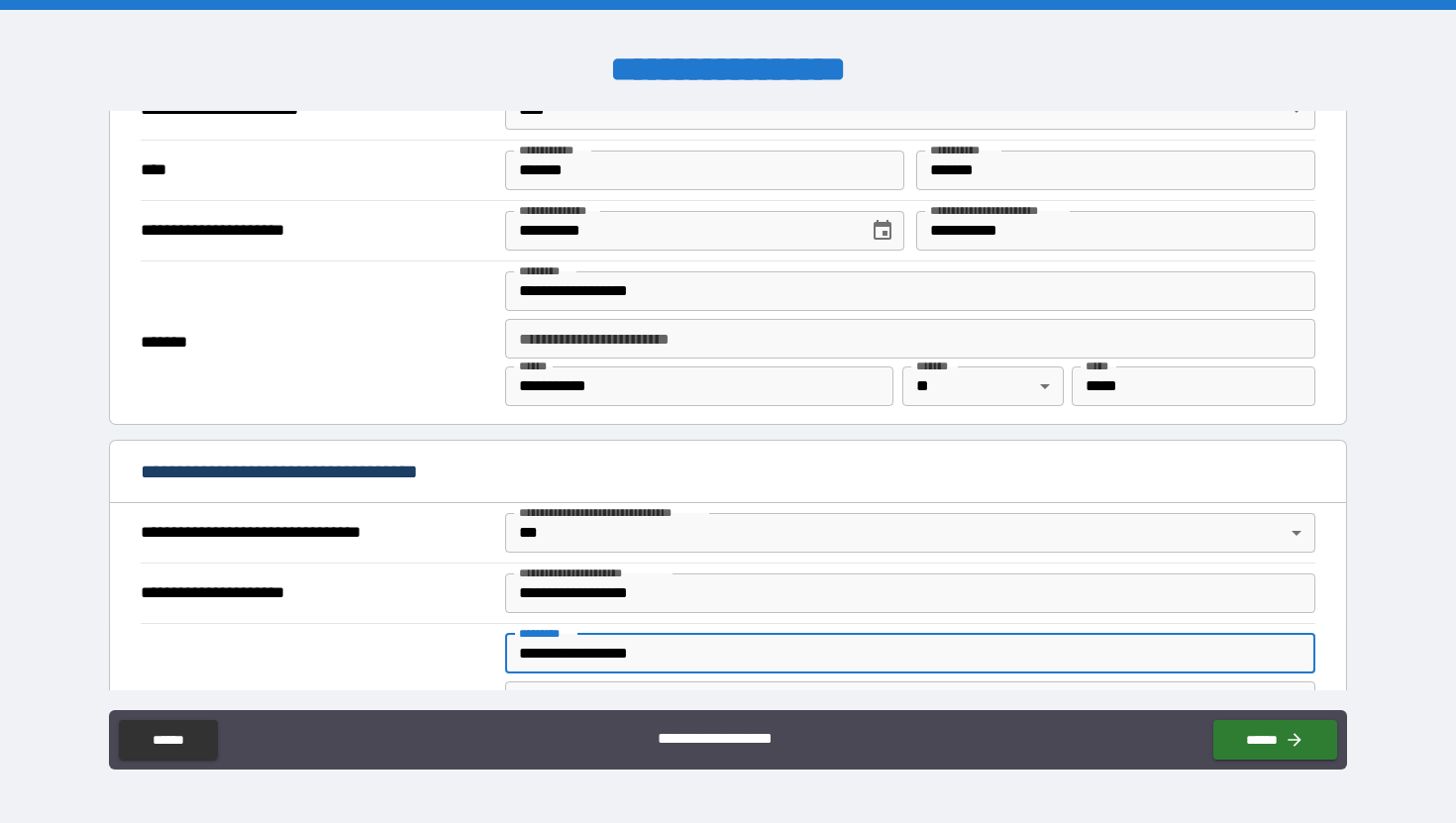 type on "**********" 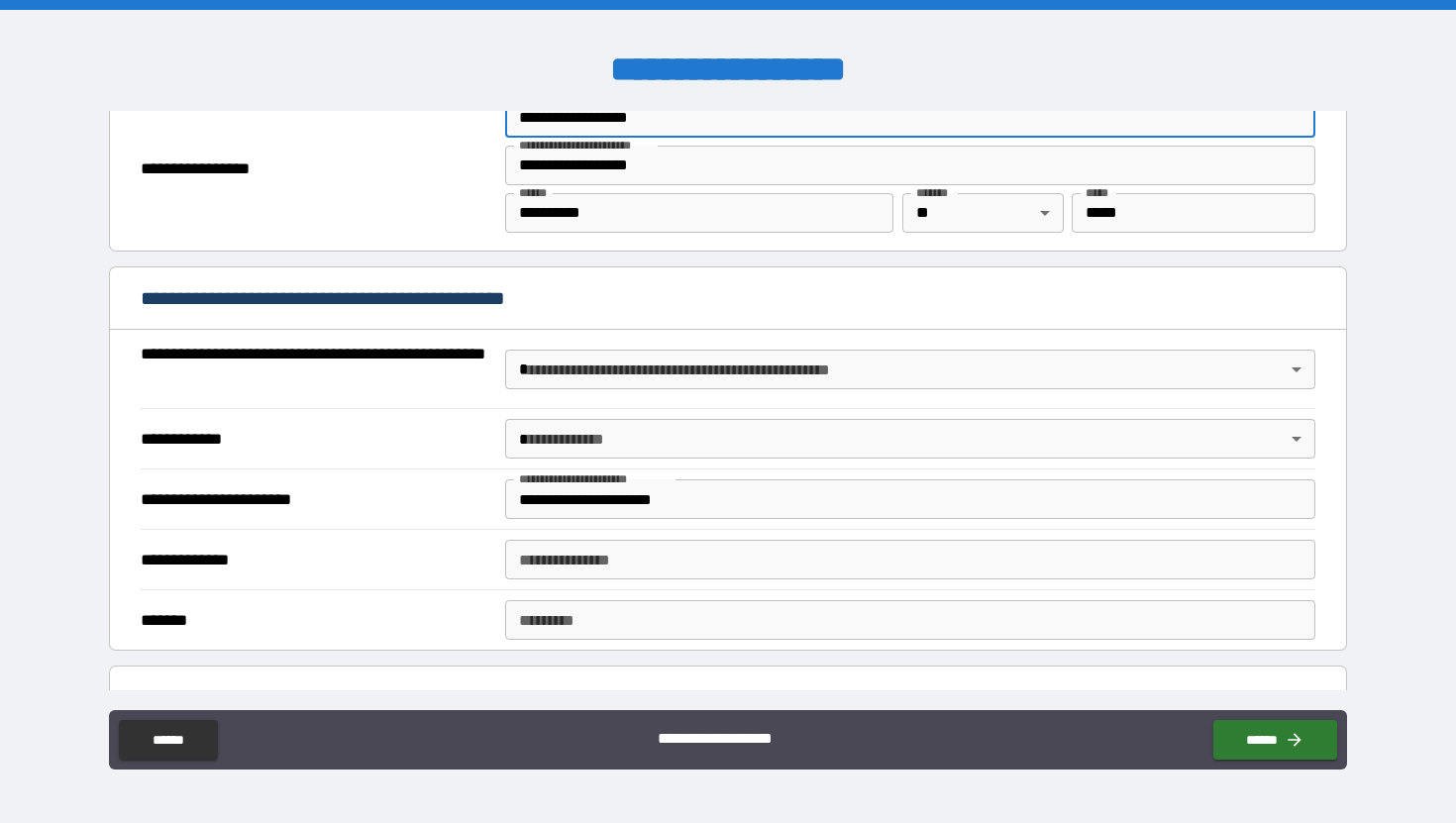 scroll, scrollTop: 1344, scrollLeft: 0, axis: vertical 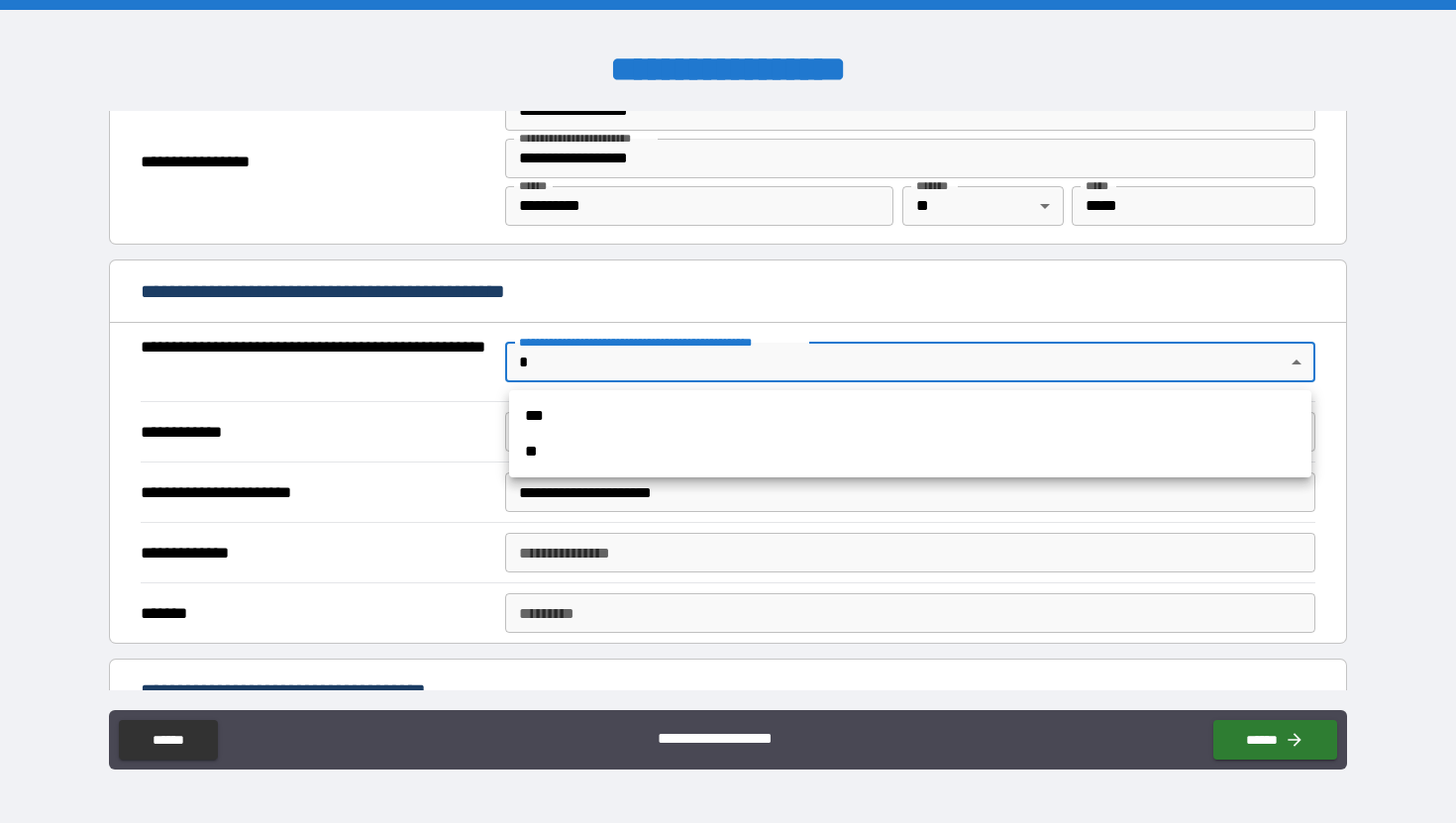click on "**********" at bounding box center (728, 411) 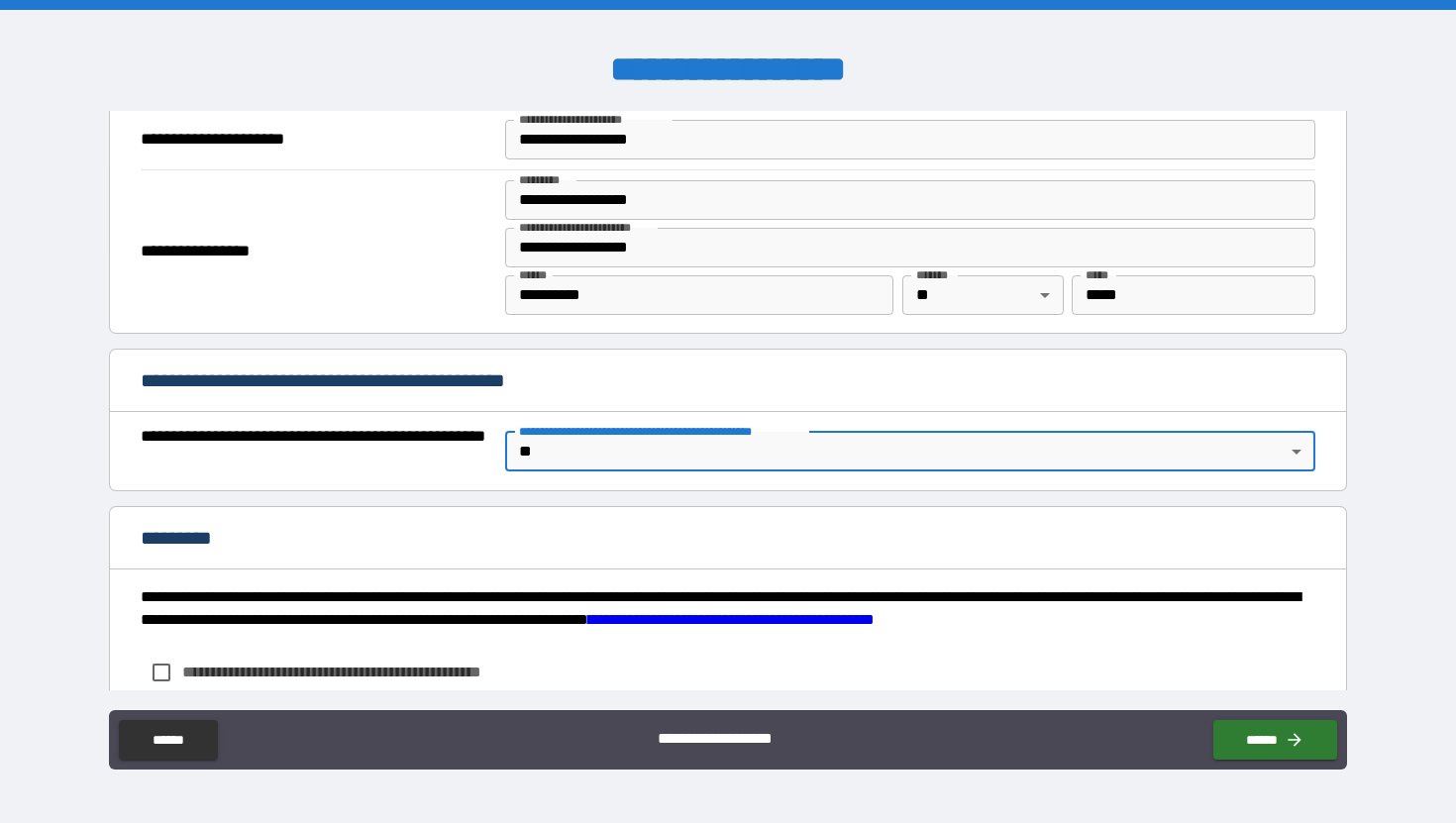 scroll, scrollTop: 1259, scrollLeft: 0, axis: vertical 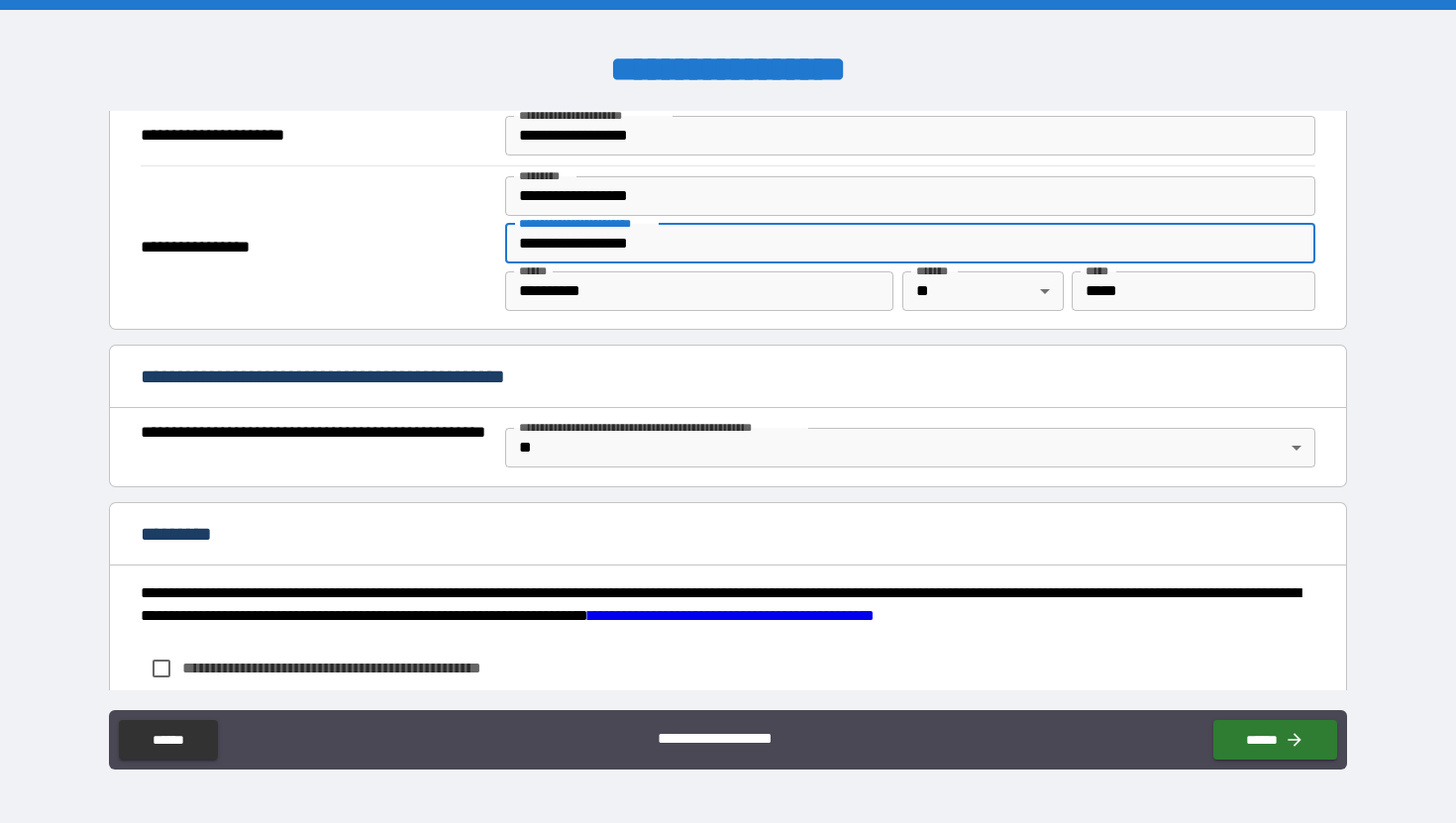 click on "**********" at bounding box center (910, 244) 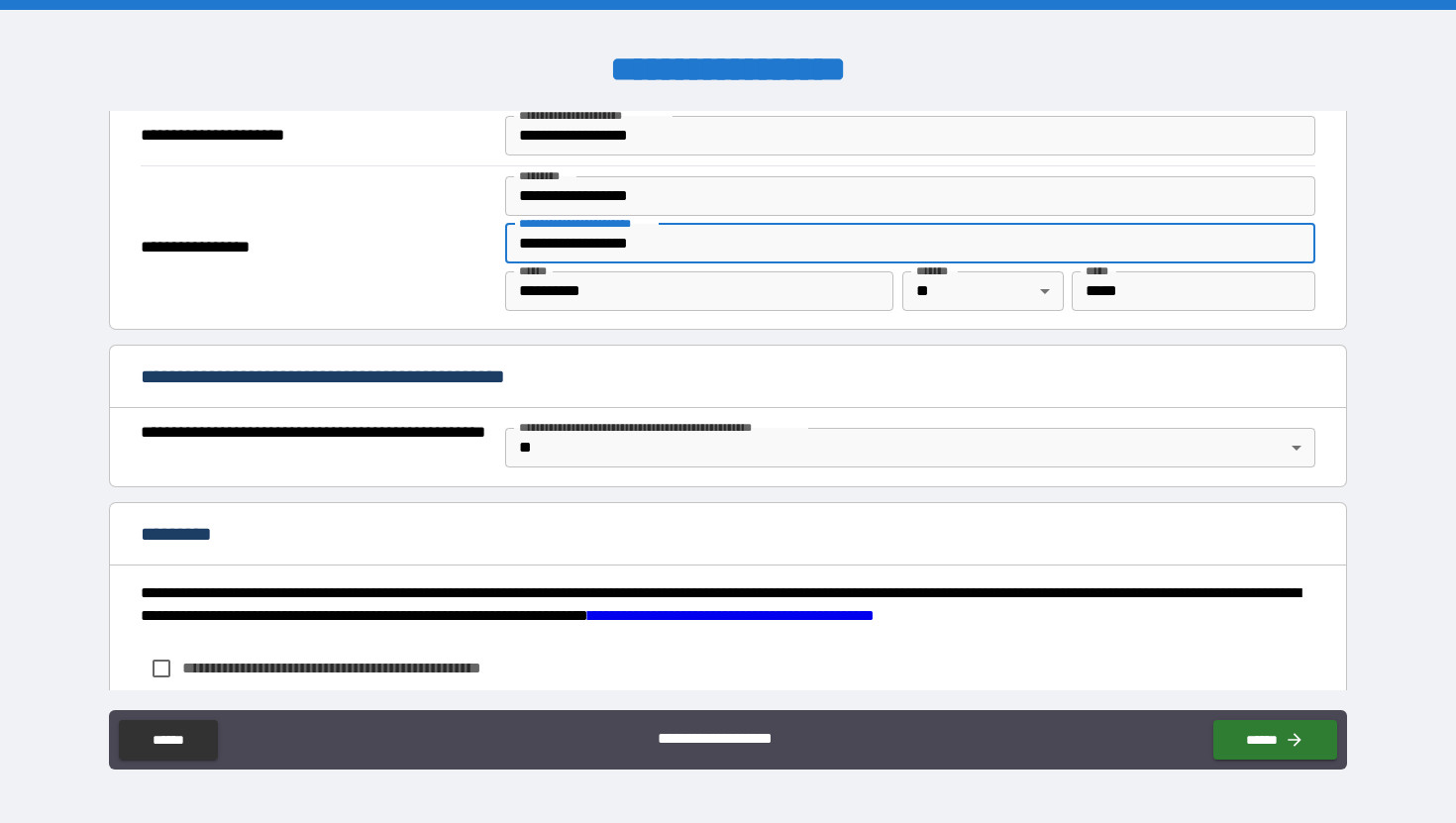 click on "**********" at bounding box center (910, 244) 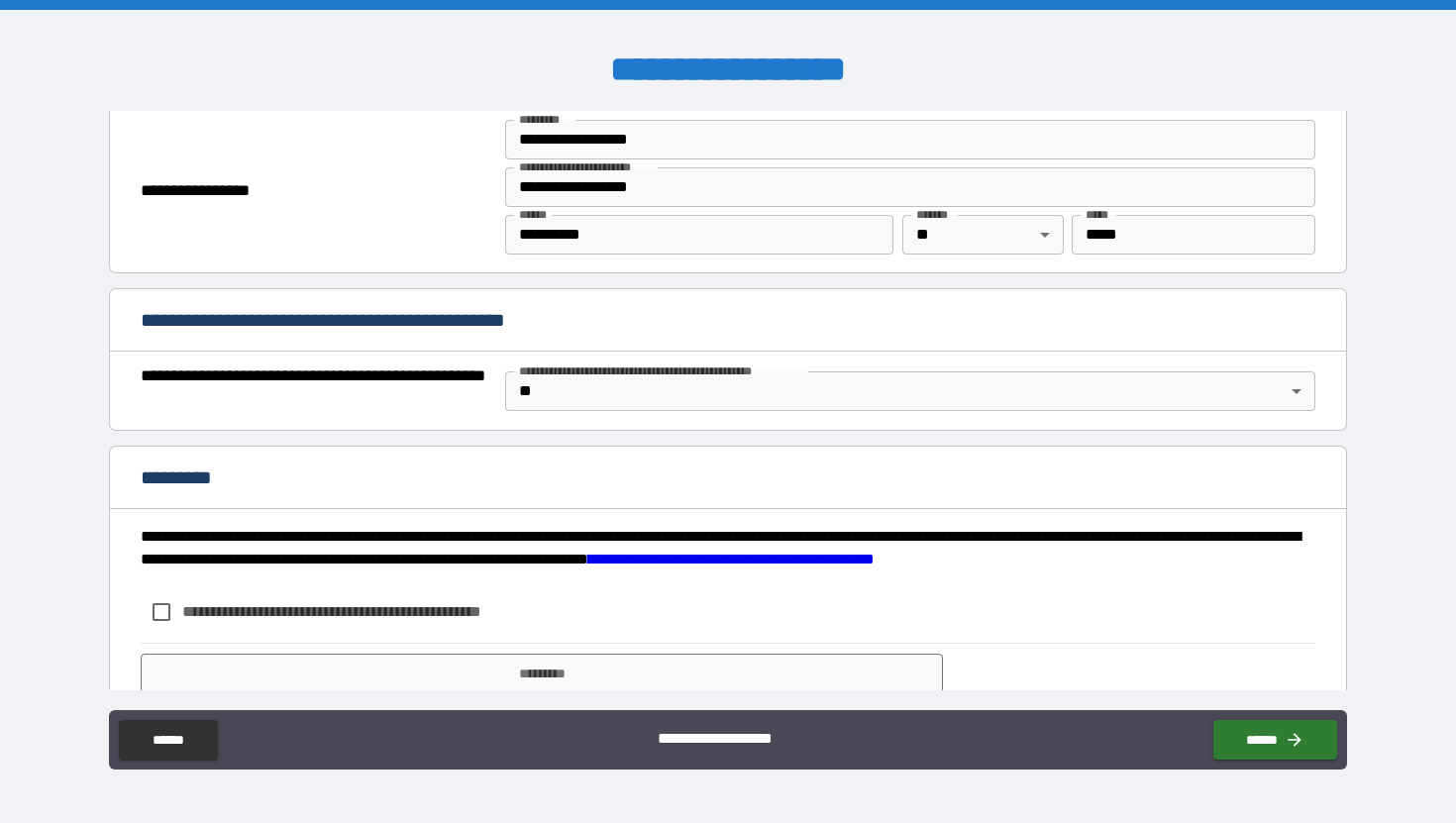 scroll, scrollTop: 1389, scrollLeft: 0, axis: vertical 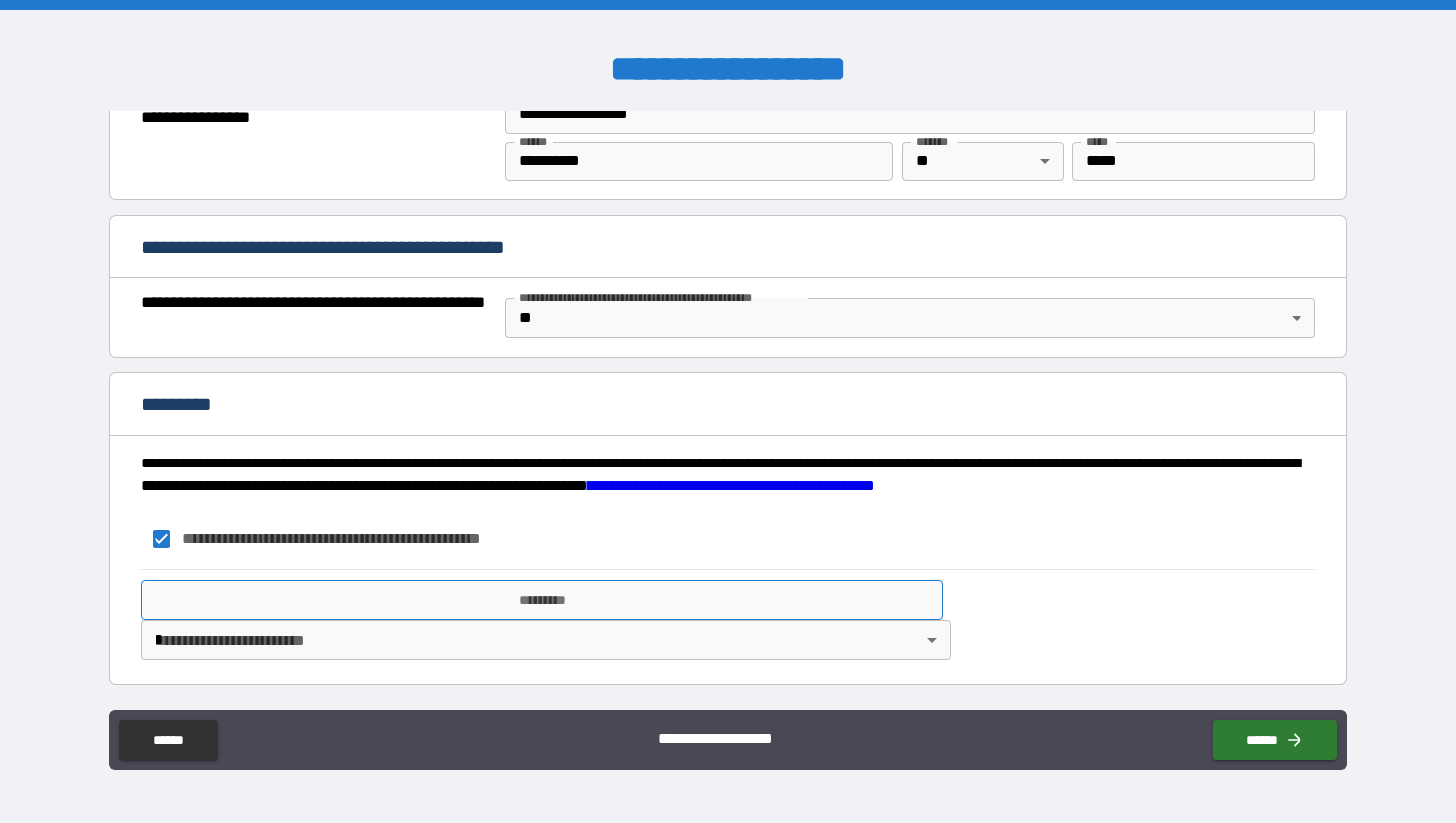 click on "*********" at bounding box center [542, 600] 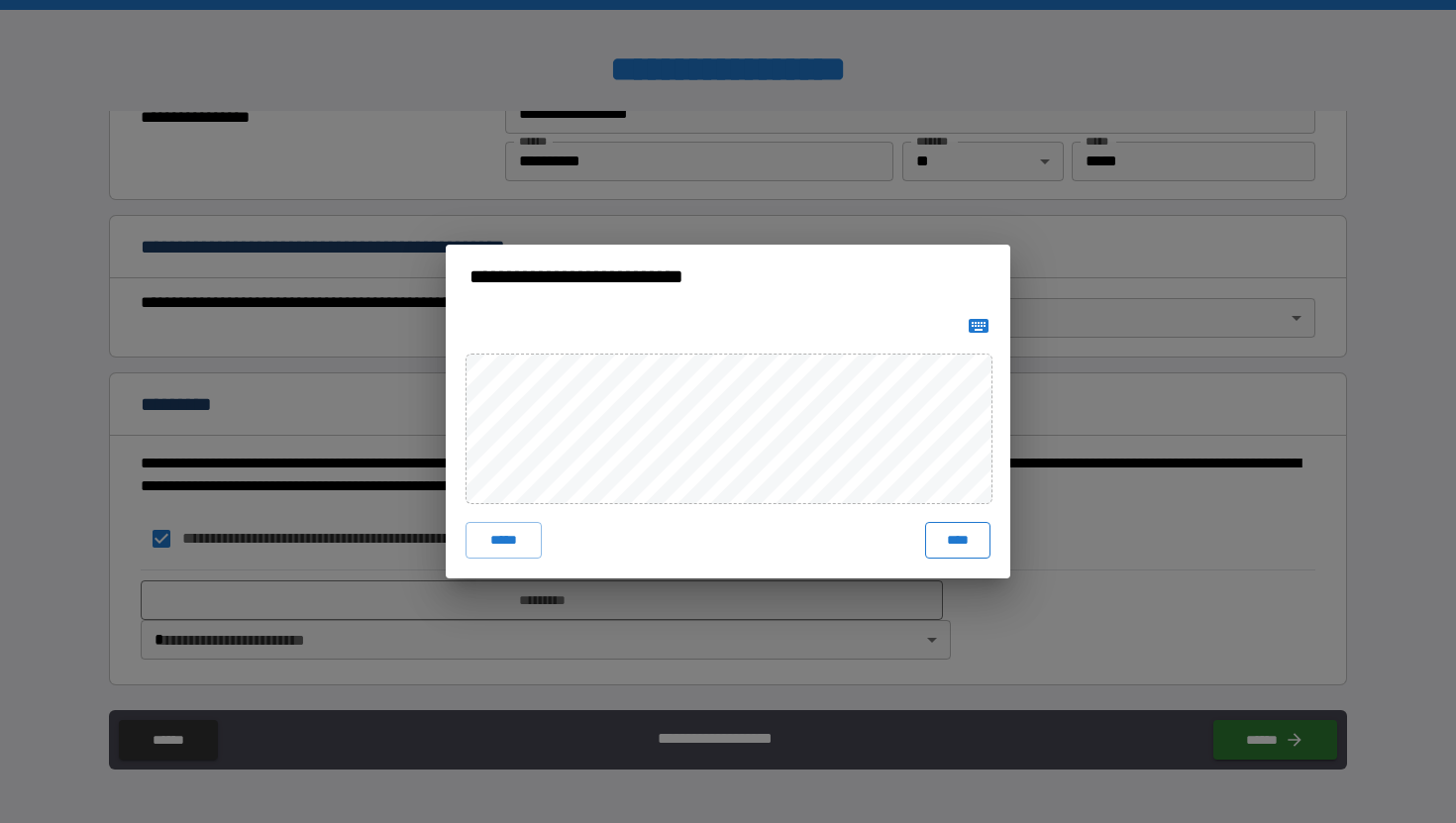 click on "****" at bounding box center [958, 540] 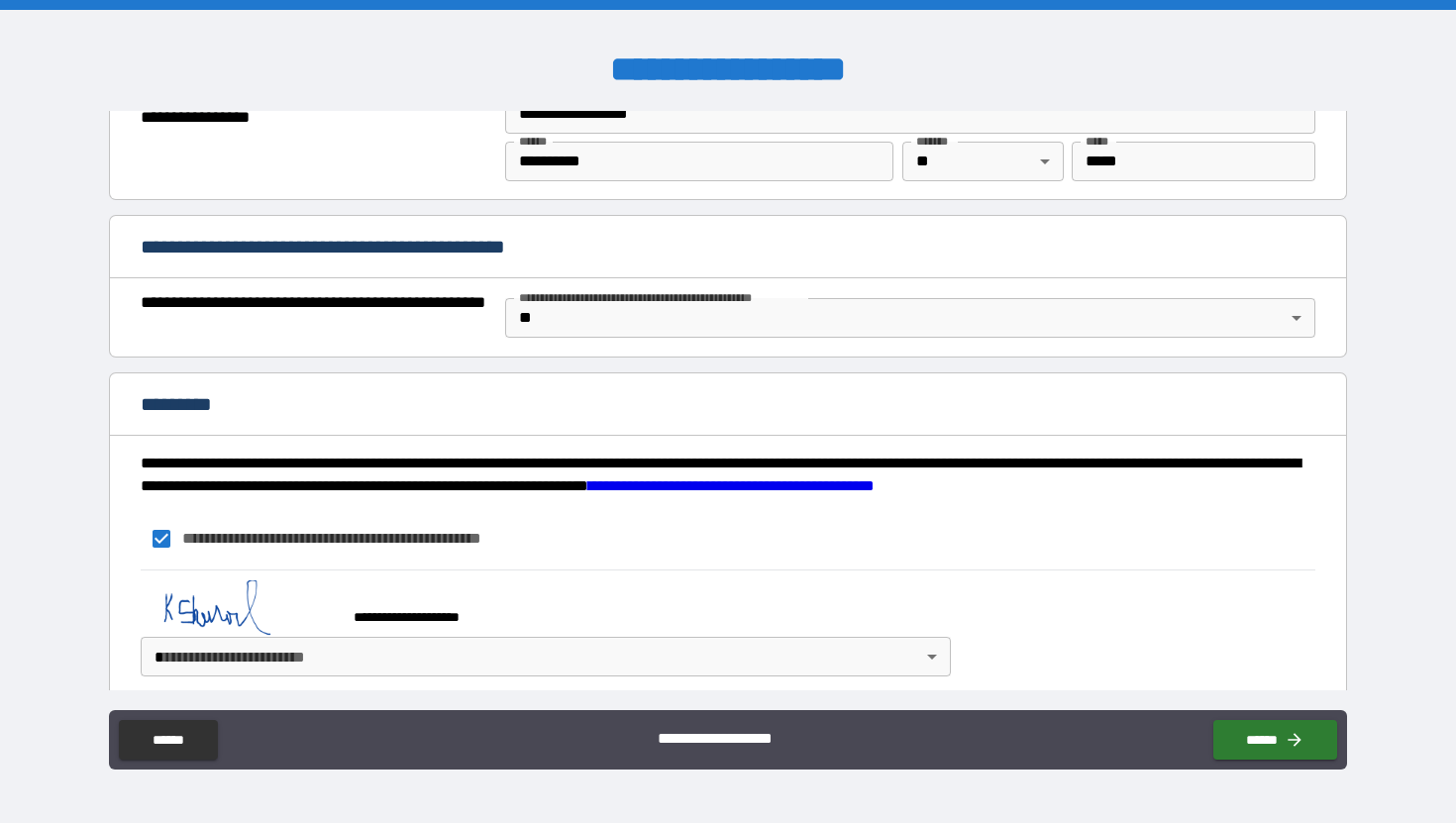 click on "**********" at bounding box center [728, 411] 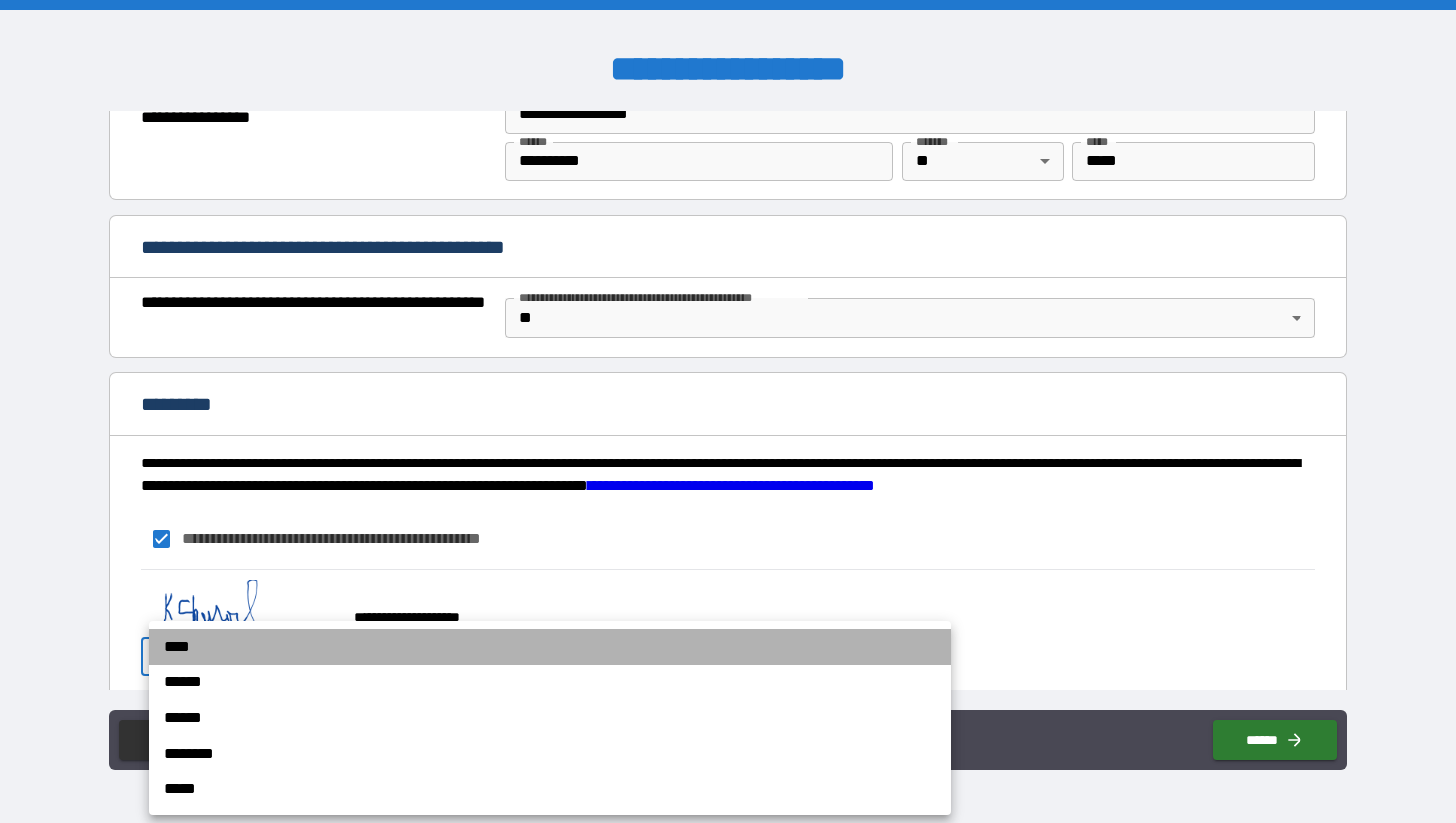 click on "****" at bounding box center (550, 647) 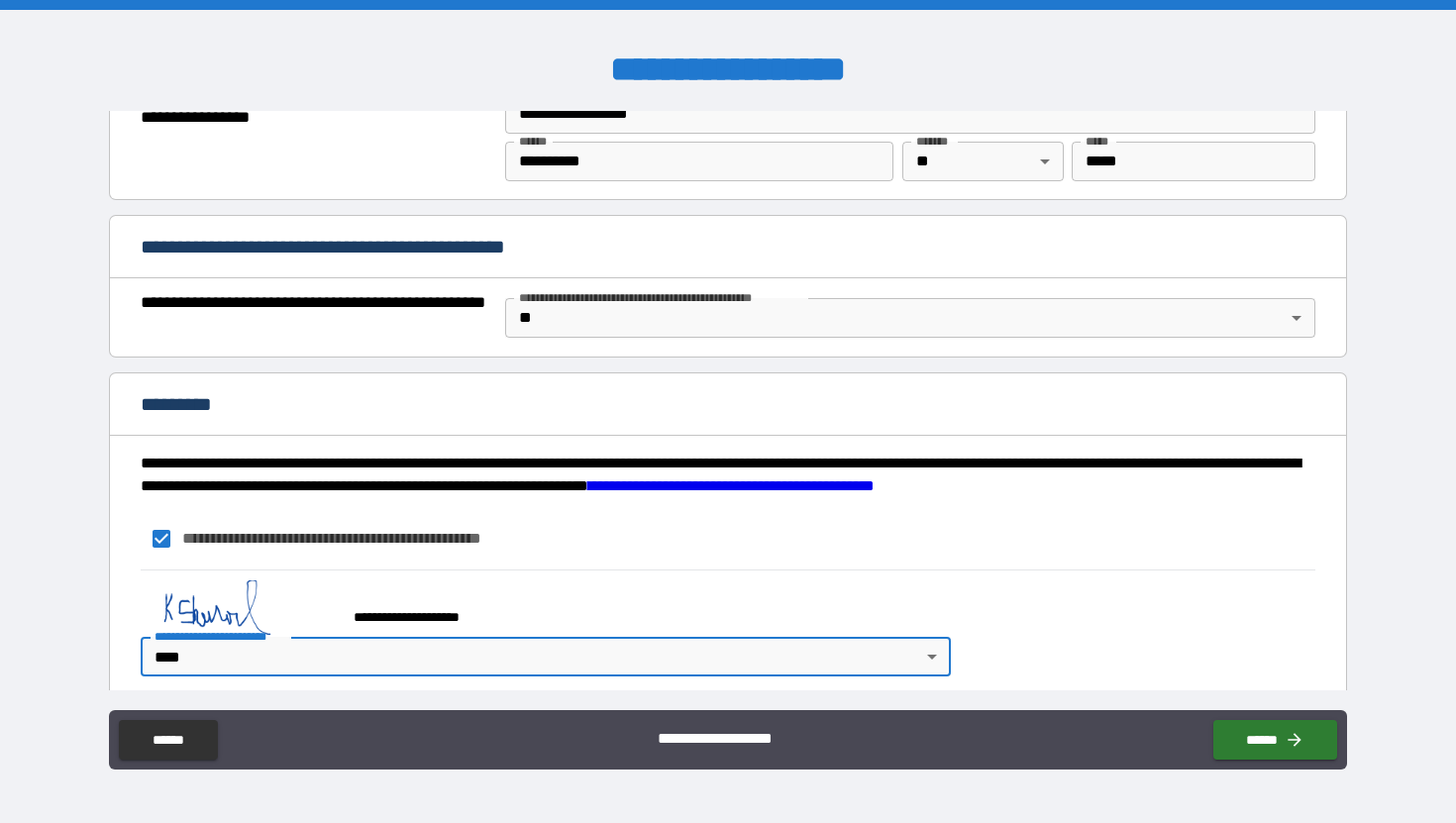 scroll, scrollTop: 1405, scrollLeft: 0, axis: vertical 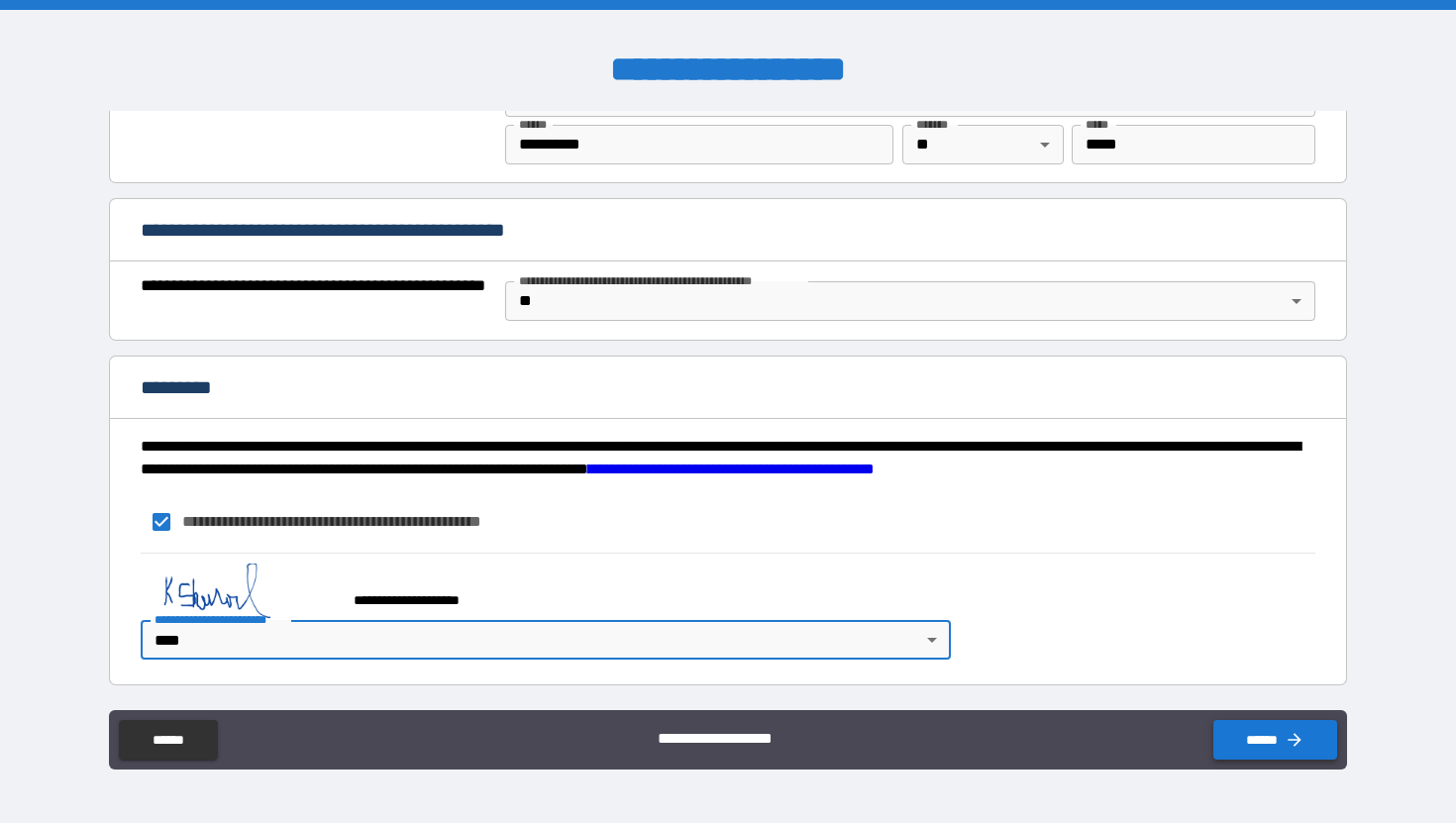 click on "******" at bounding box center [1275, 740] 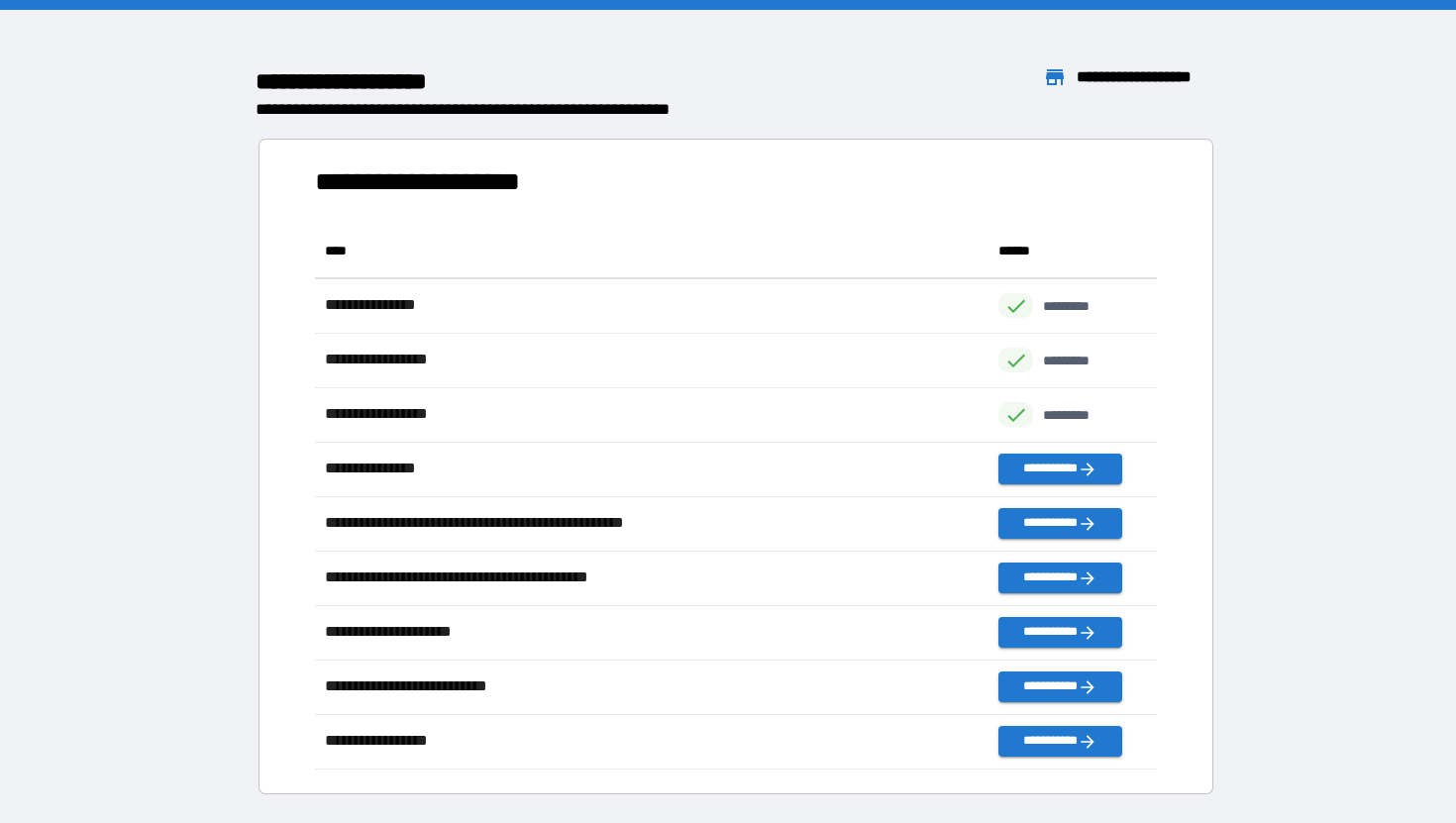 scroll, scrollTop: 1, scrollLeft: 1, axis: both 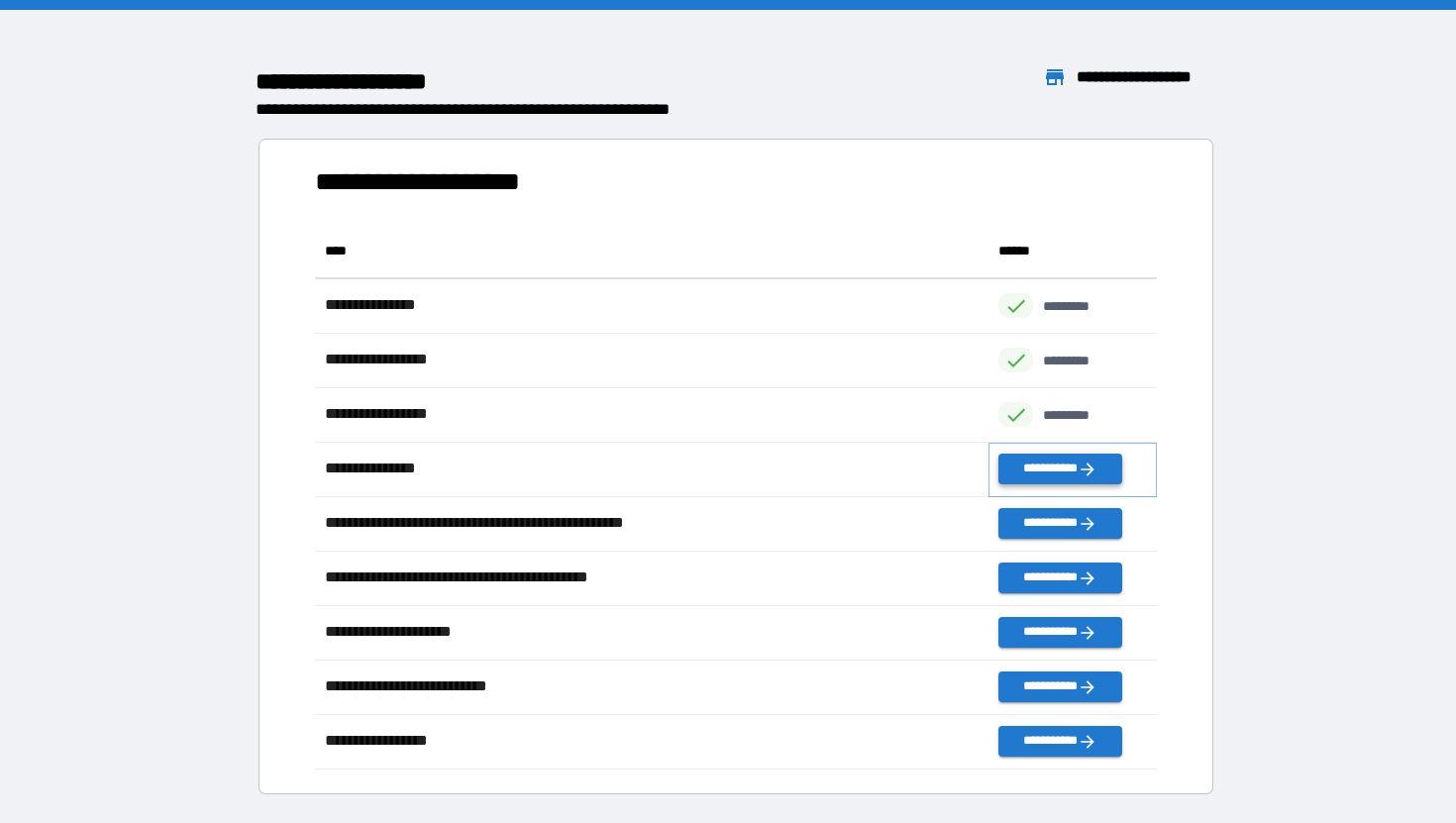 click 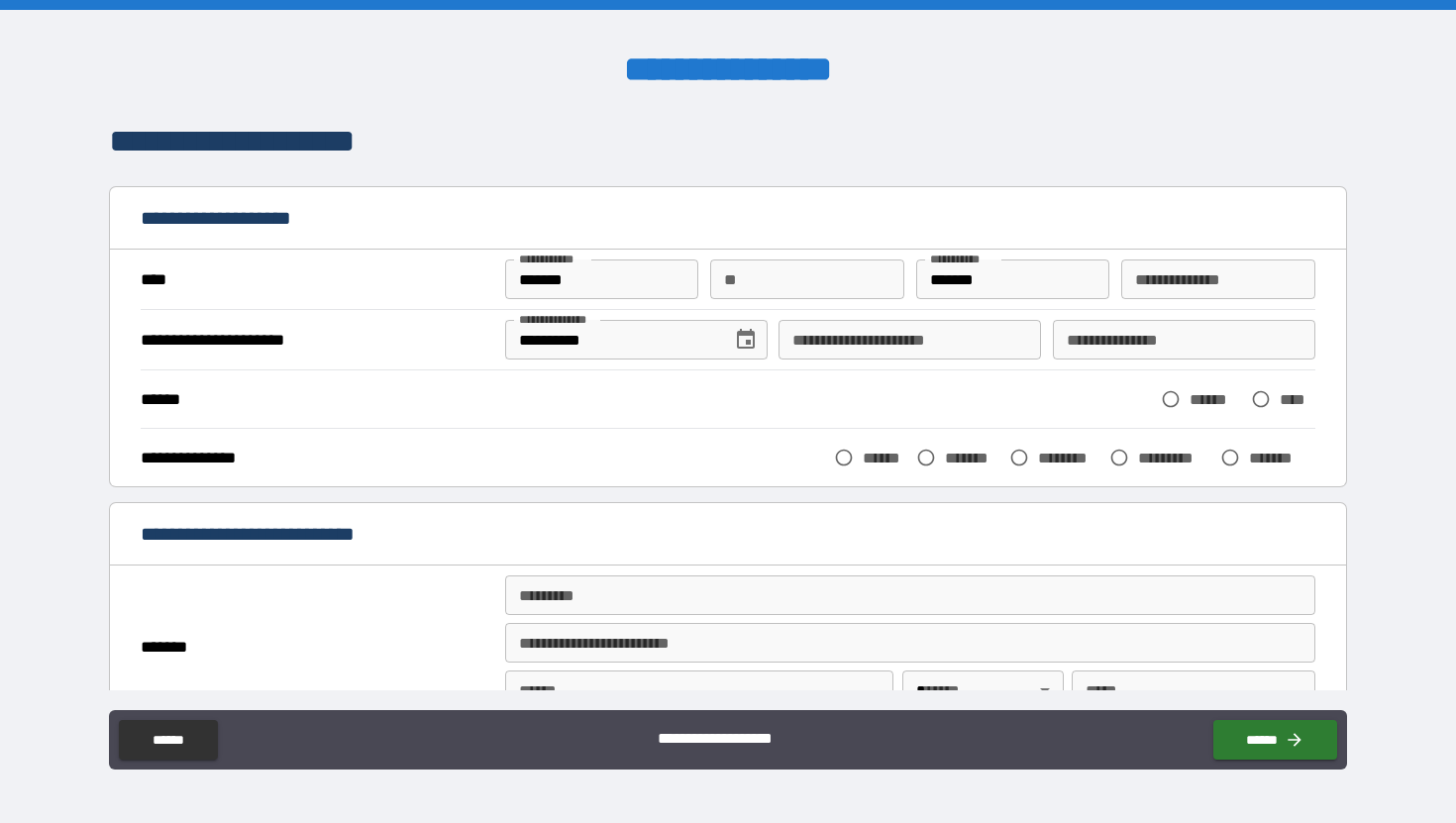 click on "**" at bounding box center [807, 279] 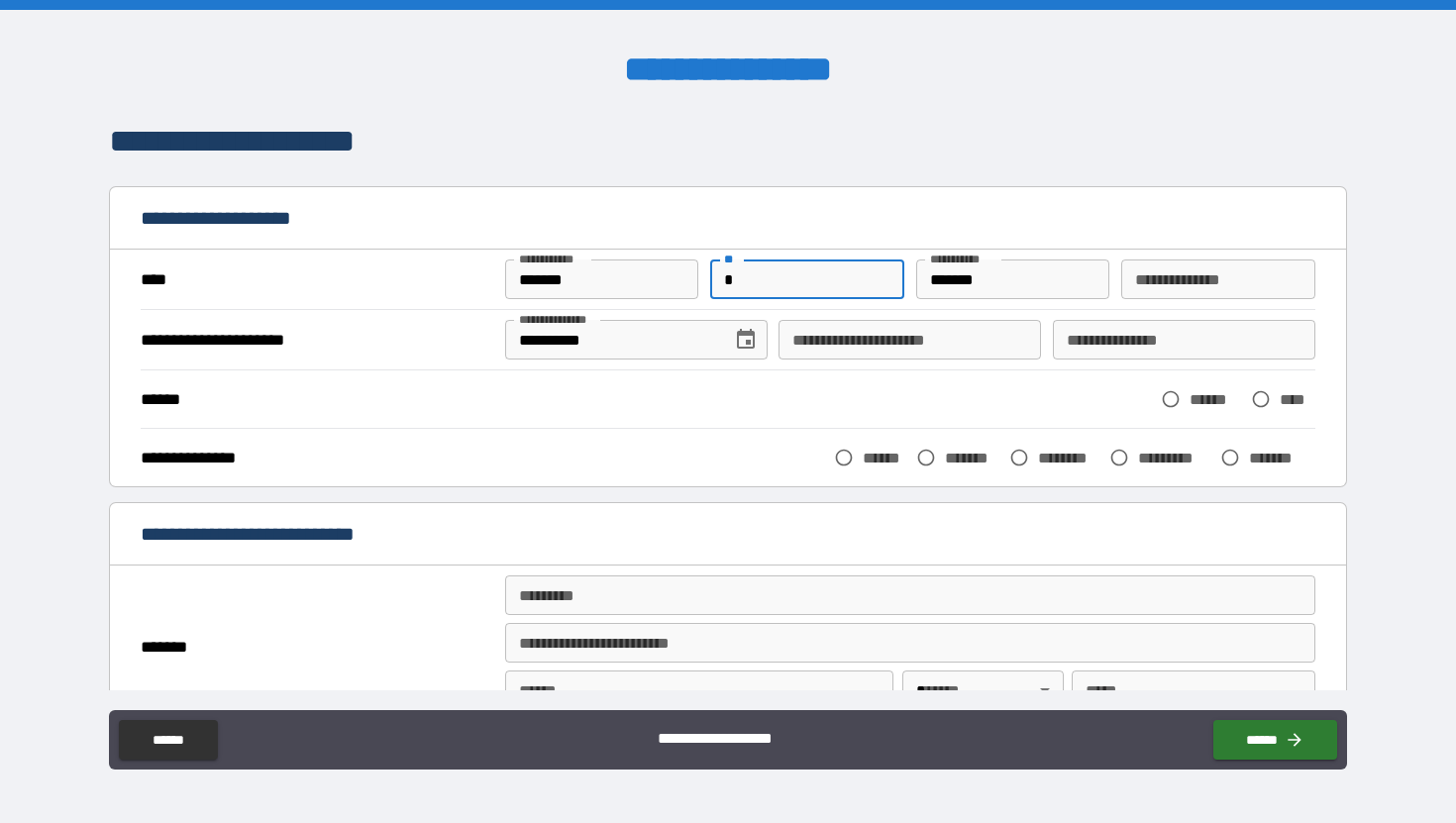 type on "*" 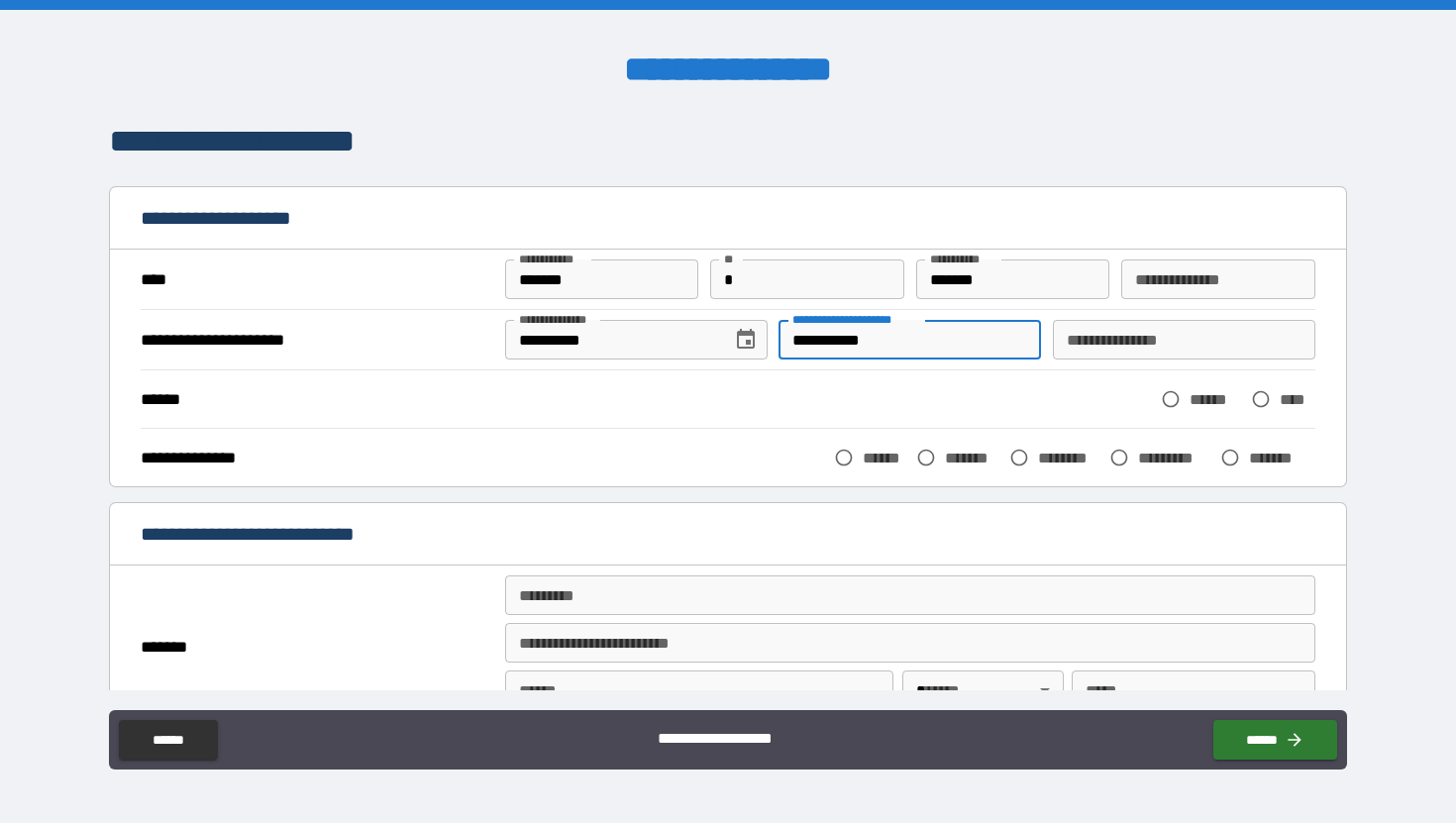 type on "**********" 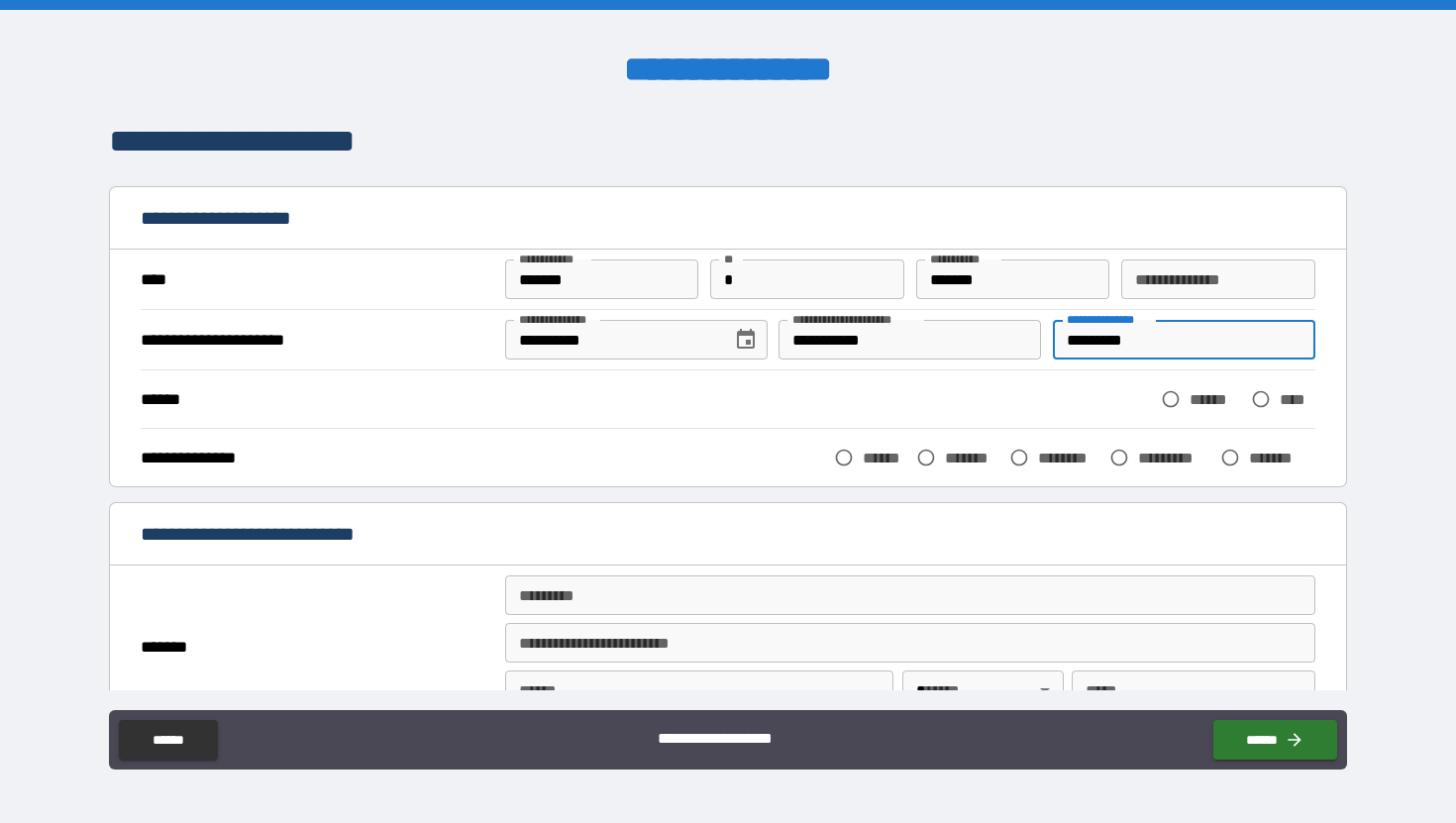 type on "*********" 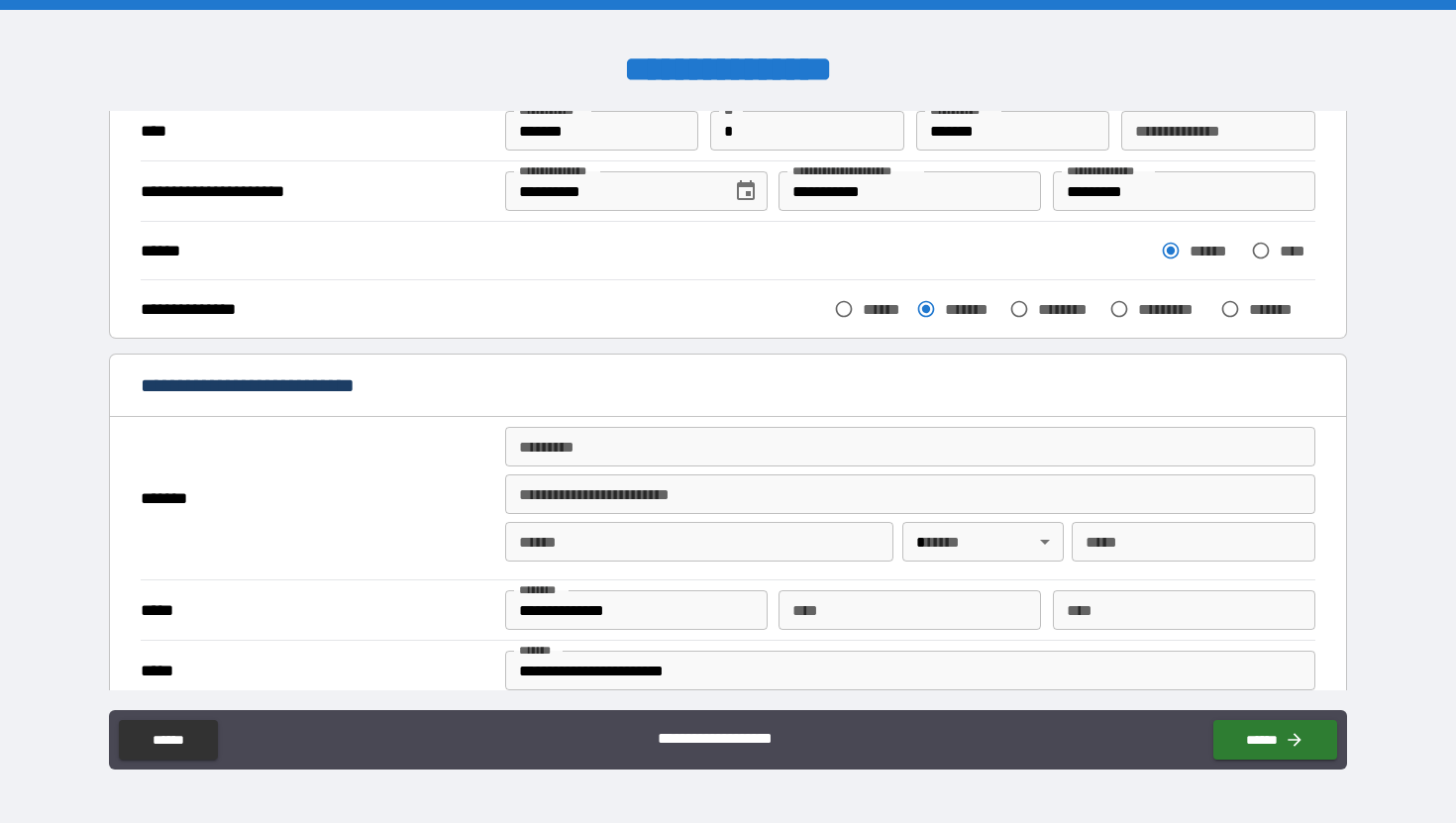 scroll, scrollTop: 230, scrollLeft: 0, axis: vertical 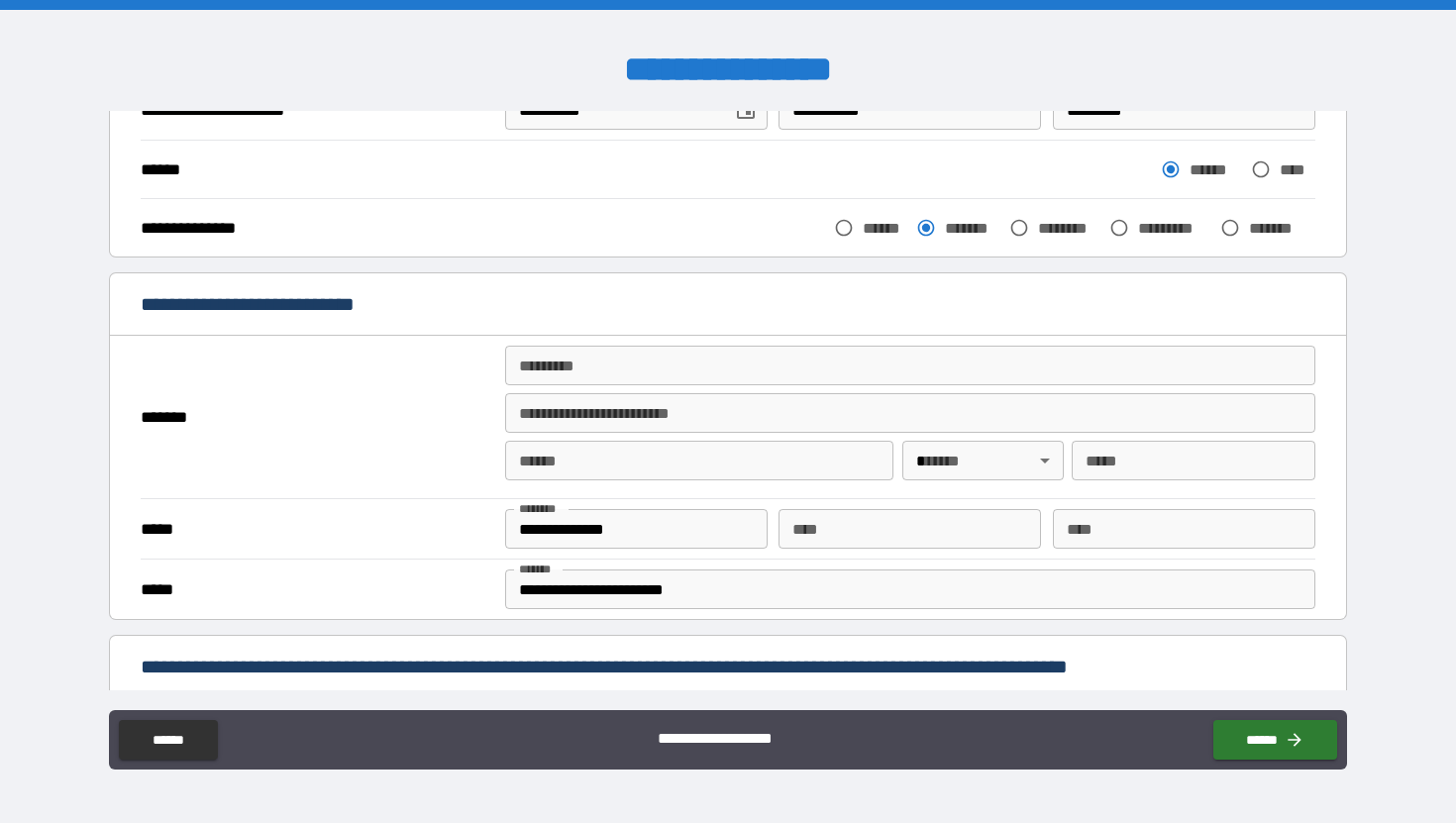 click on "*******   *" at bounding box center [910, 365] 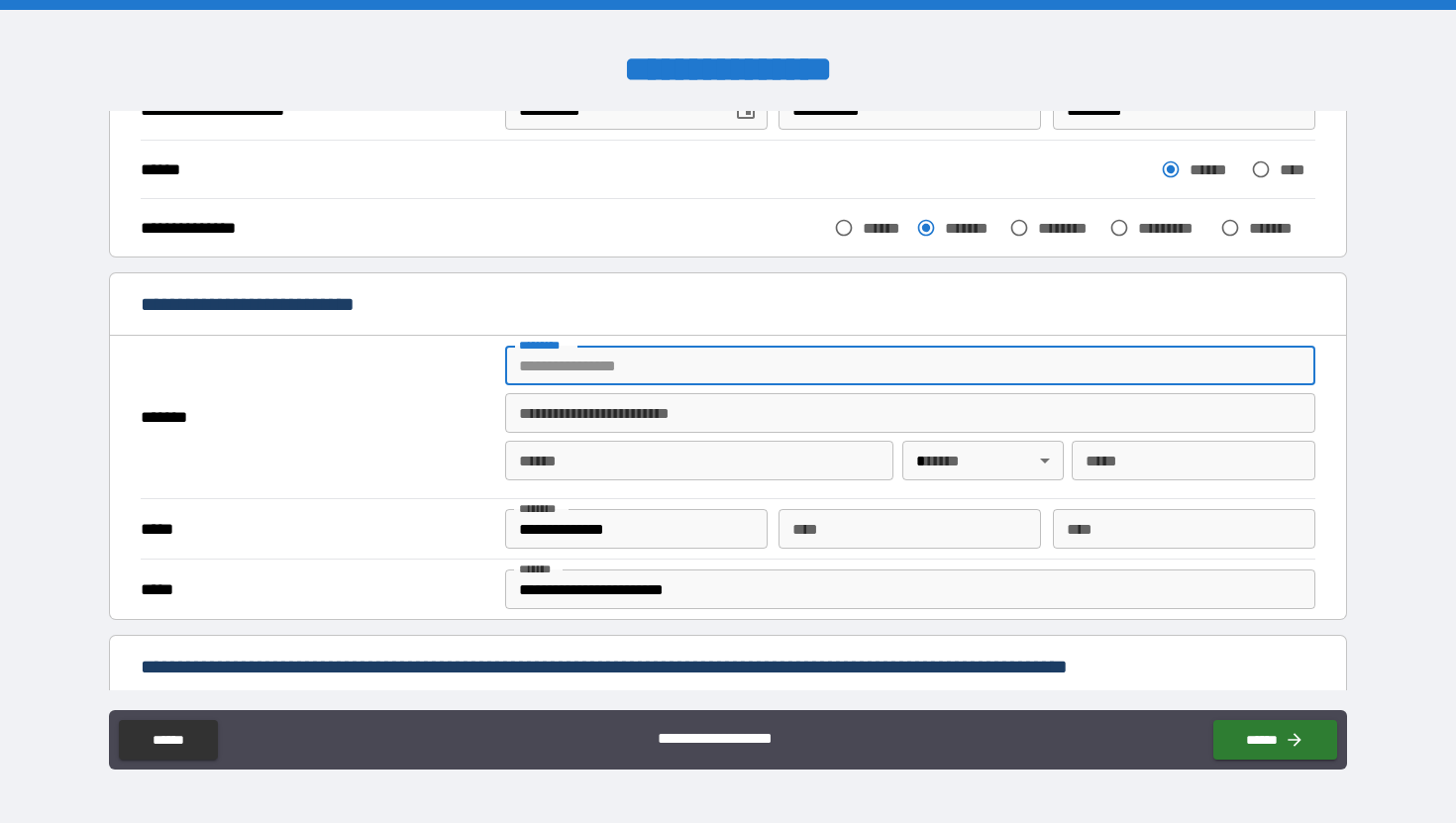 type on "**********" 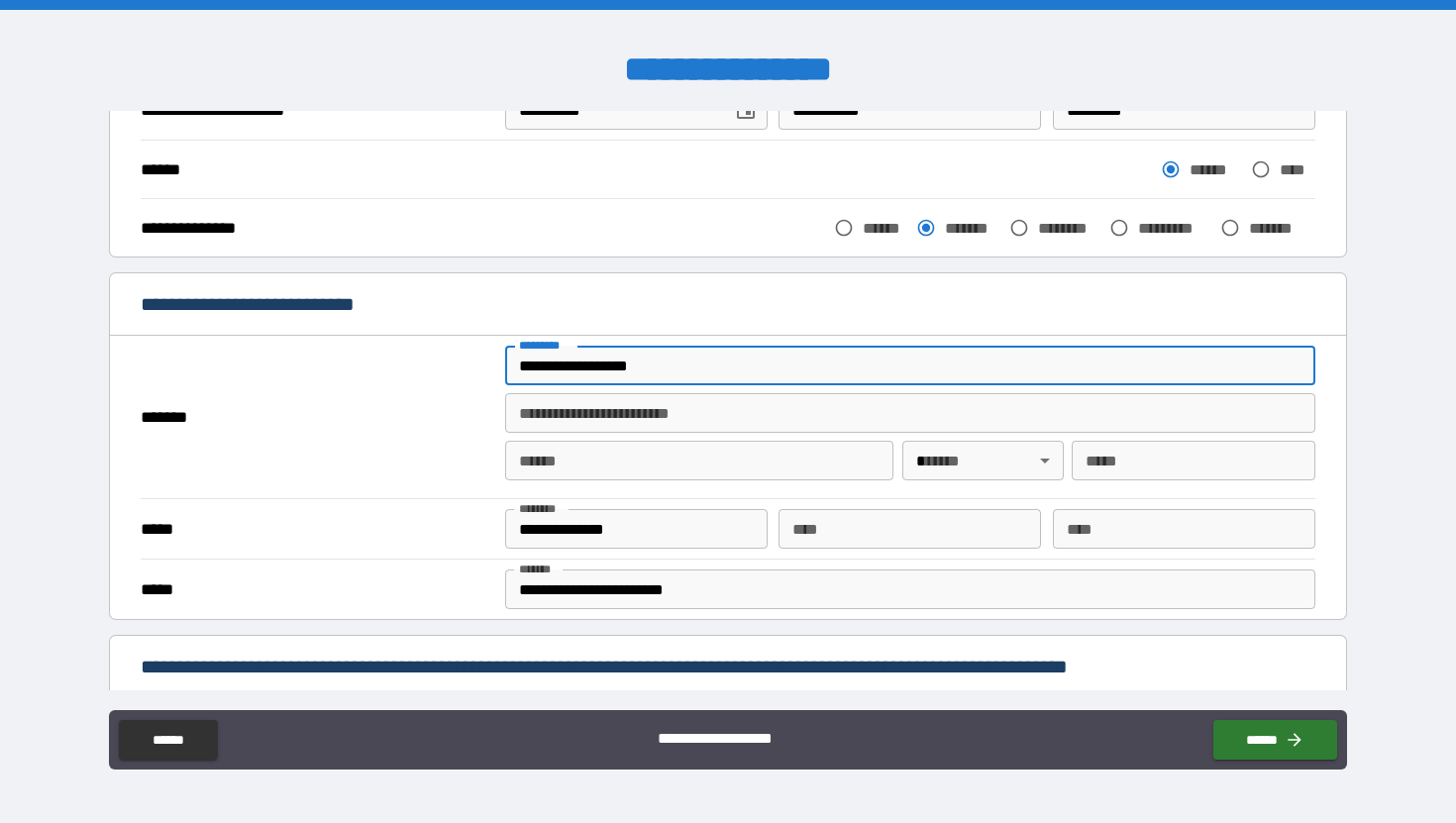 type on "*******" 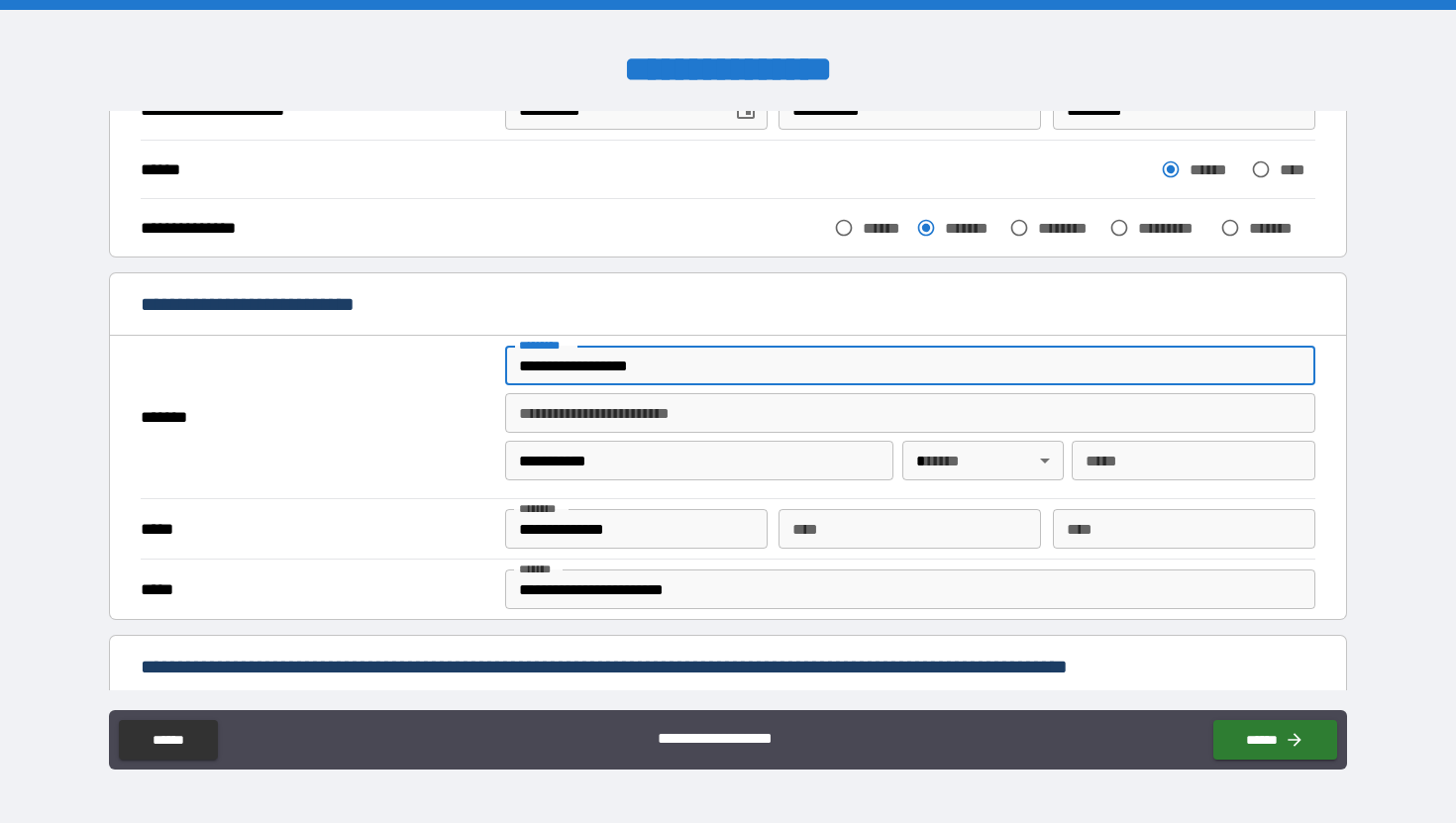 type on "**" 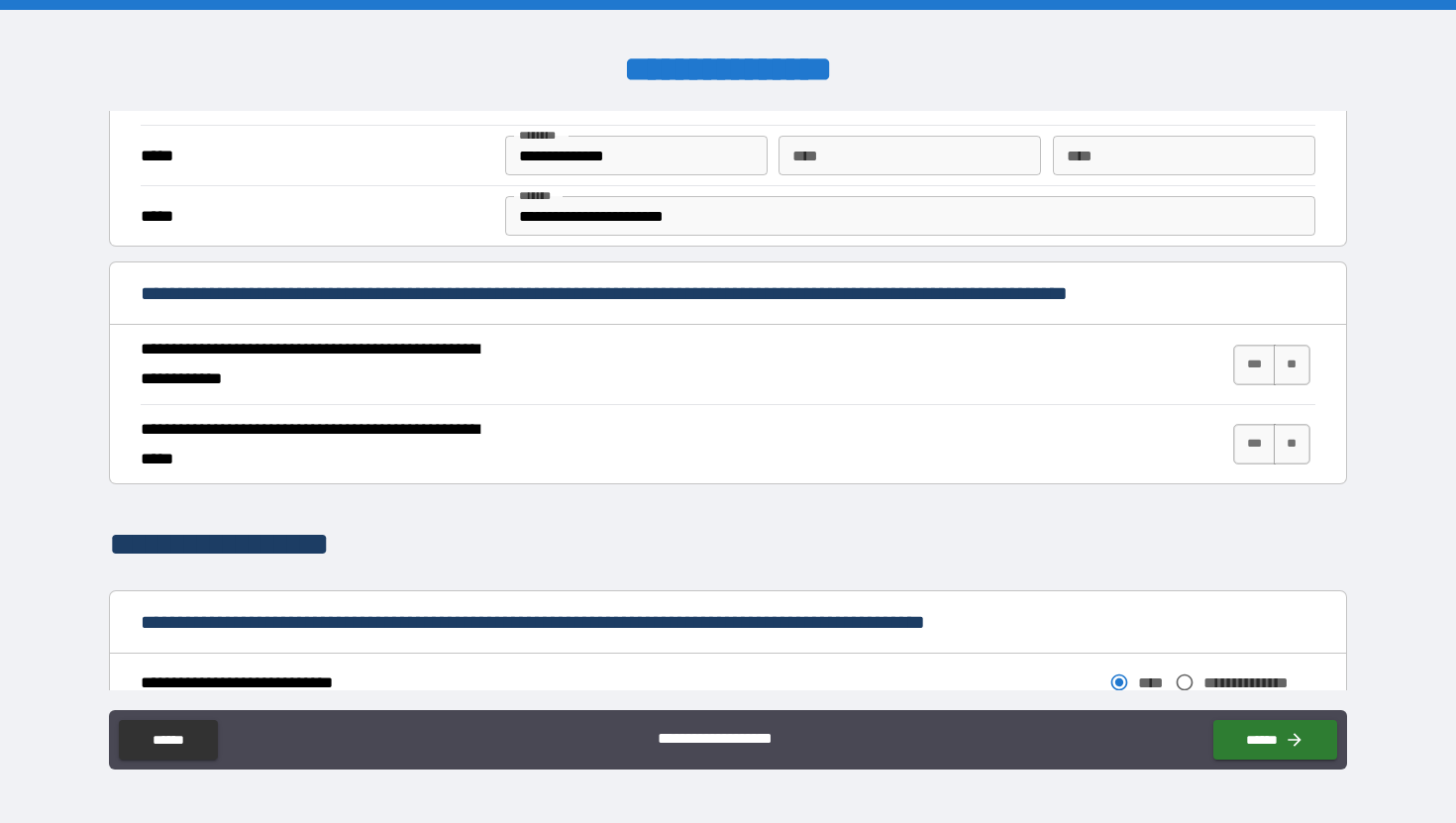scroll, scrollTop: 607, scrollLeft: 0, axis: vertical 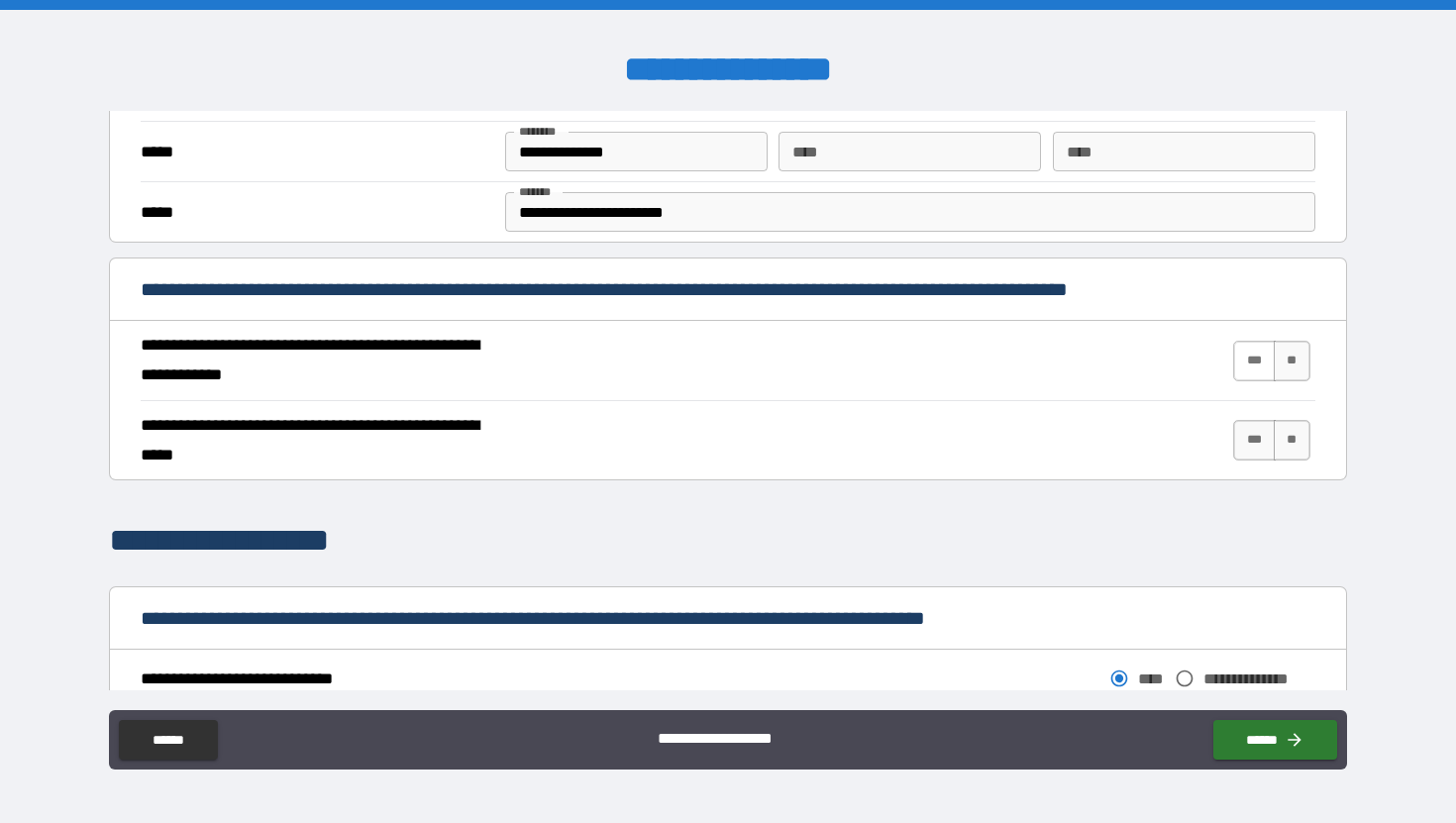 click on "***" at bounding box center (1254, 360) 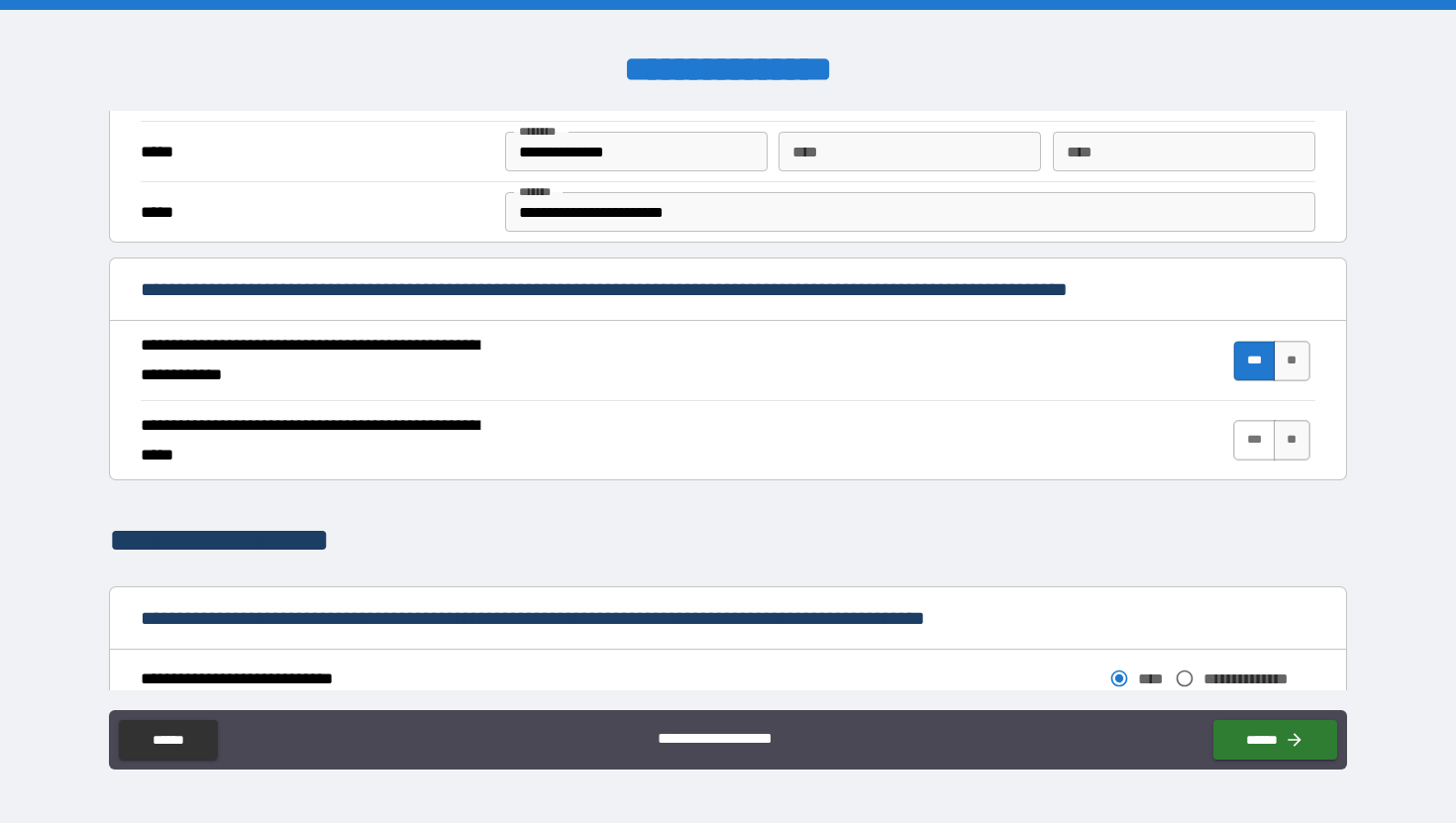 click on "***" at bounding box center [1254, 440] 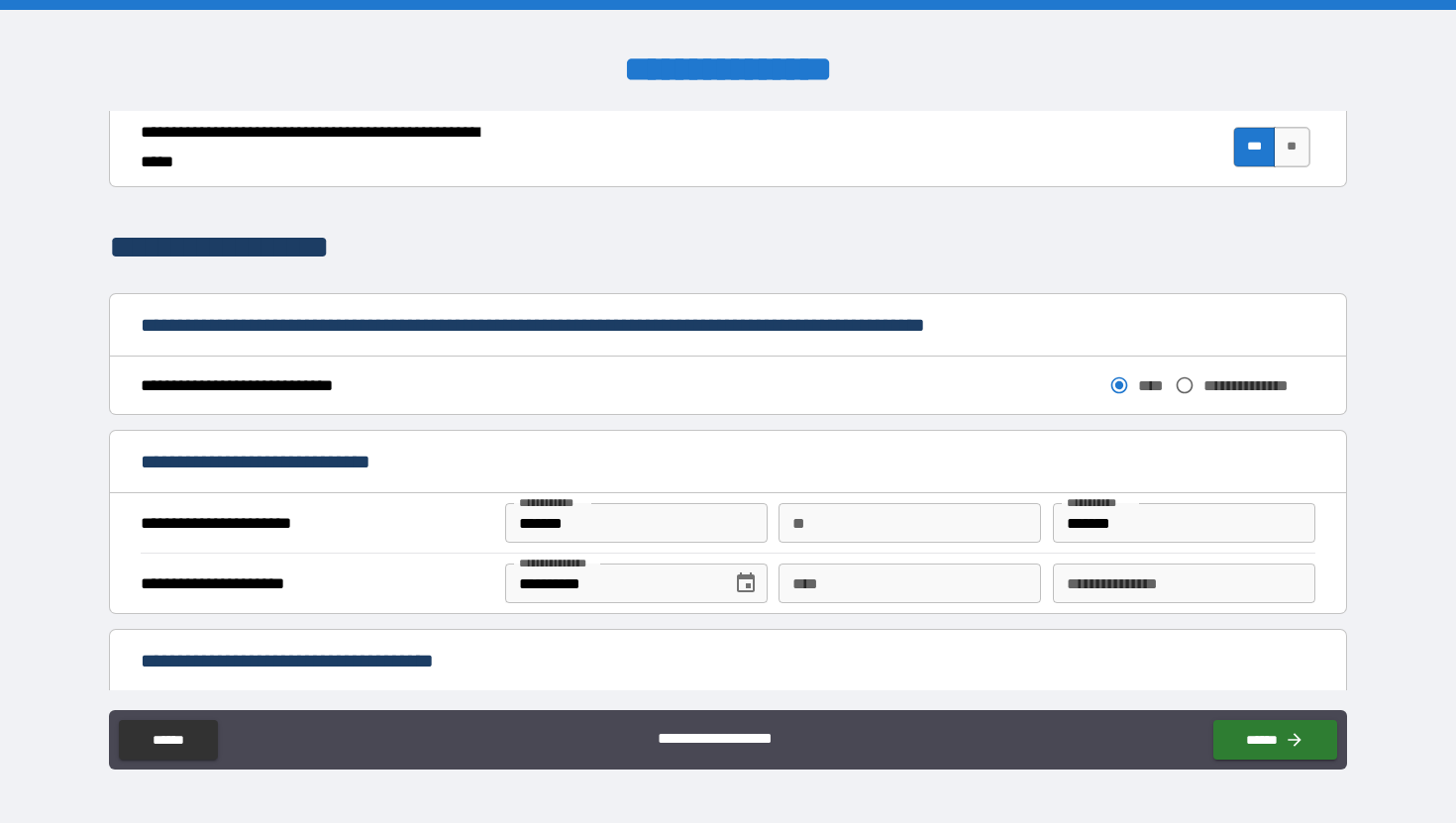 scroll, scrollTop: 905, scrollLeft: 0, axis: vertical 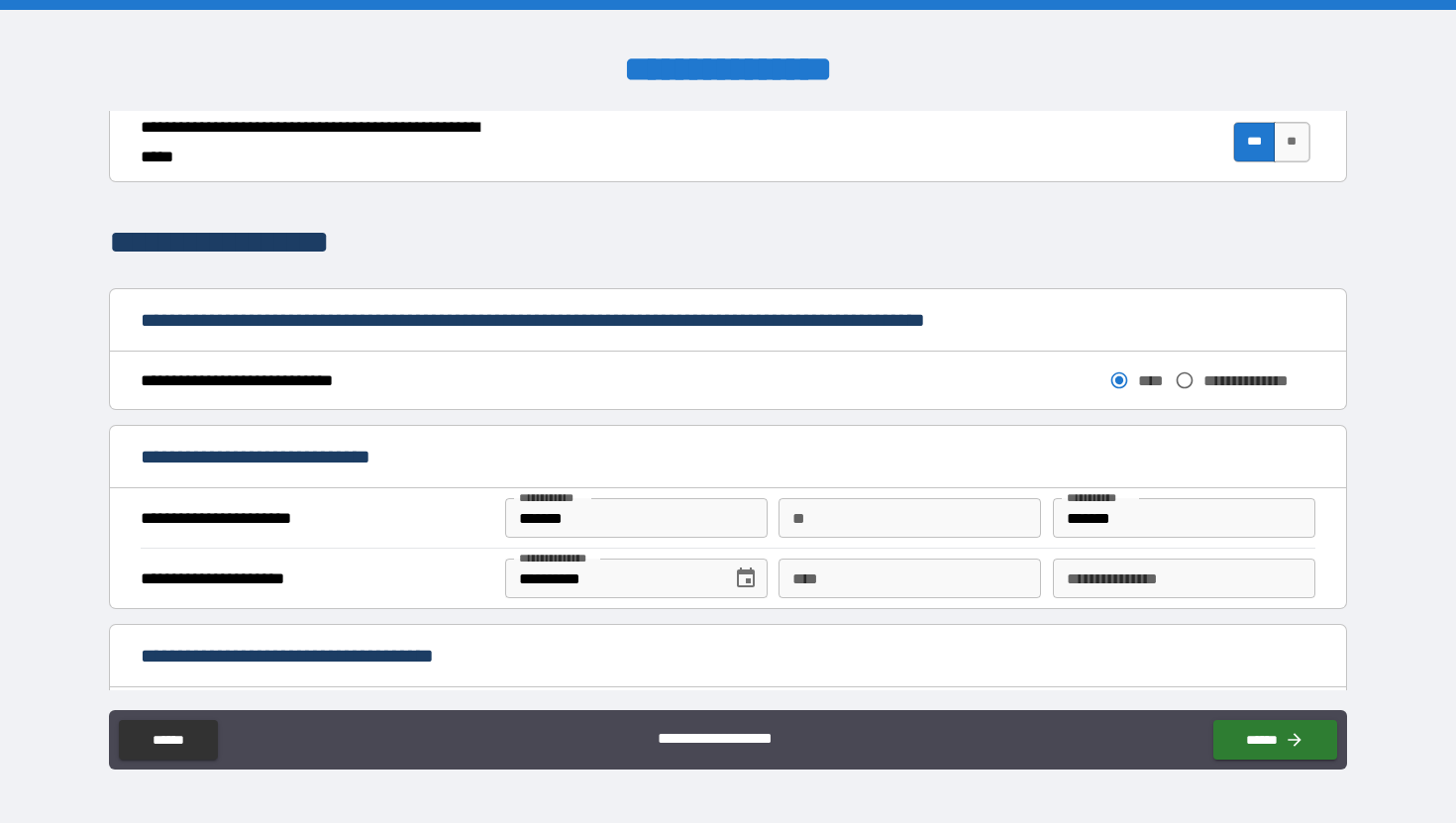 click on "**" at bounding box center (909, 518) 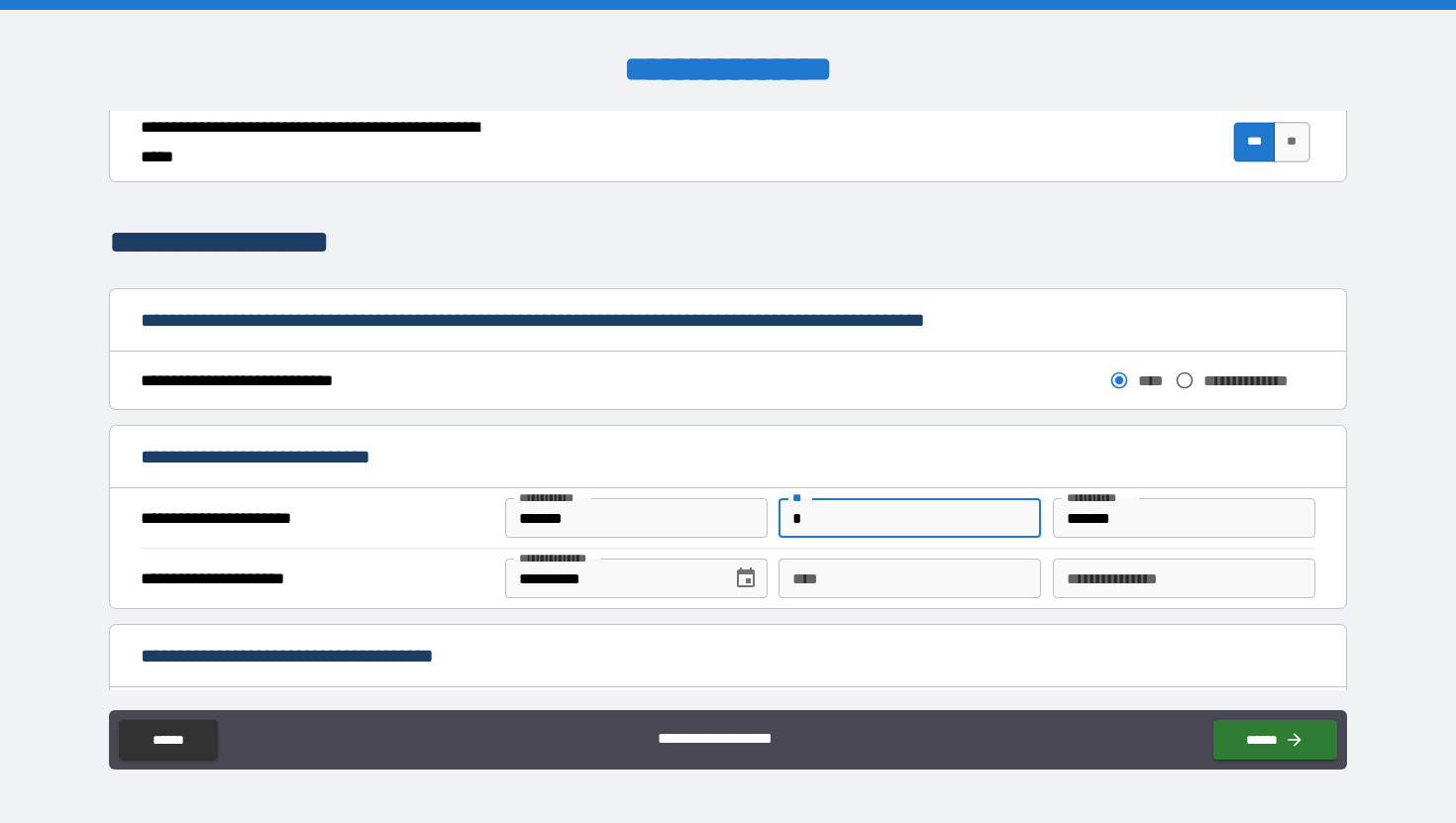 type on "*" 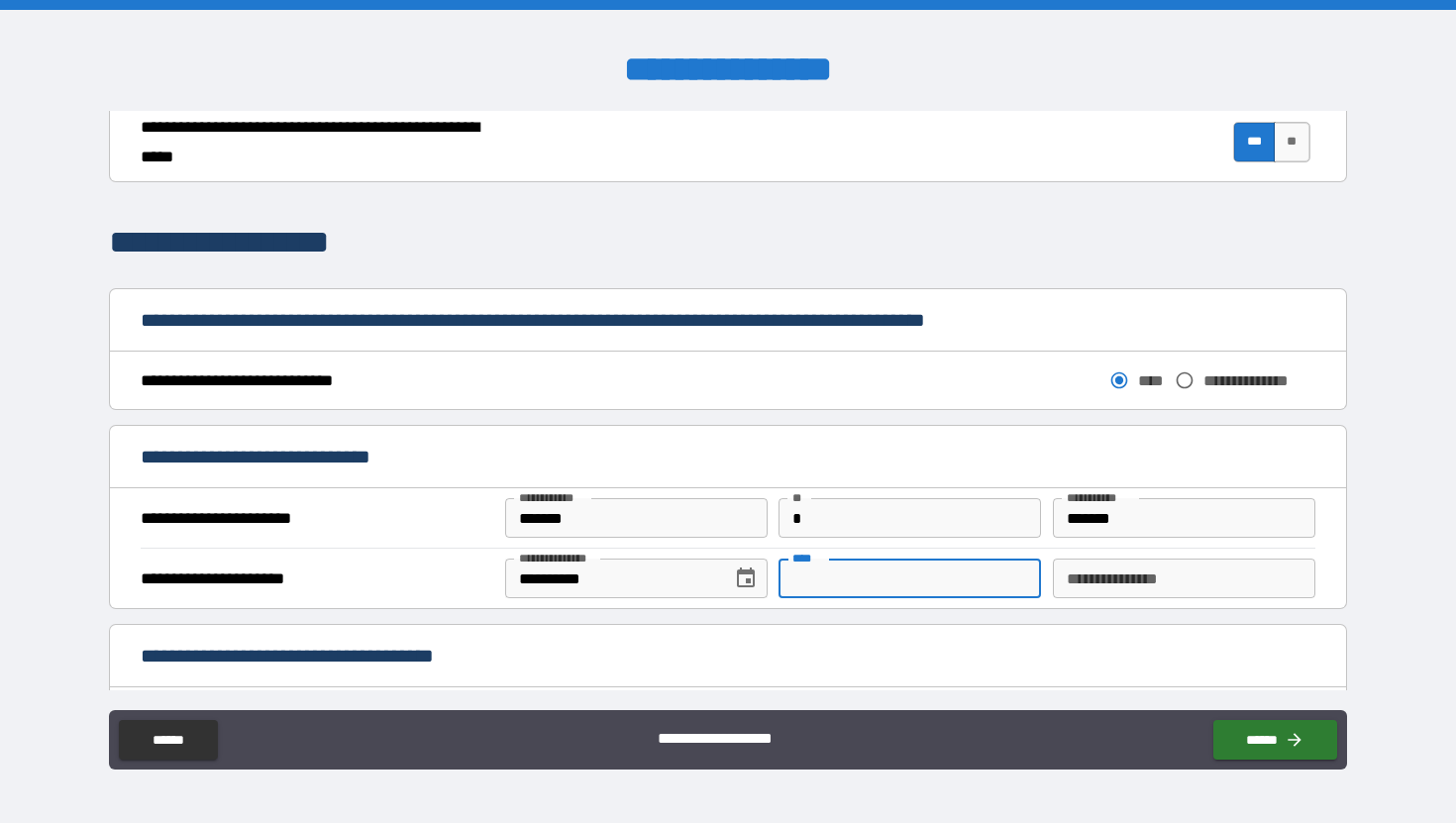click on "****" at bounding box center (909, 578) 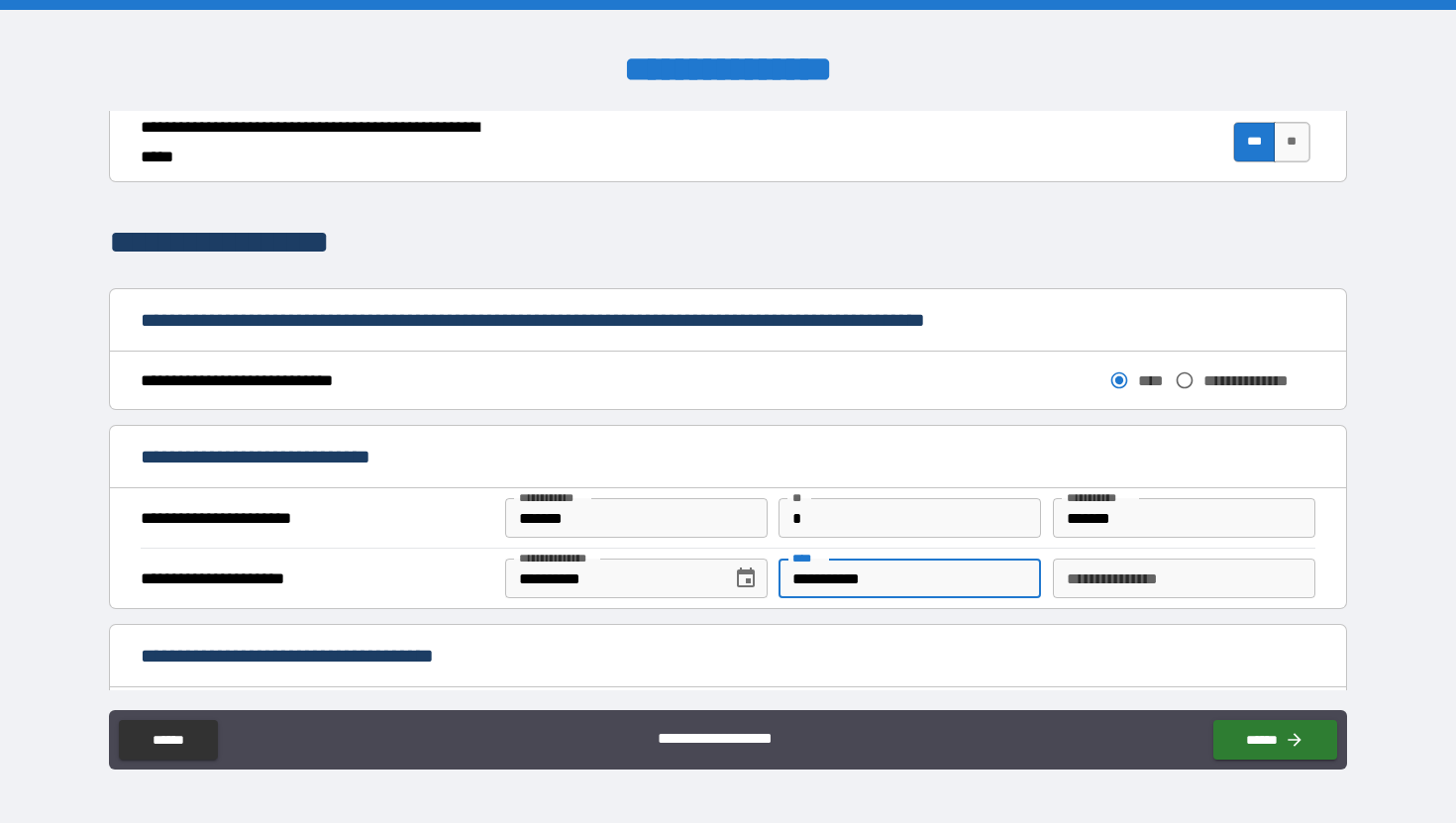 type on "**********" 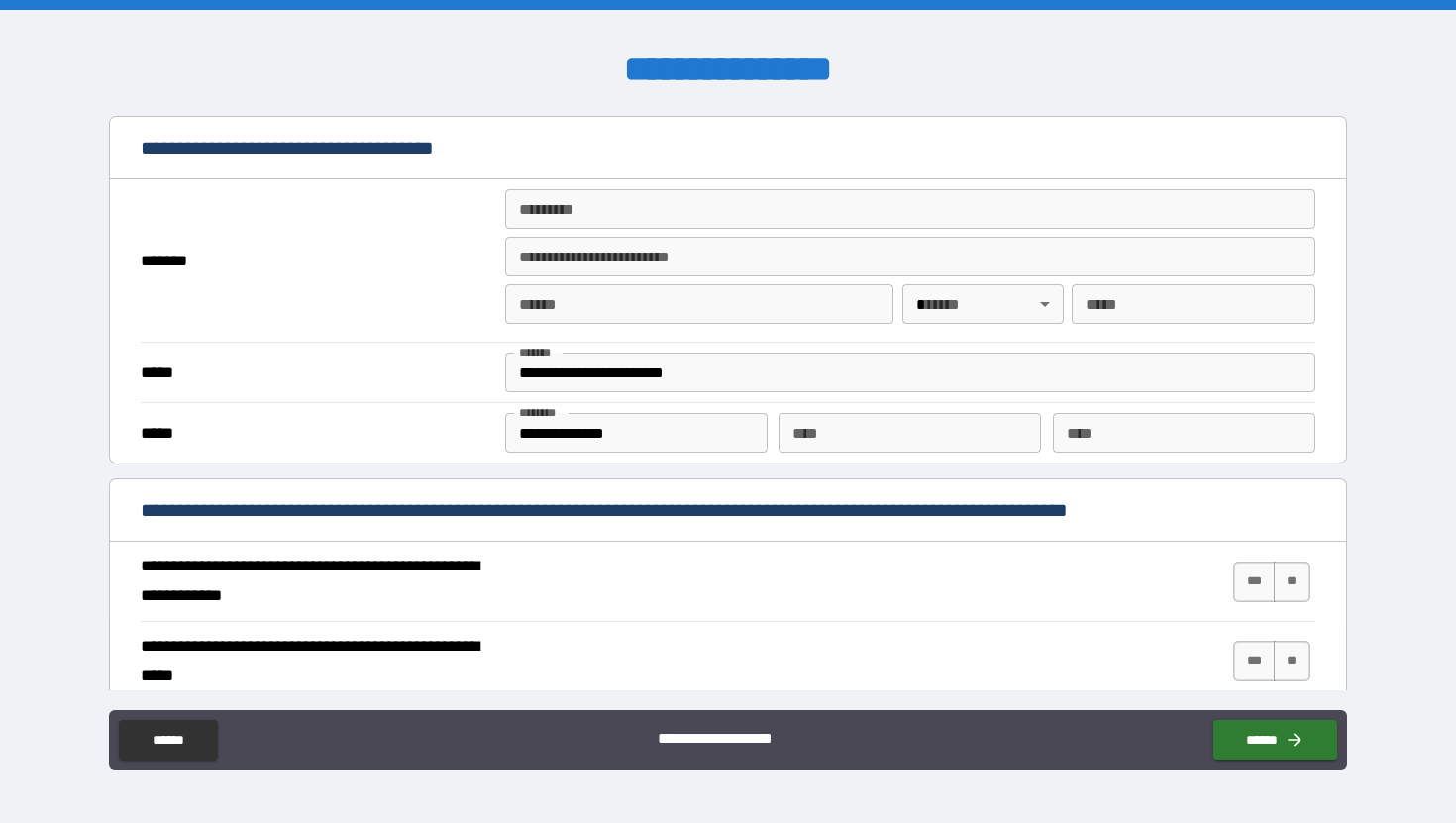 scroll, scrollTop: 1415, scrollLeft: 0, axis: vertical 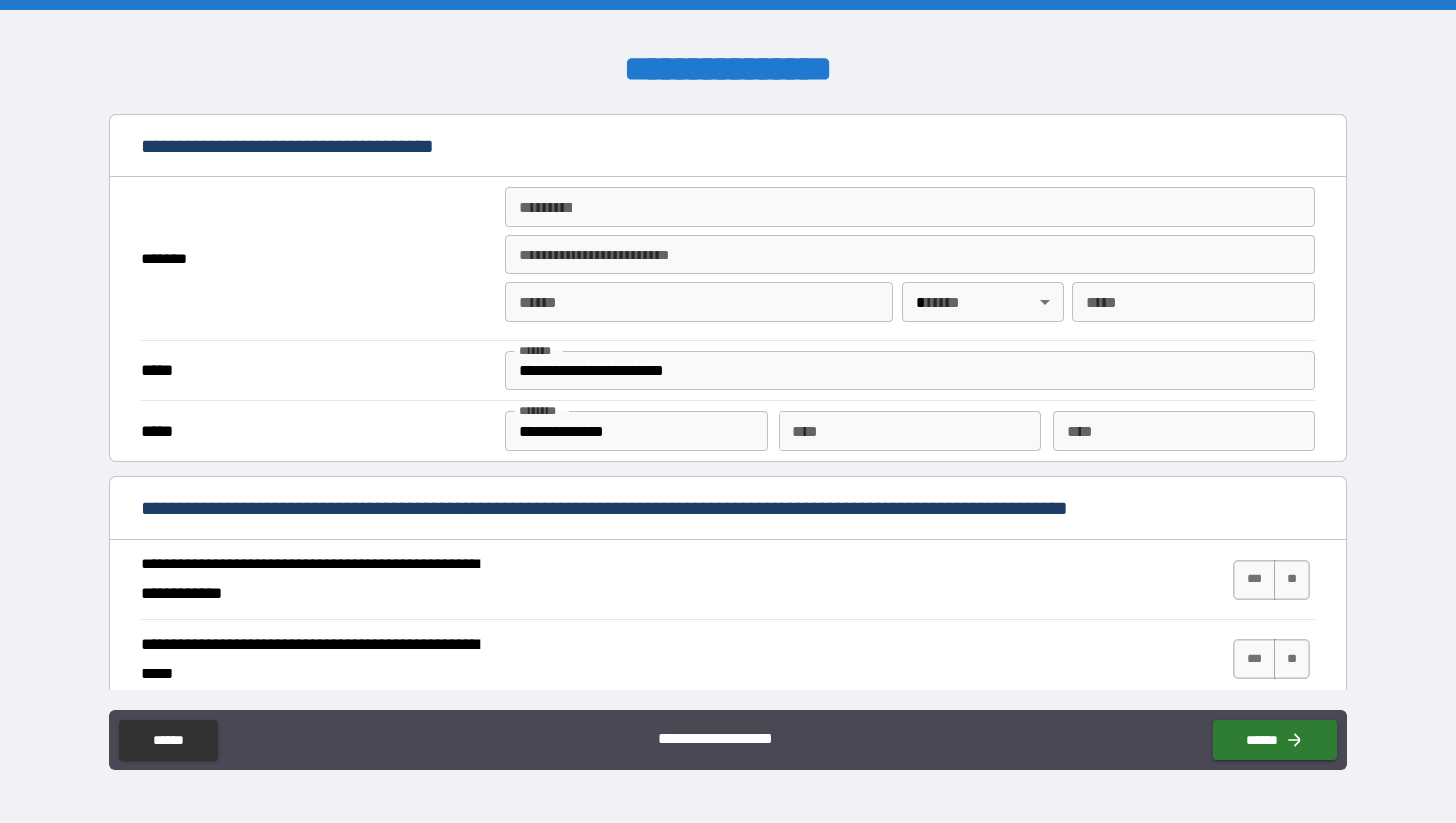 type on "*********" 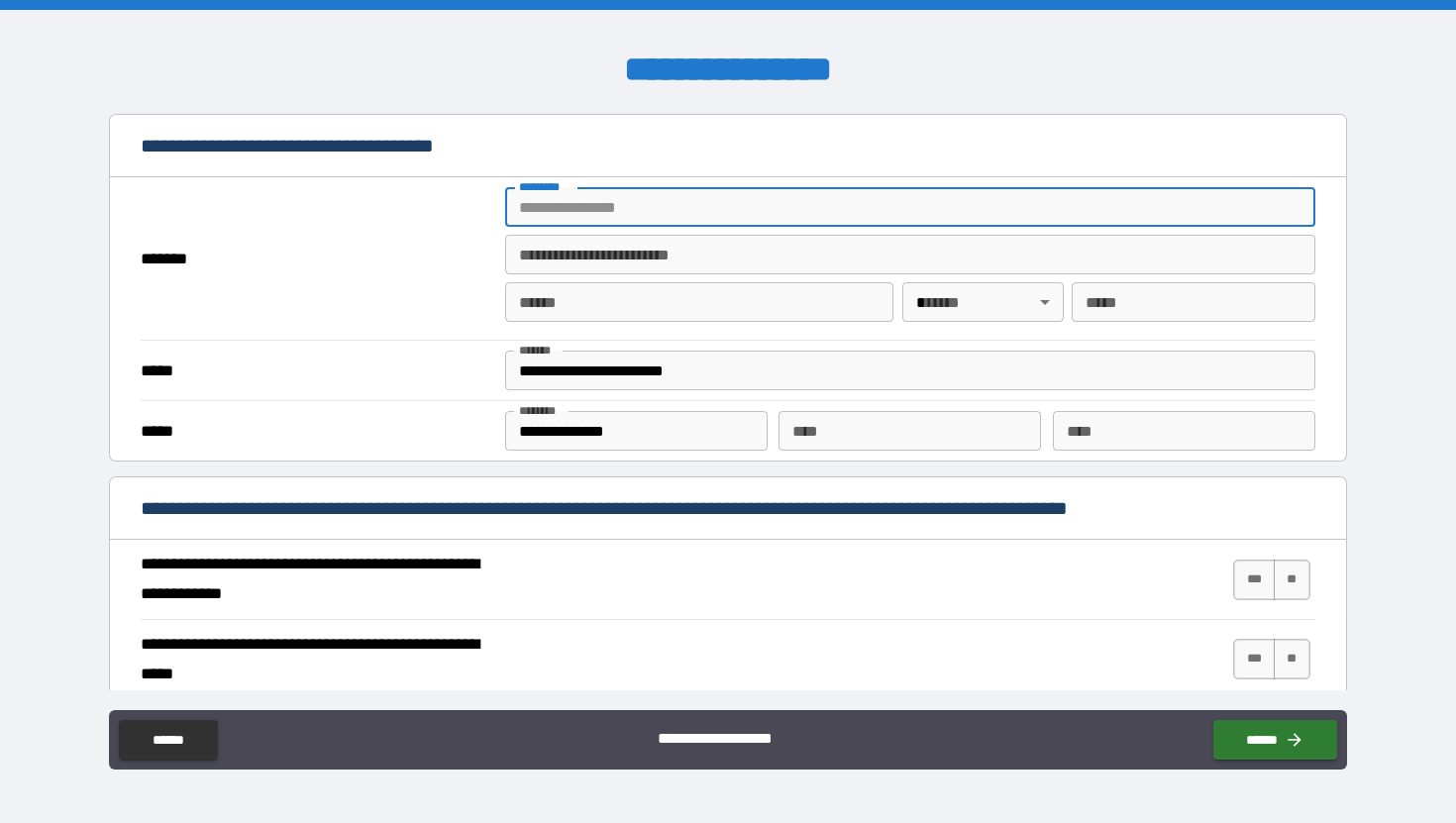 click on "*******   *" at bounding box center [910, 207] 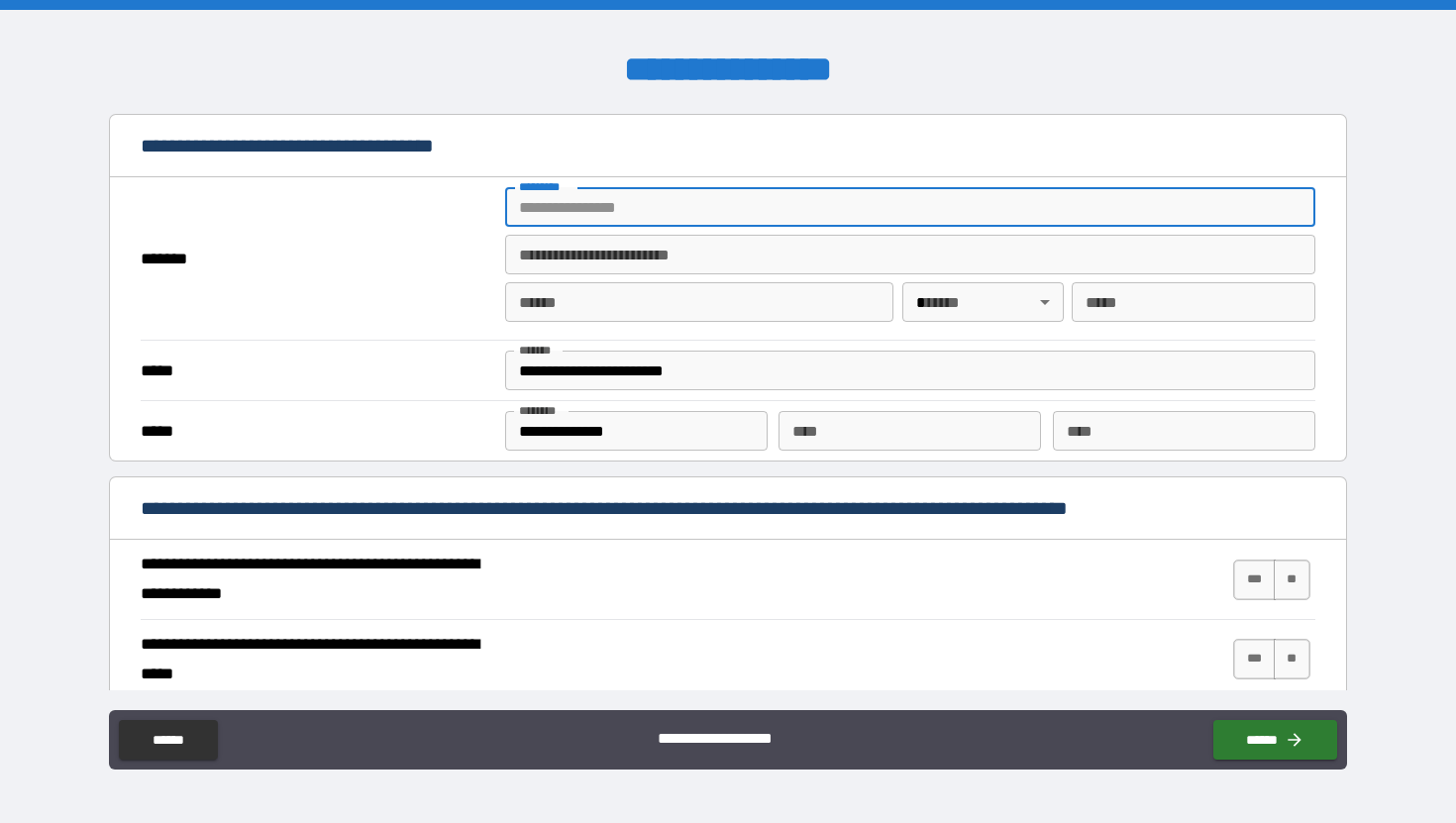 type on "**********" 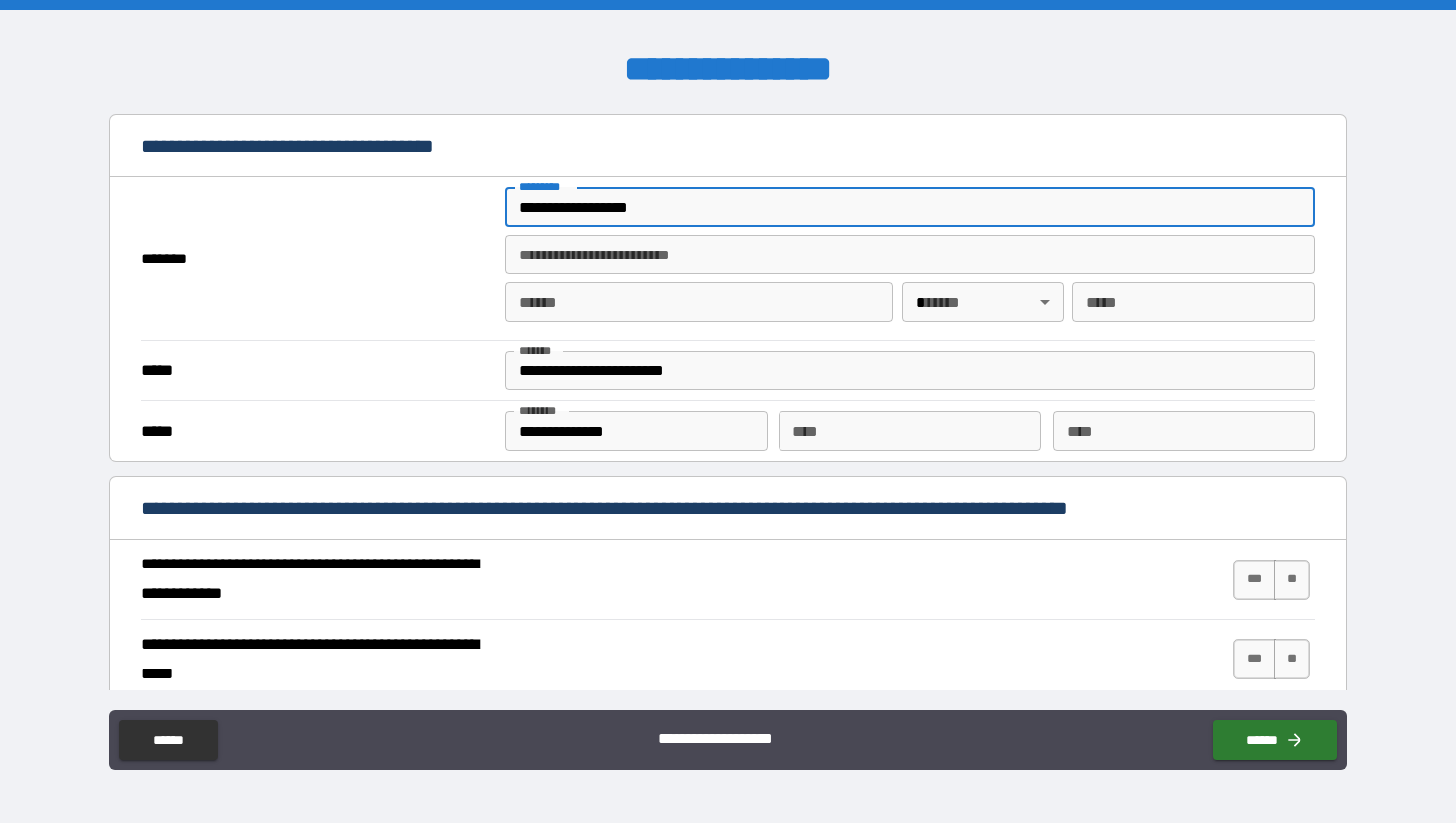 type on "**********" 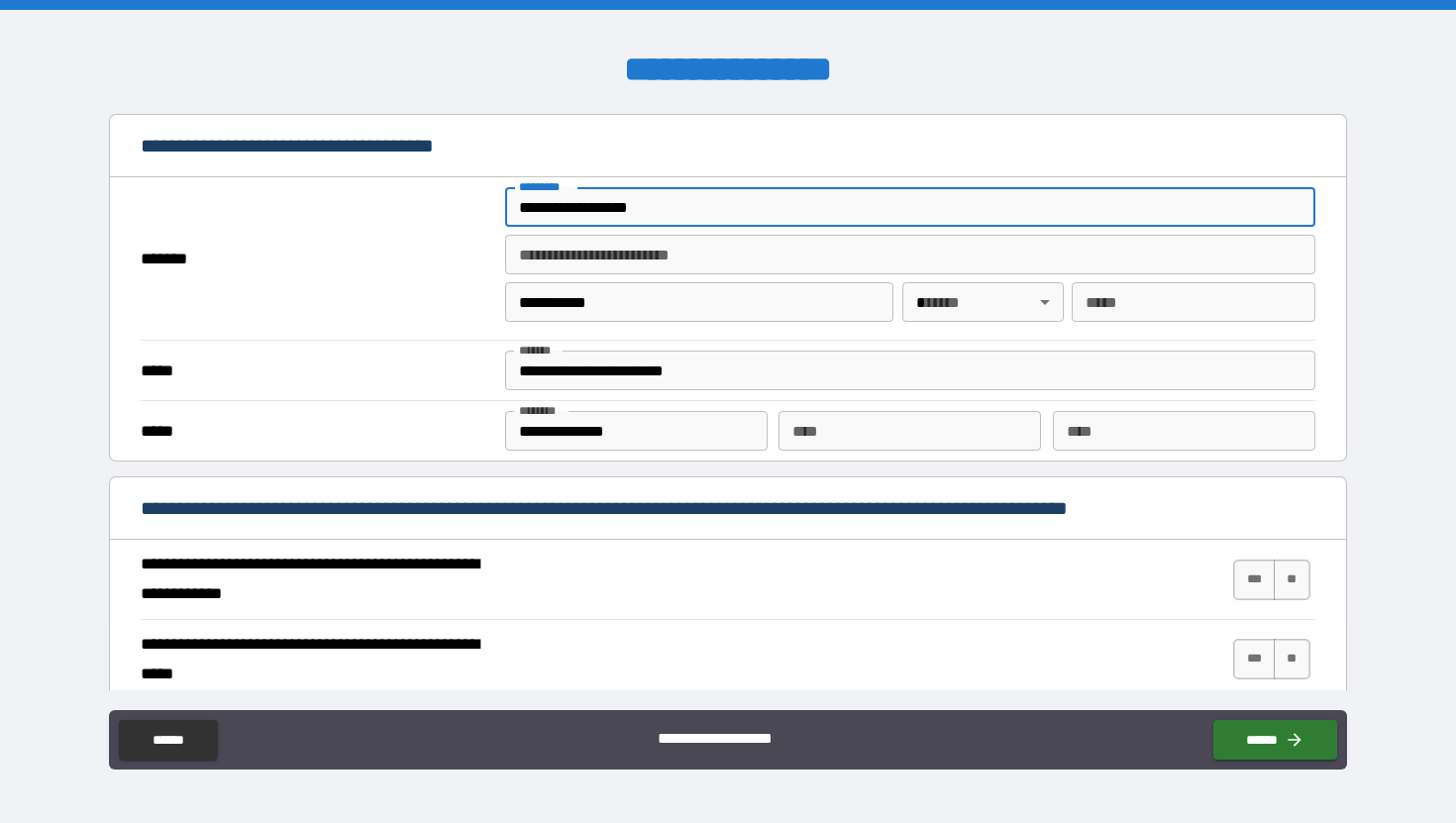 type on "**" 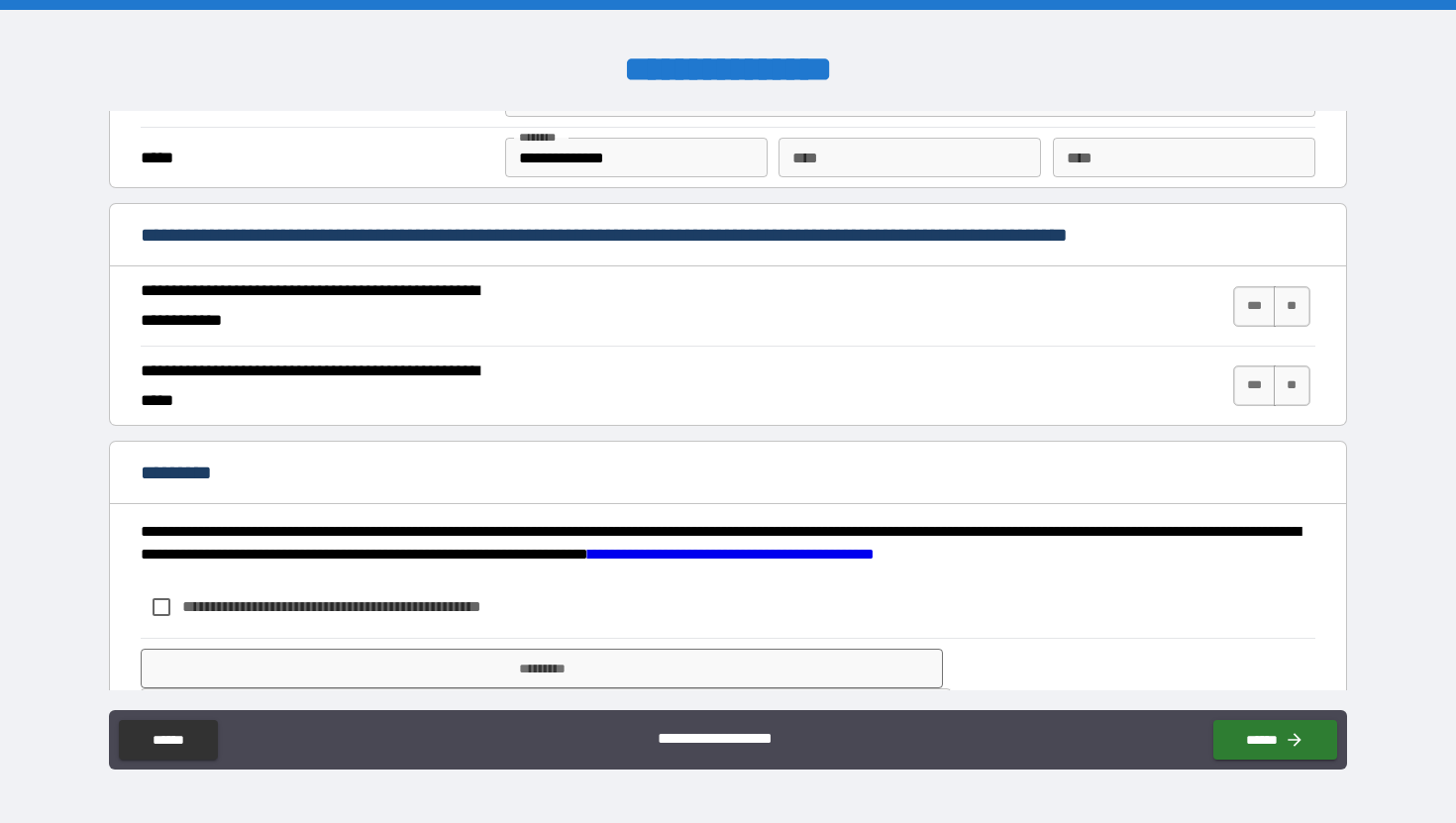 scroll, scrollTop: 1711, scrollLeft: 0, axis: vertical 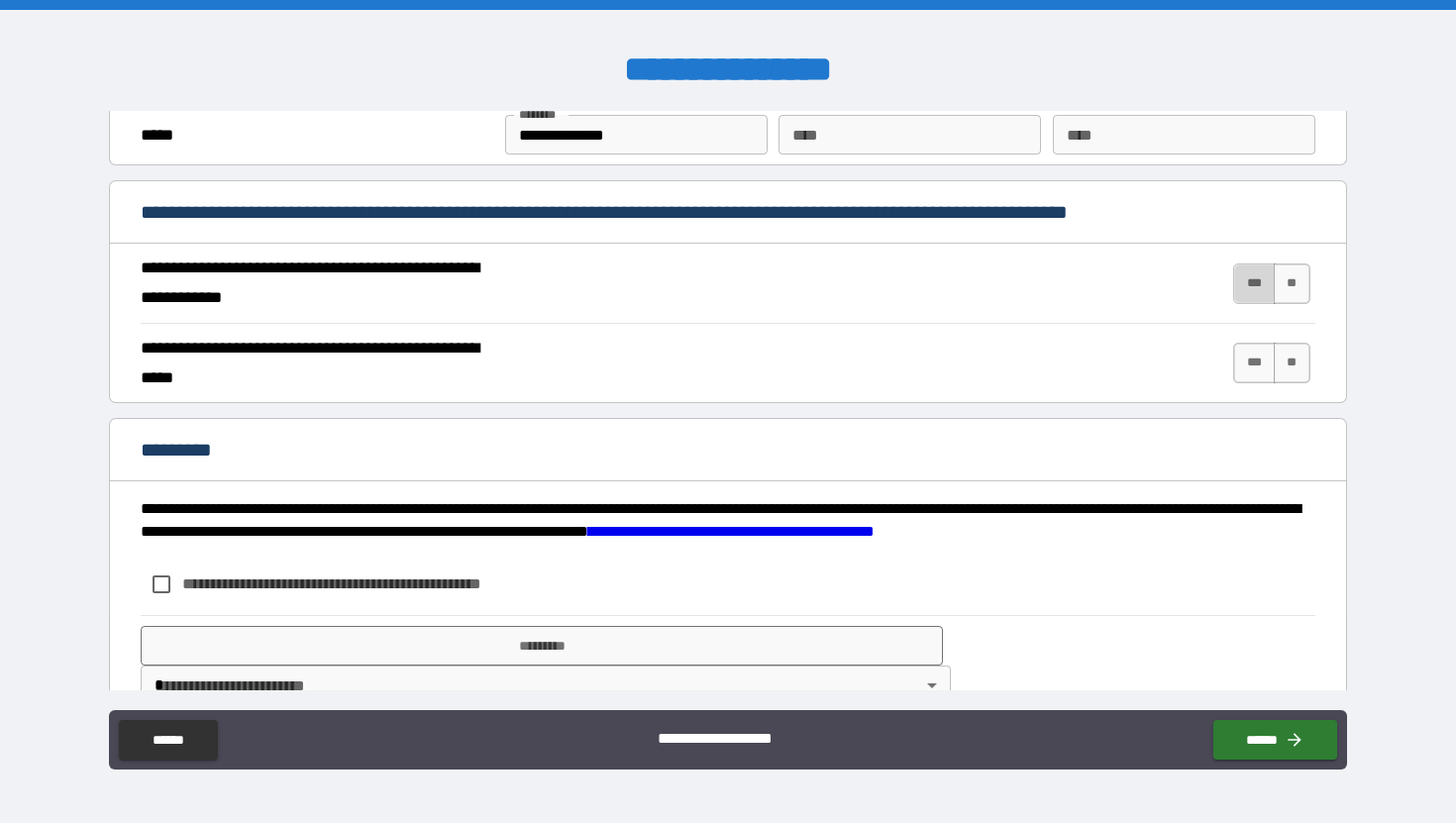 click on "***" at bounding box center [1254, 283] 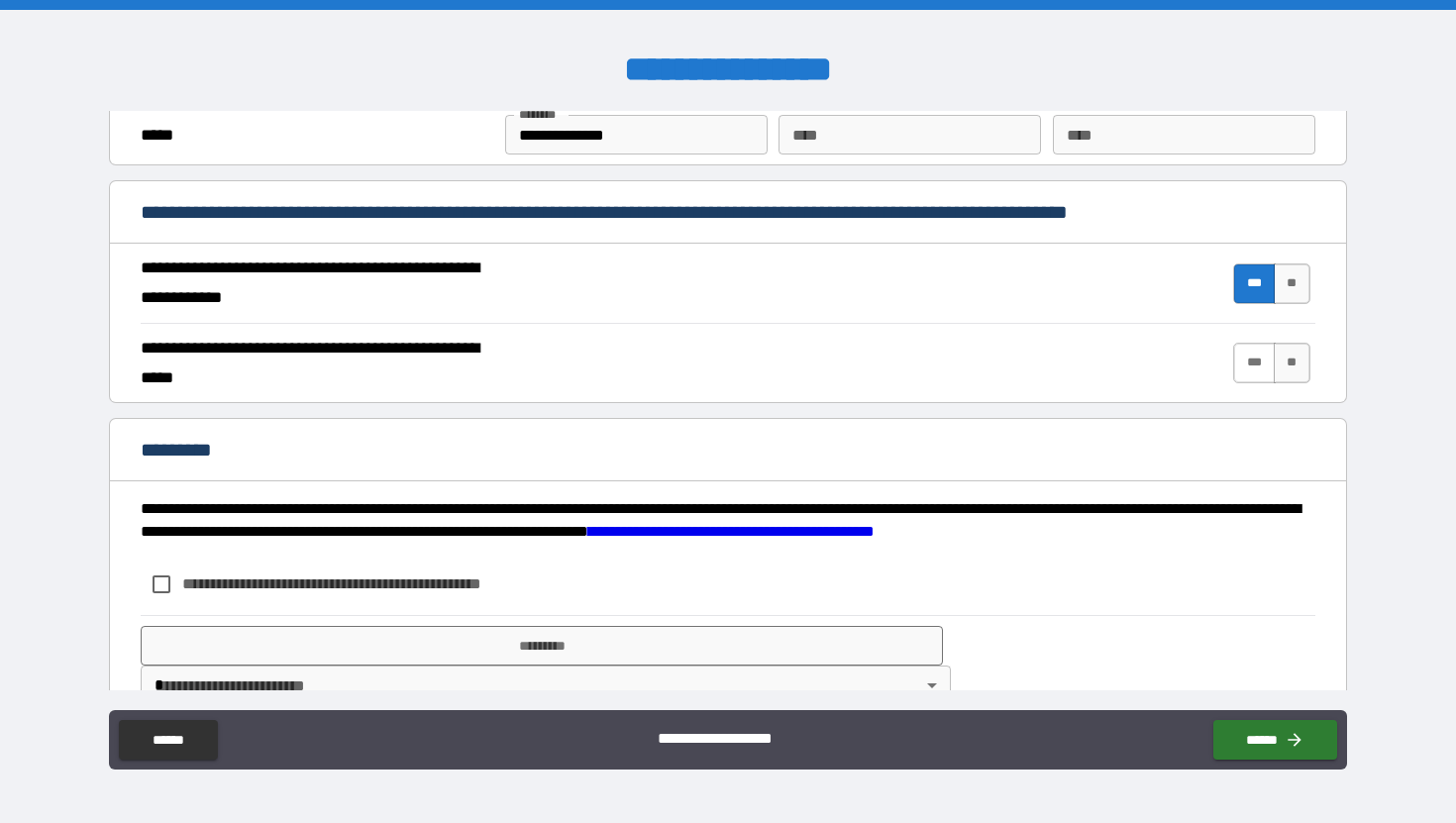 click on "***" at bounding box center (1254, 362) 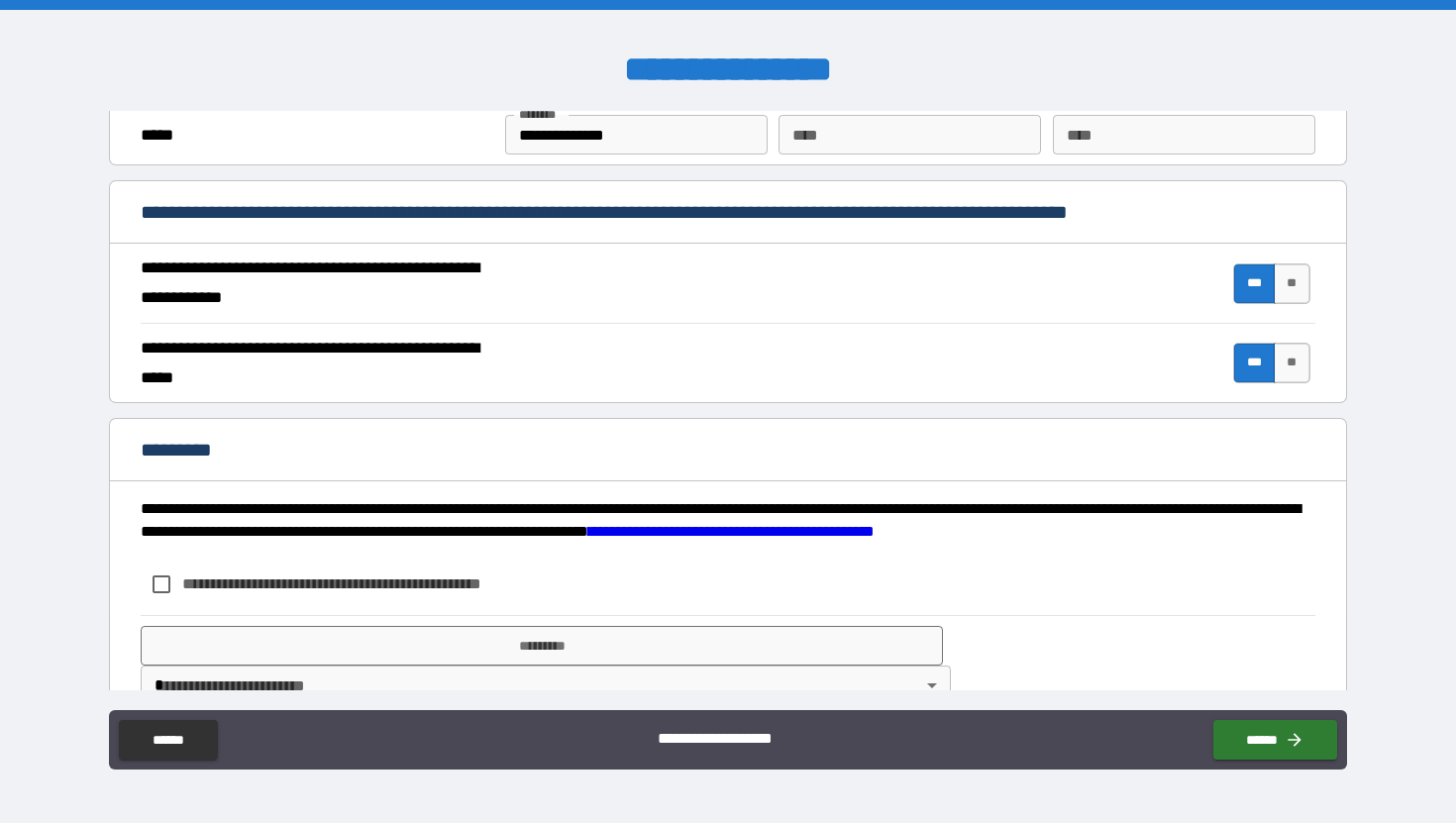 scroll, scrollTop: 1757, scrollLeft: 0, axis: vertical 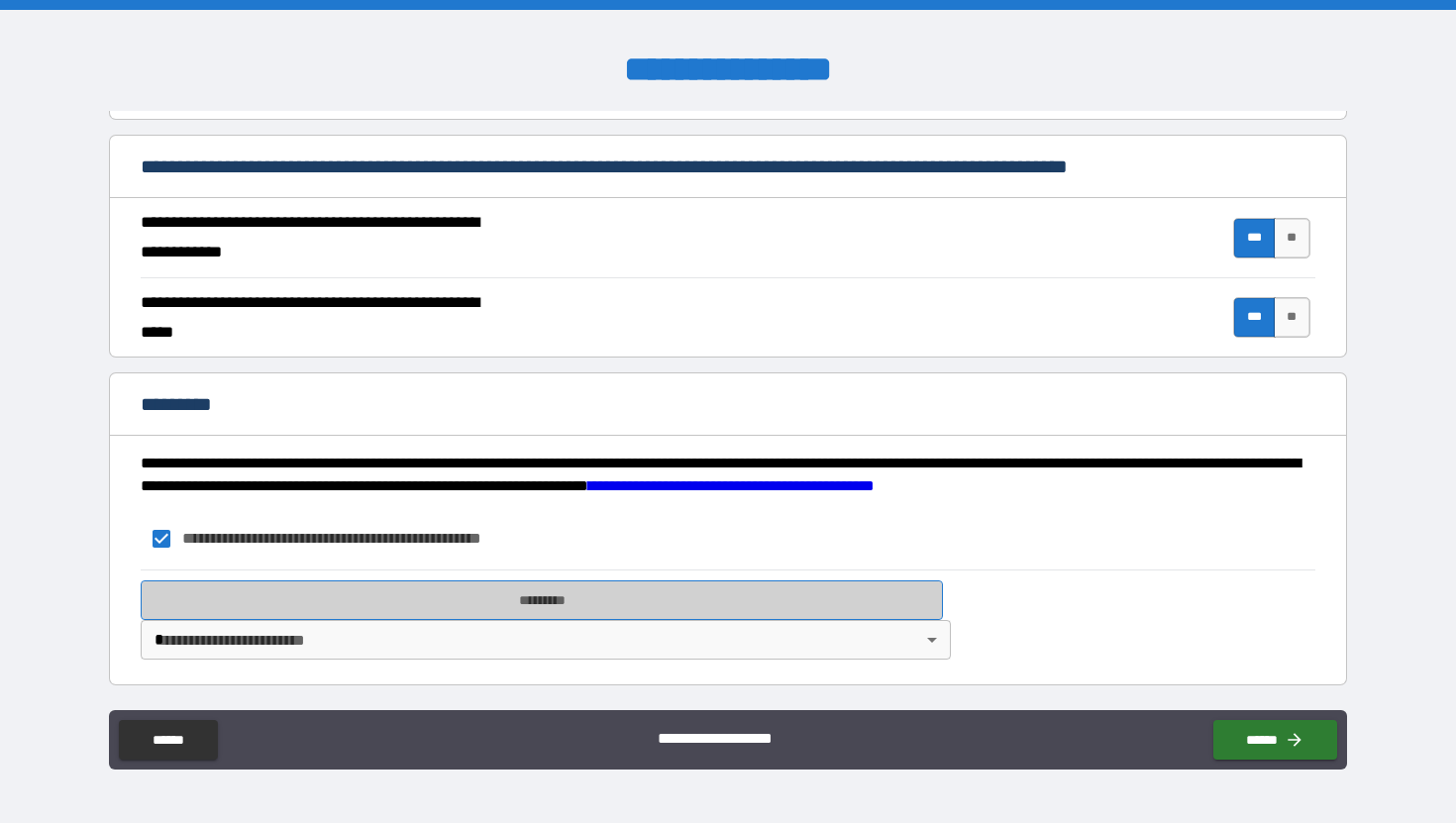 click on "*********" at bounding box center (542, 600) 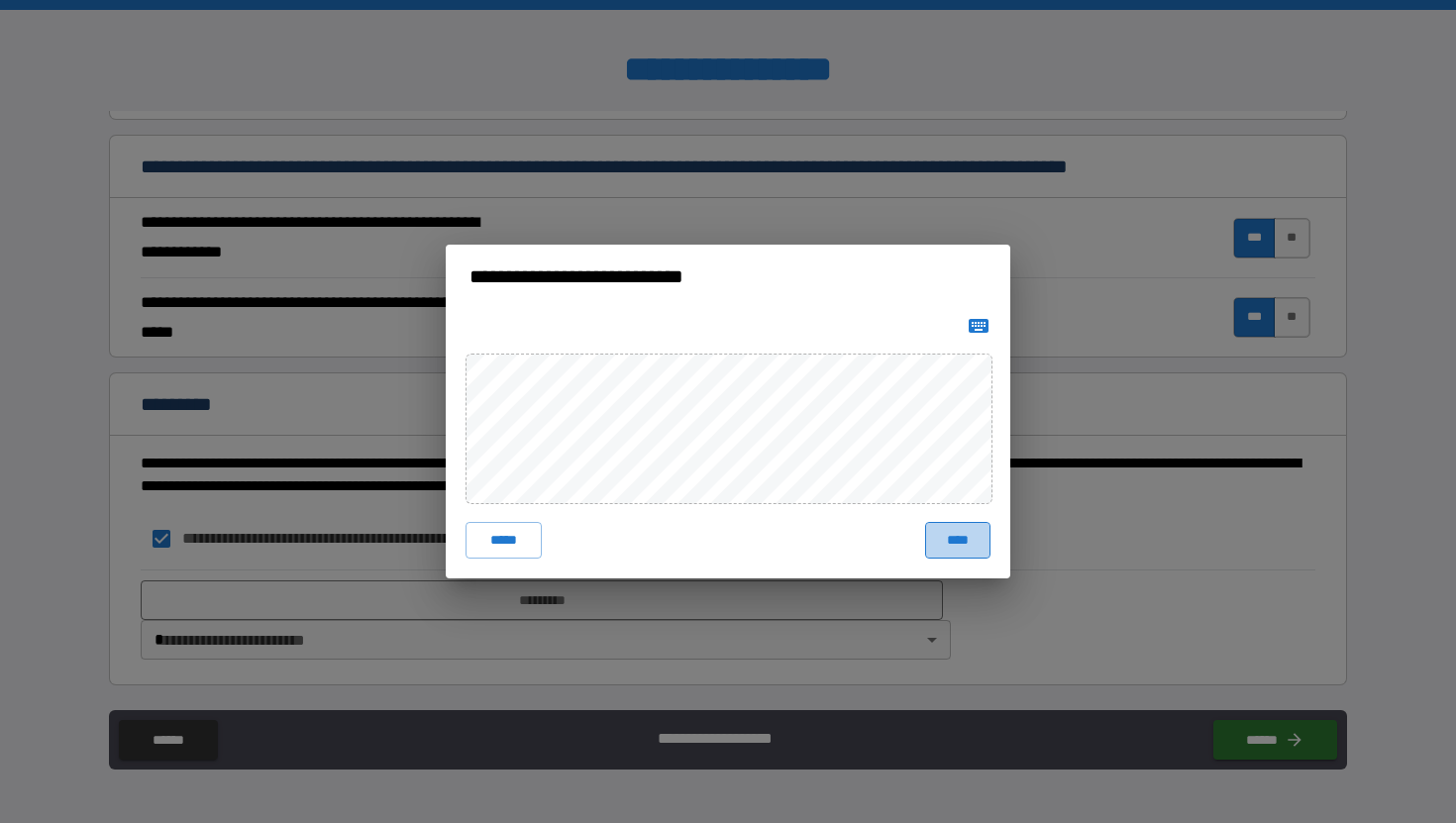 click on "****" at bounding box center [958, 540] 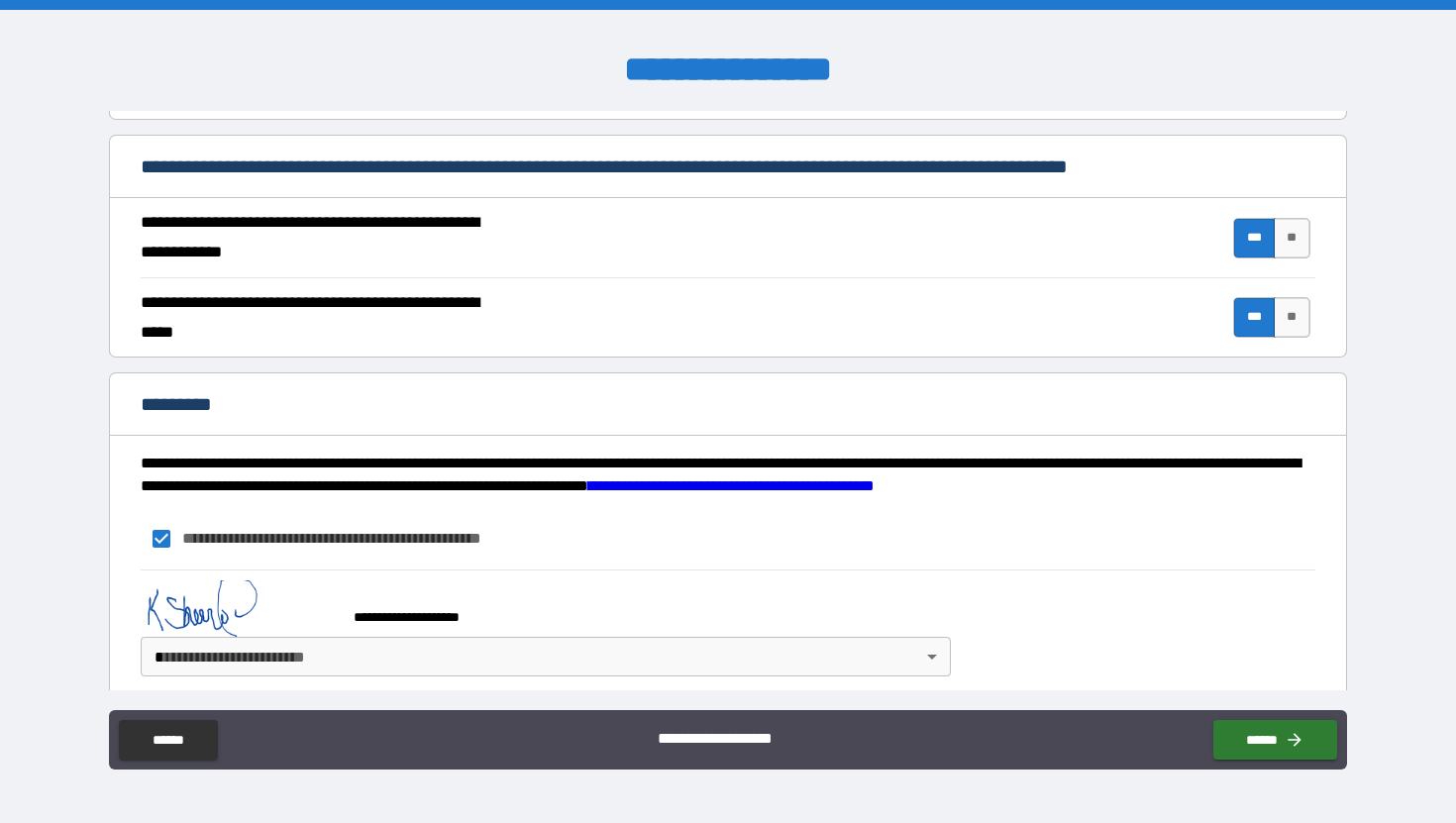 click on "**********" at bounding box center [728, 411] 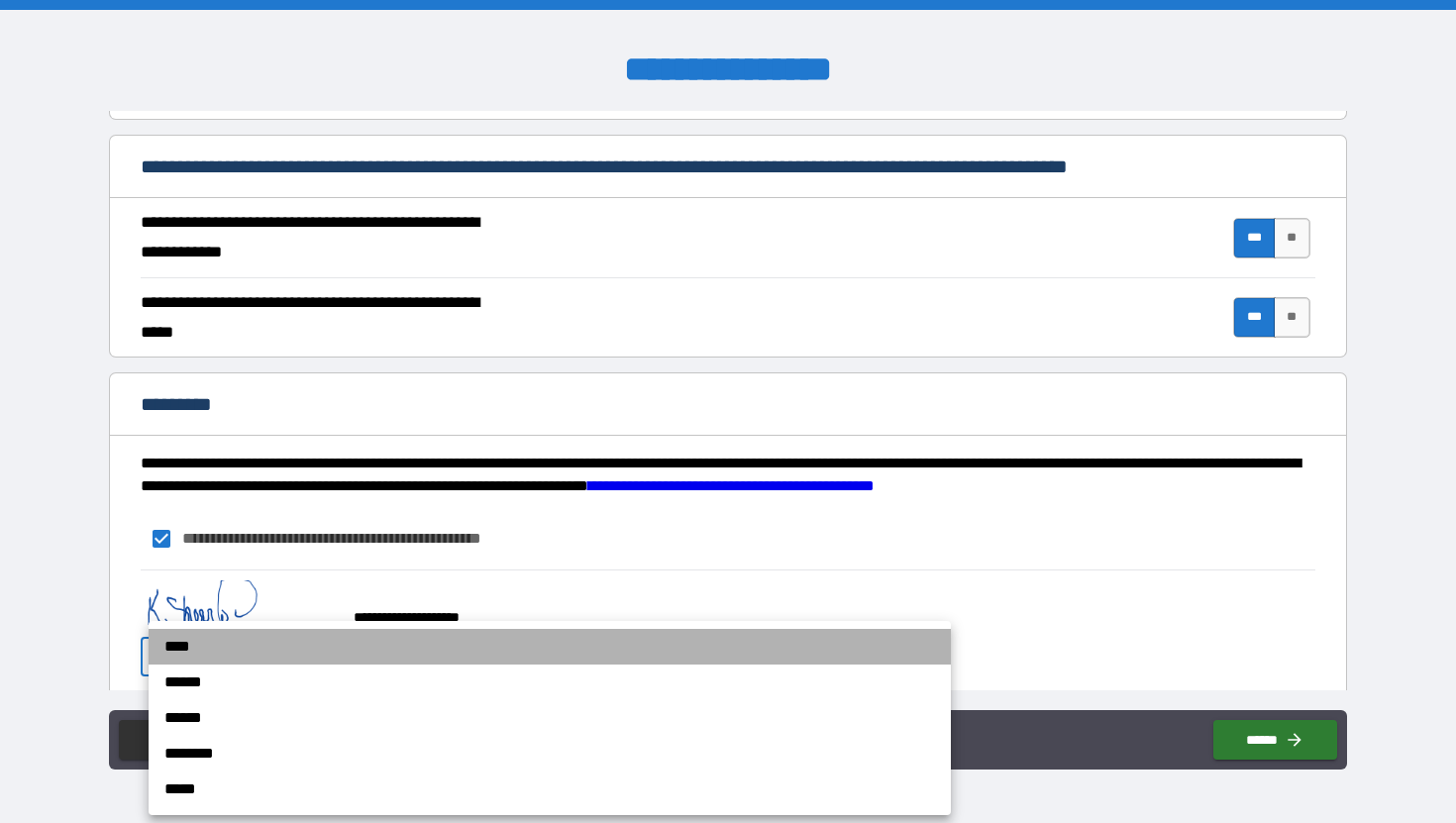 click on "****" at bounding box center [550, 647] 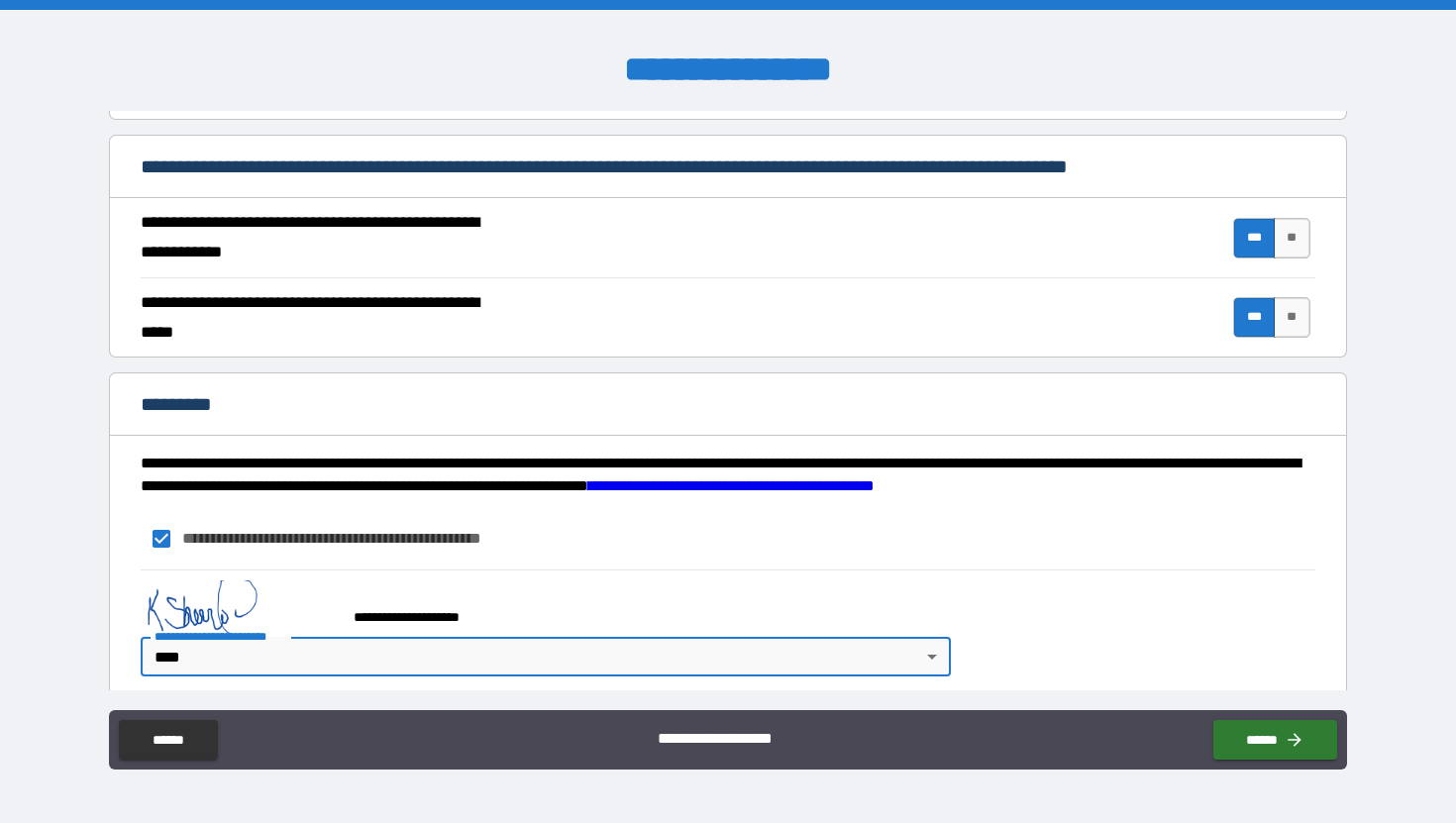 scroll, scrollTop: 1774, scrollLeft: 0, axis: vertical 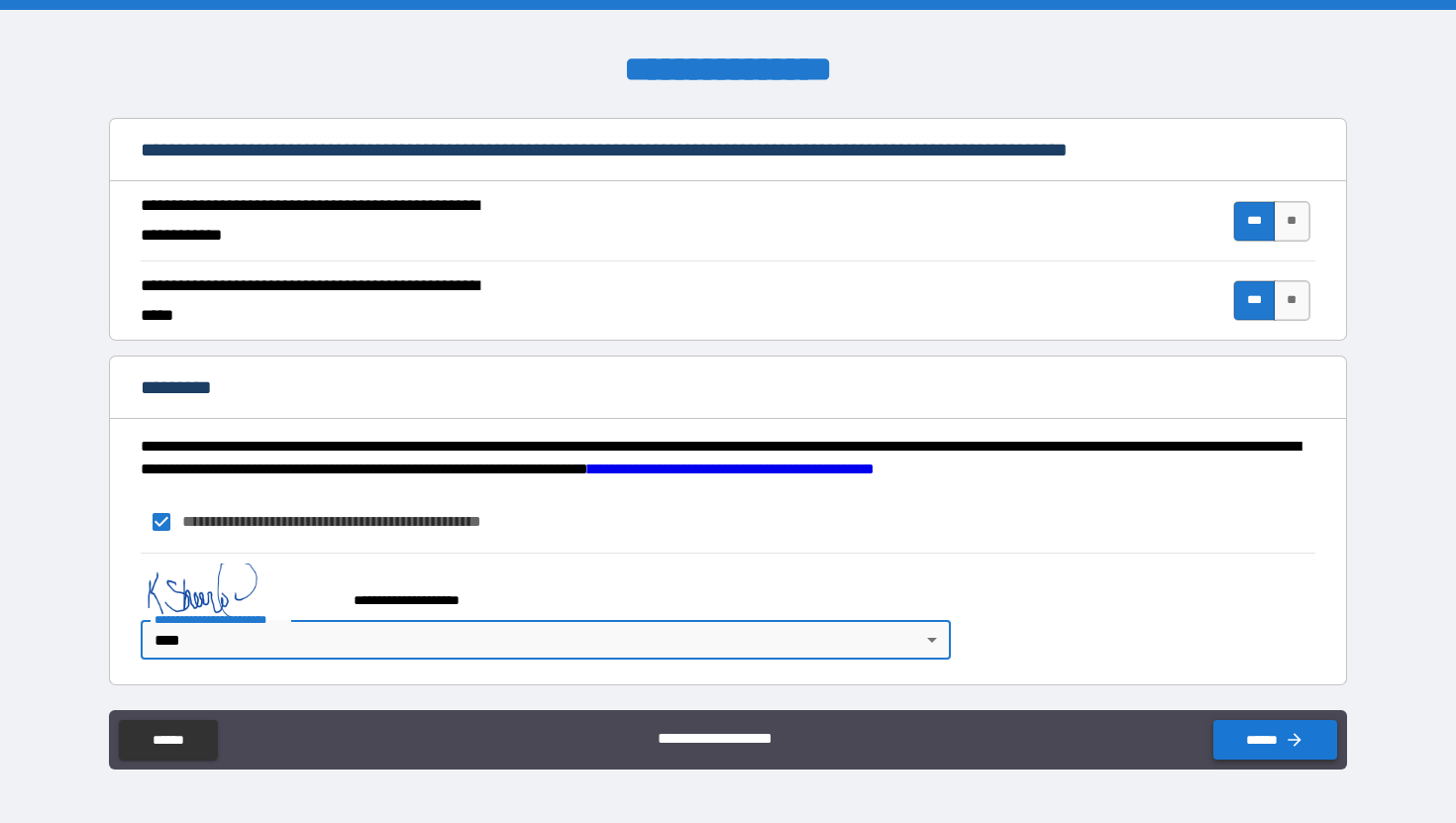 click on "******" at bounding box center (1275, 740) 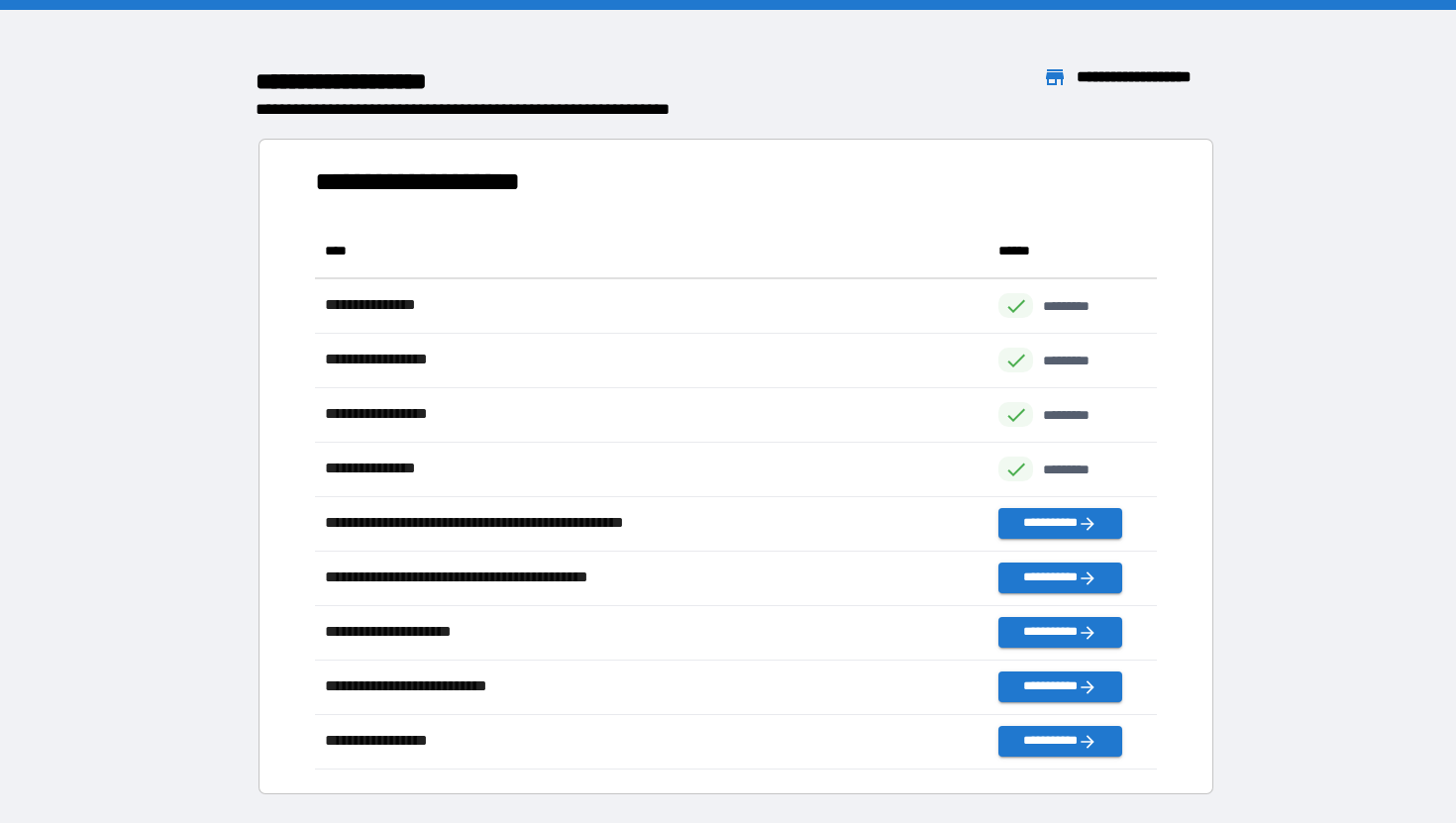 scroll, scrollTop: 1, scrollLeft: 1, axis: both 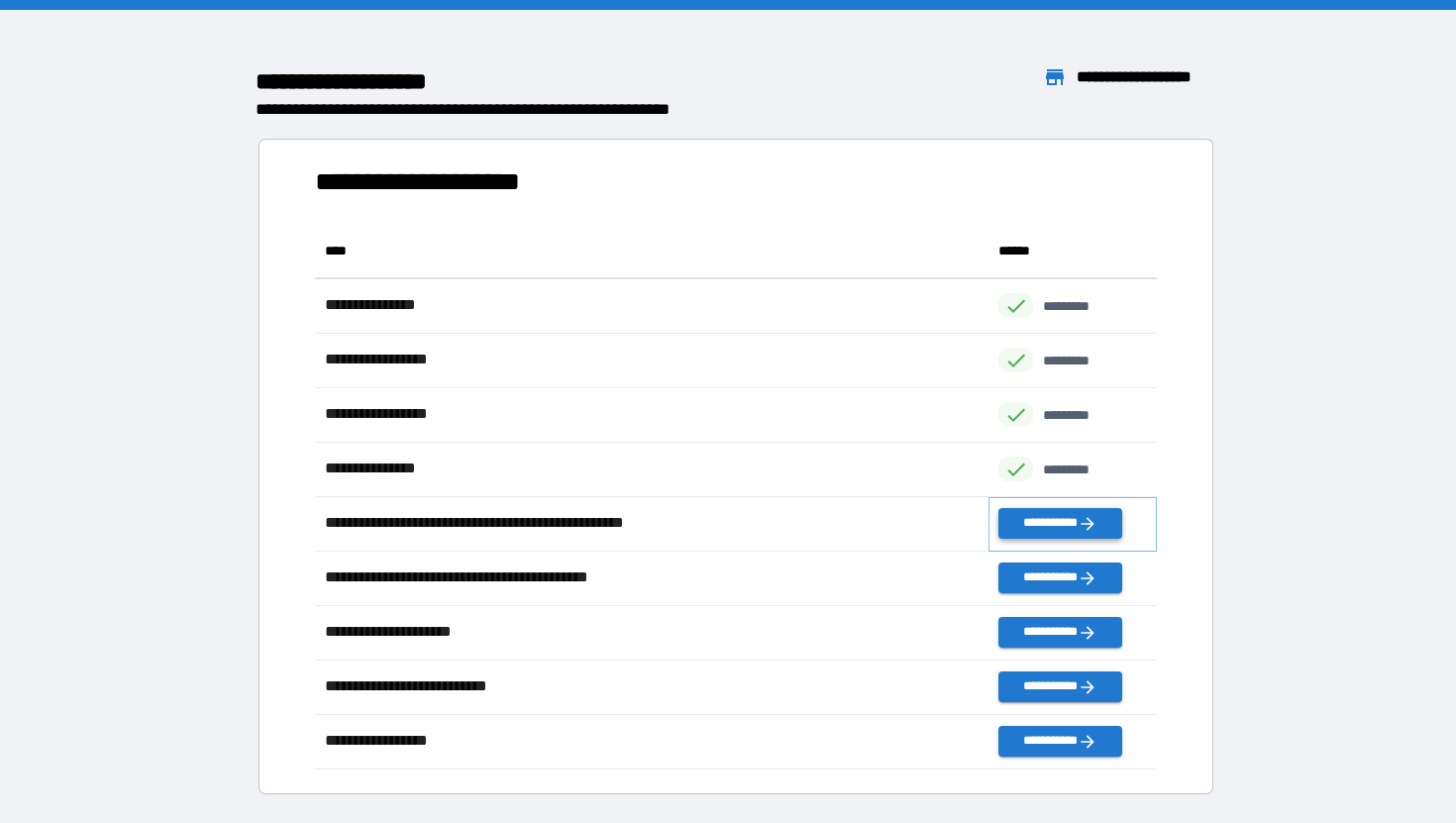 click on "**********" at bounding box center (1060, 523) 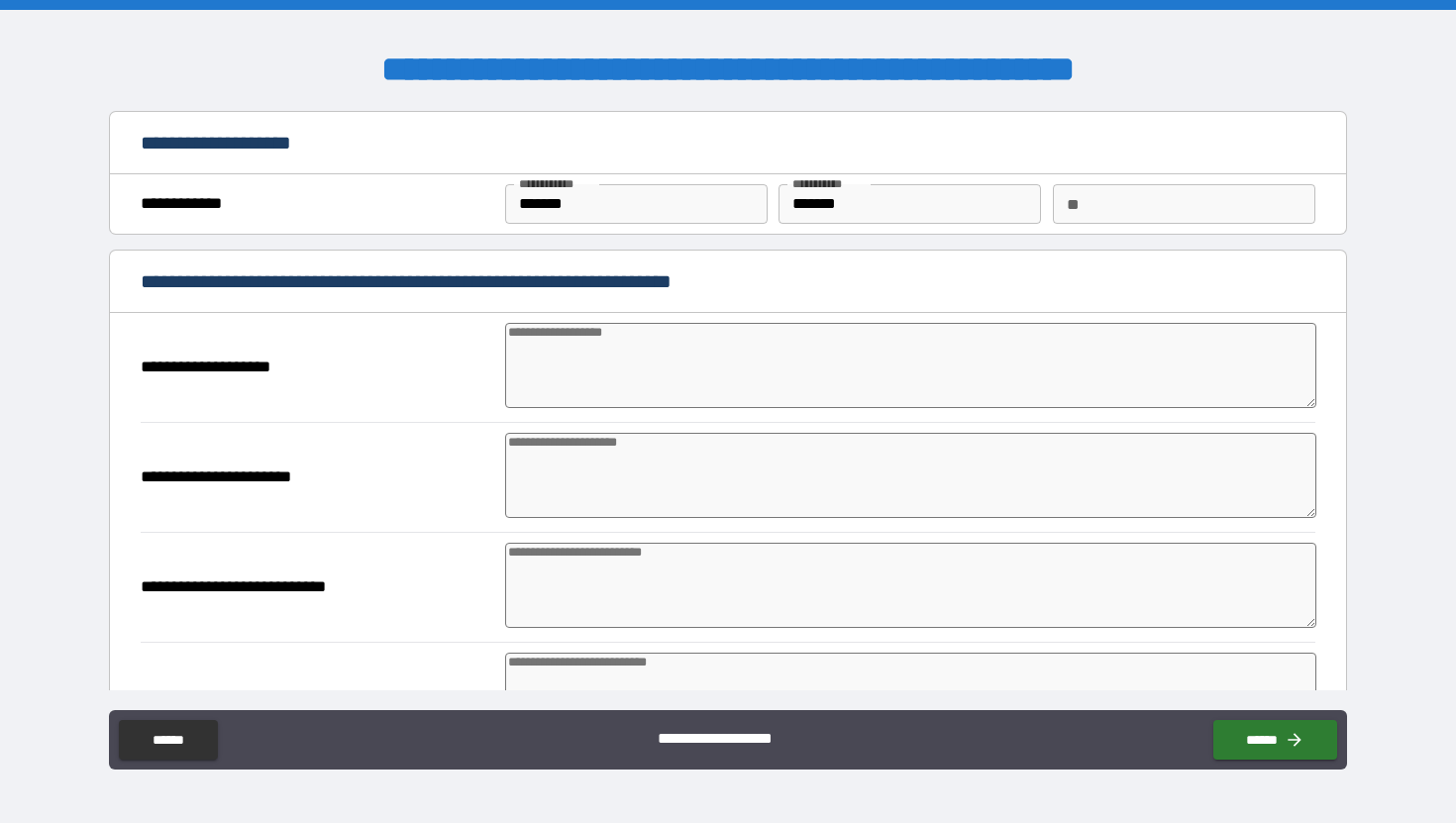 type on "*" 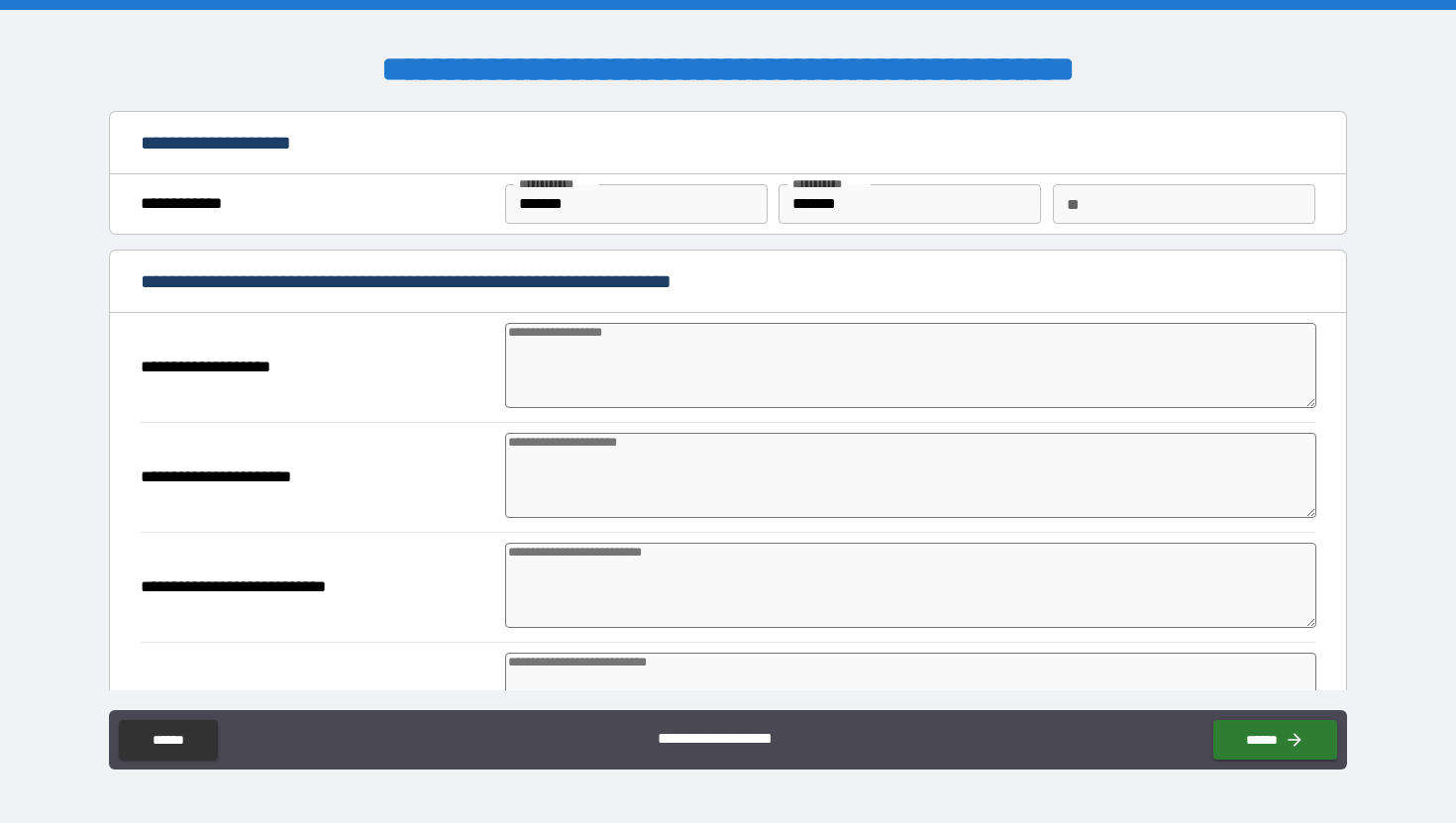 type on "*" 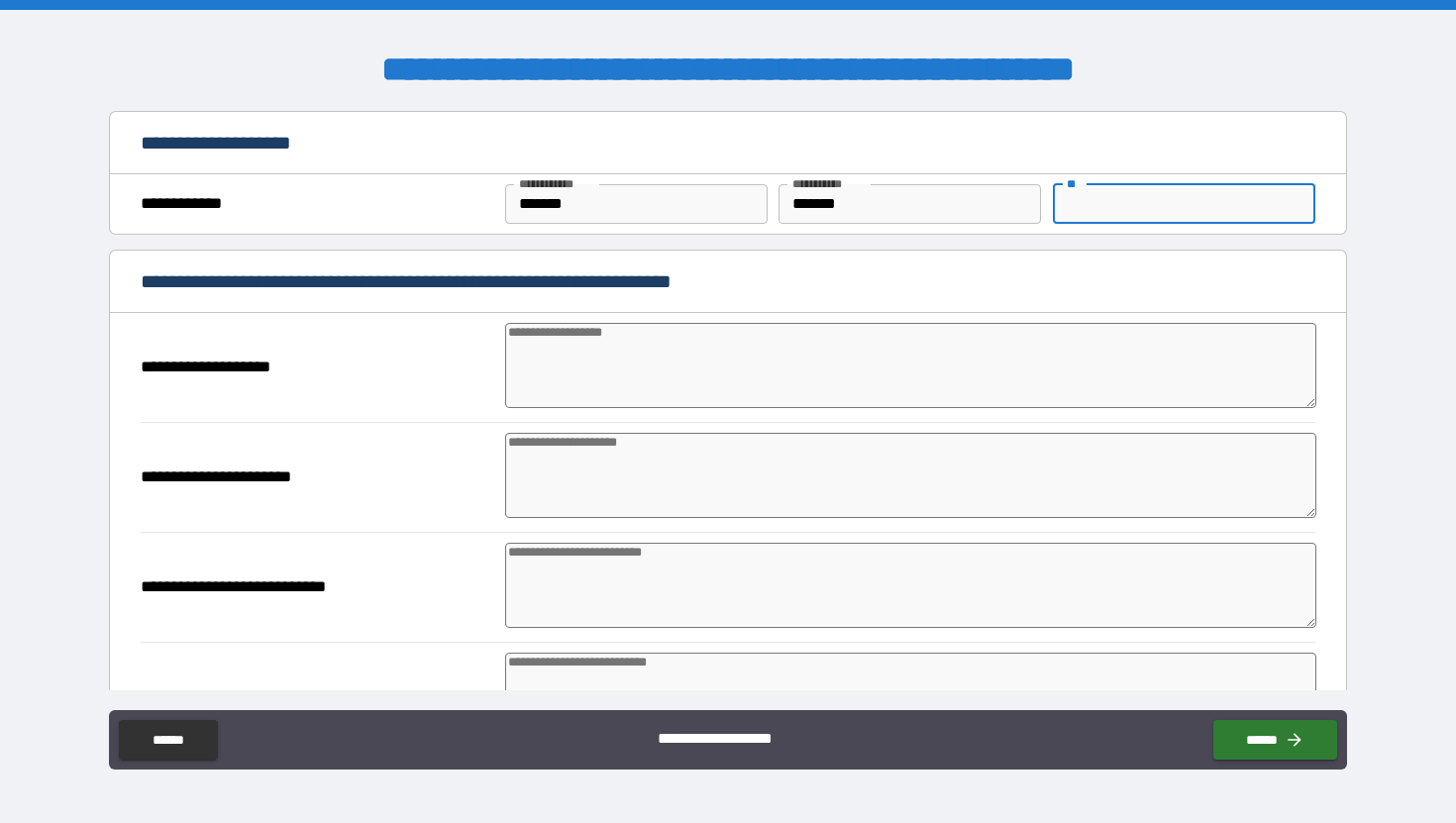 click on "**" at bounding box center [1184, 204] 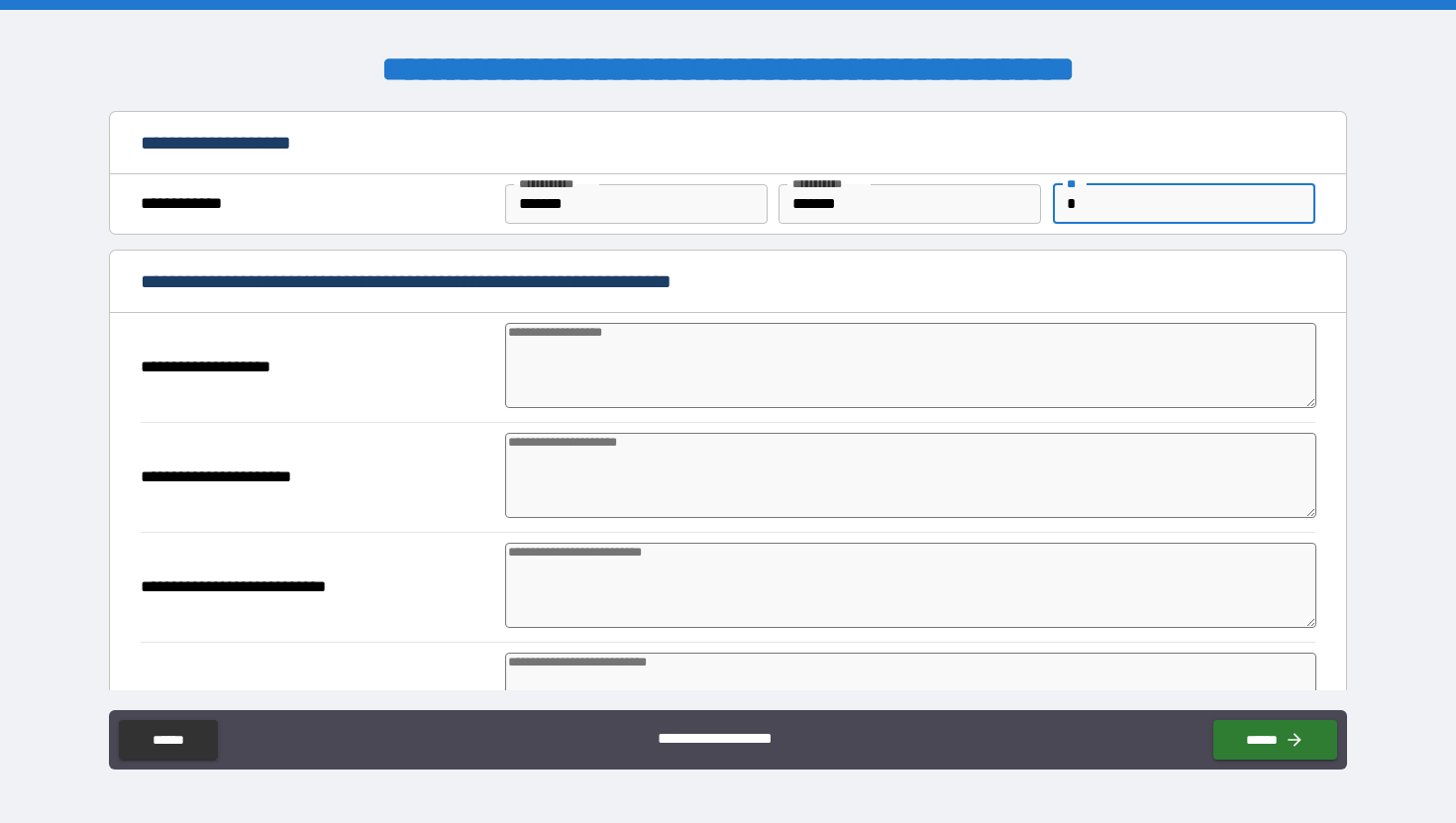 type on "*" 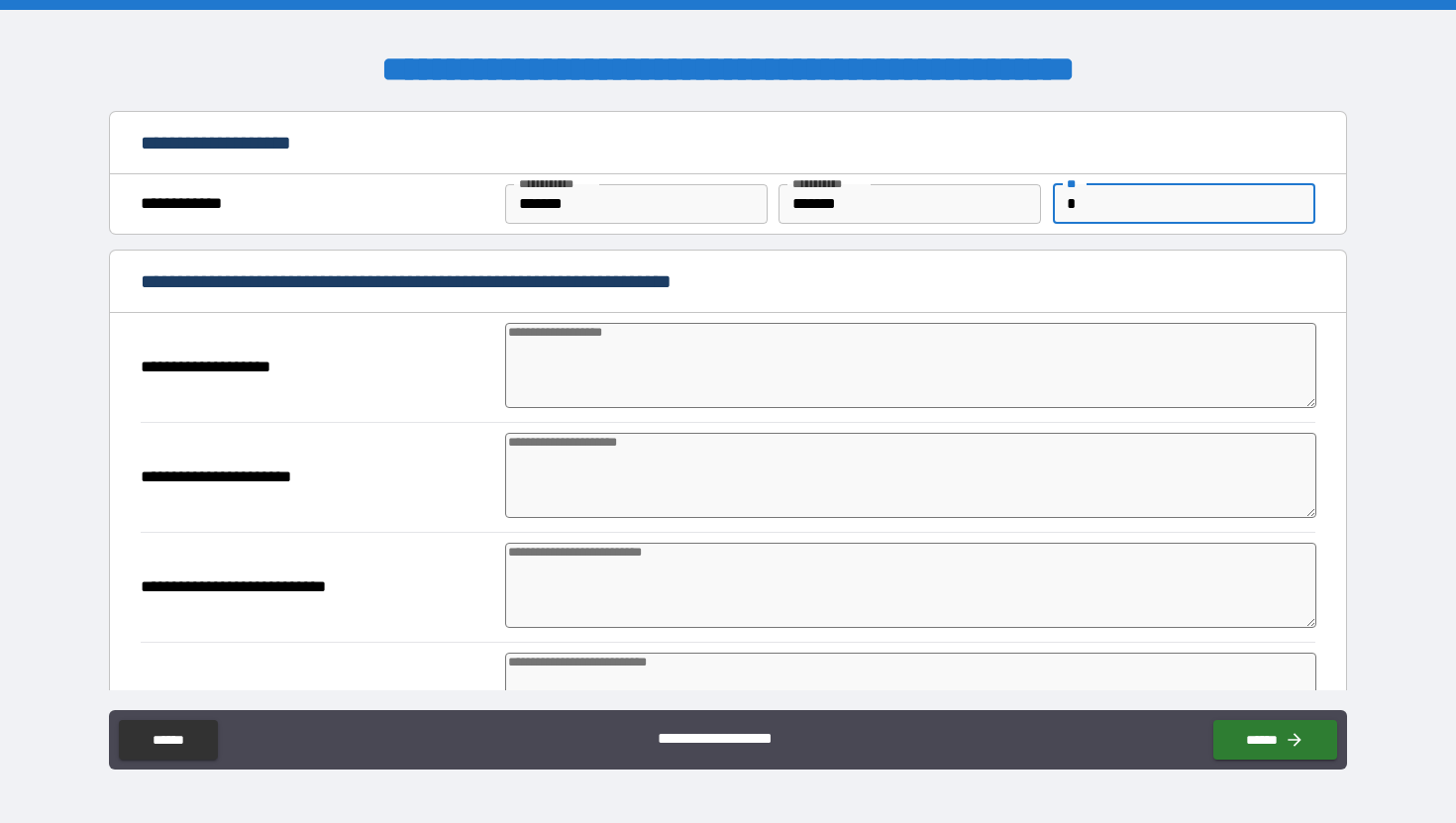 type on "*" 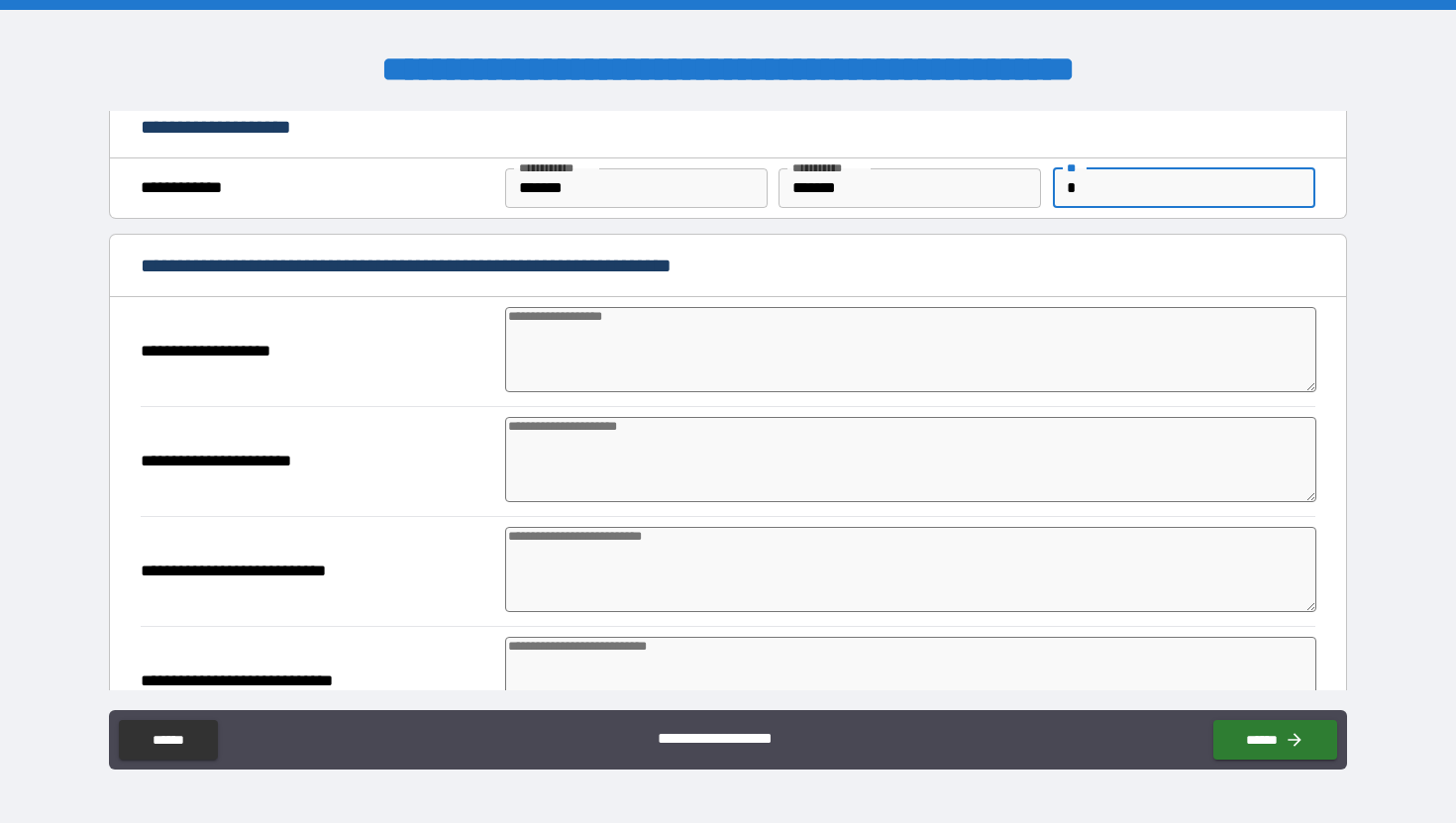 scroll, scrollTop: 0, scrollLeft: 0, axis: both 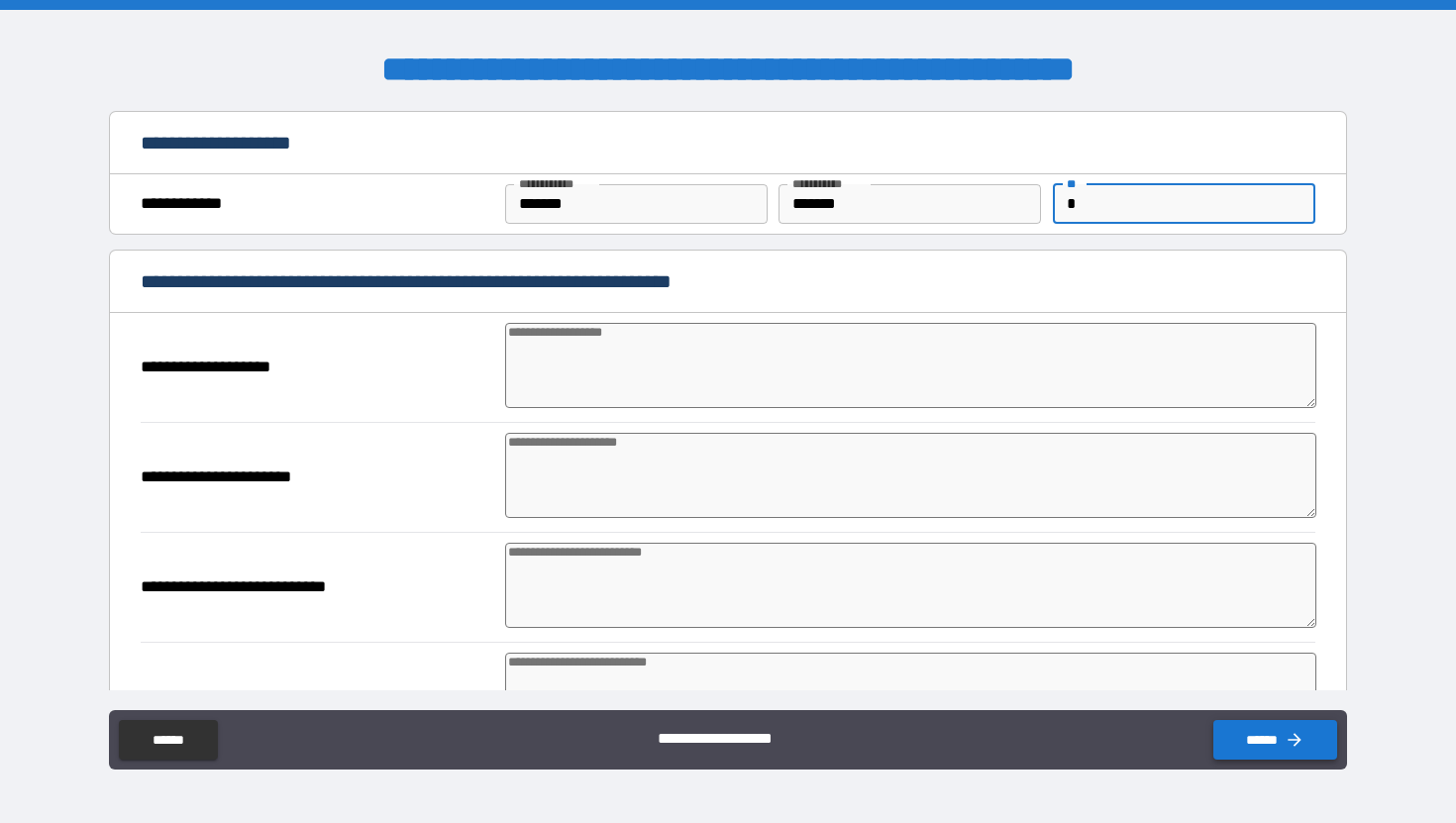 type on "*" 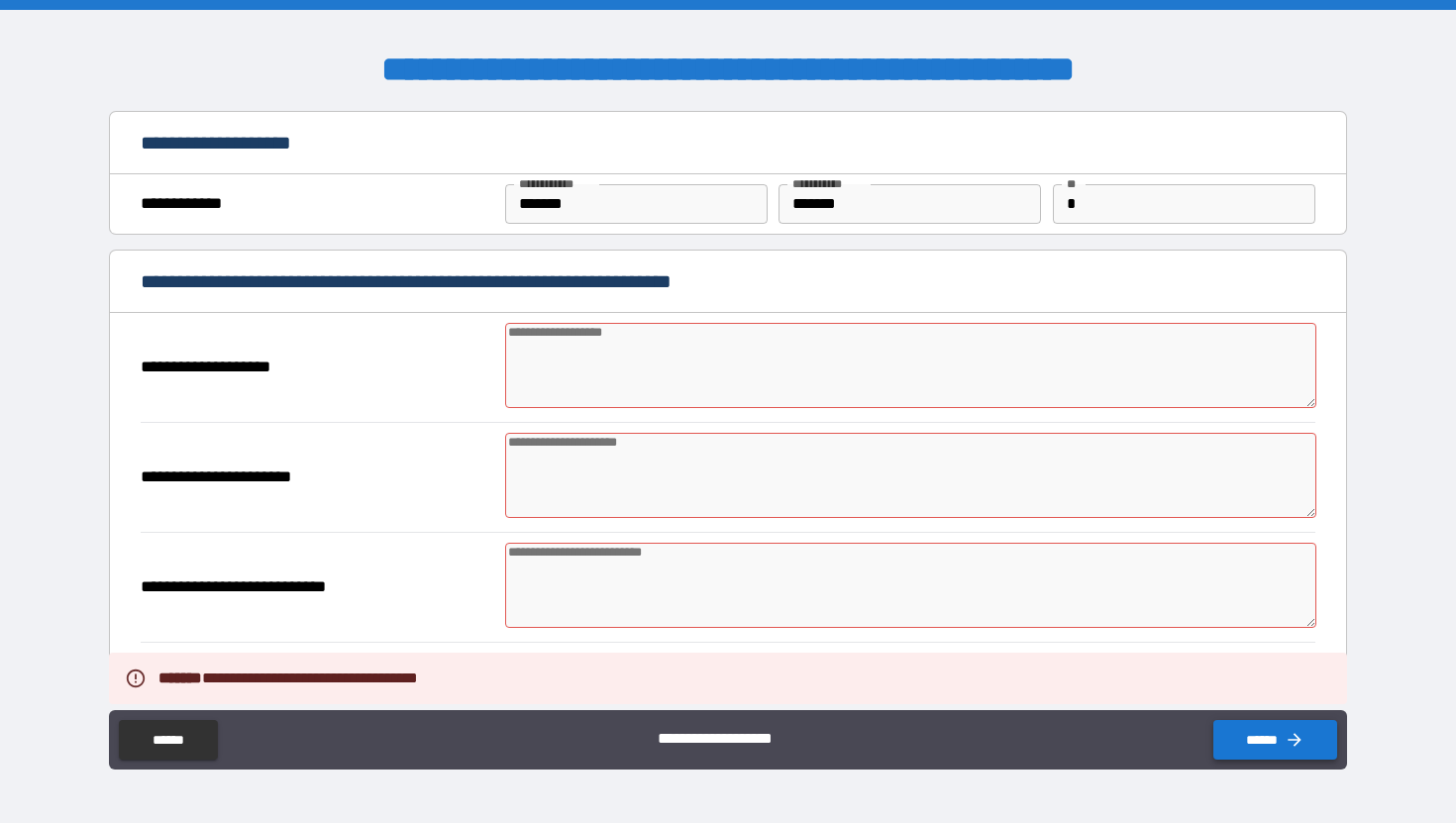 type on "*" 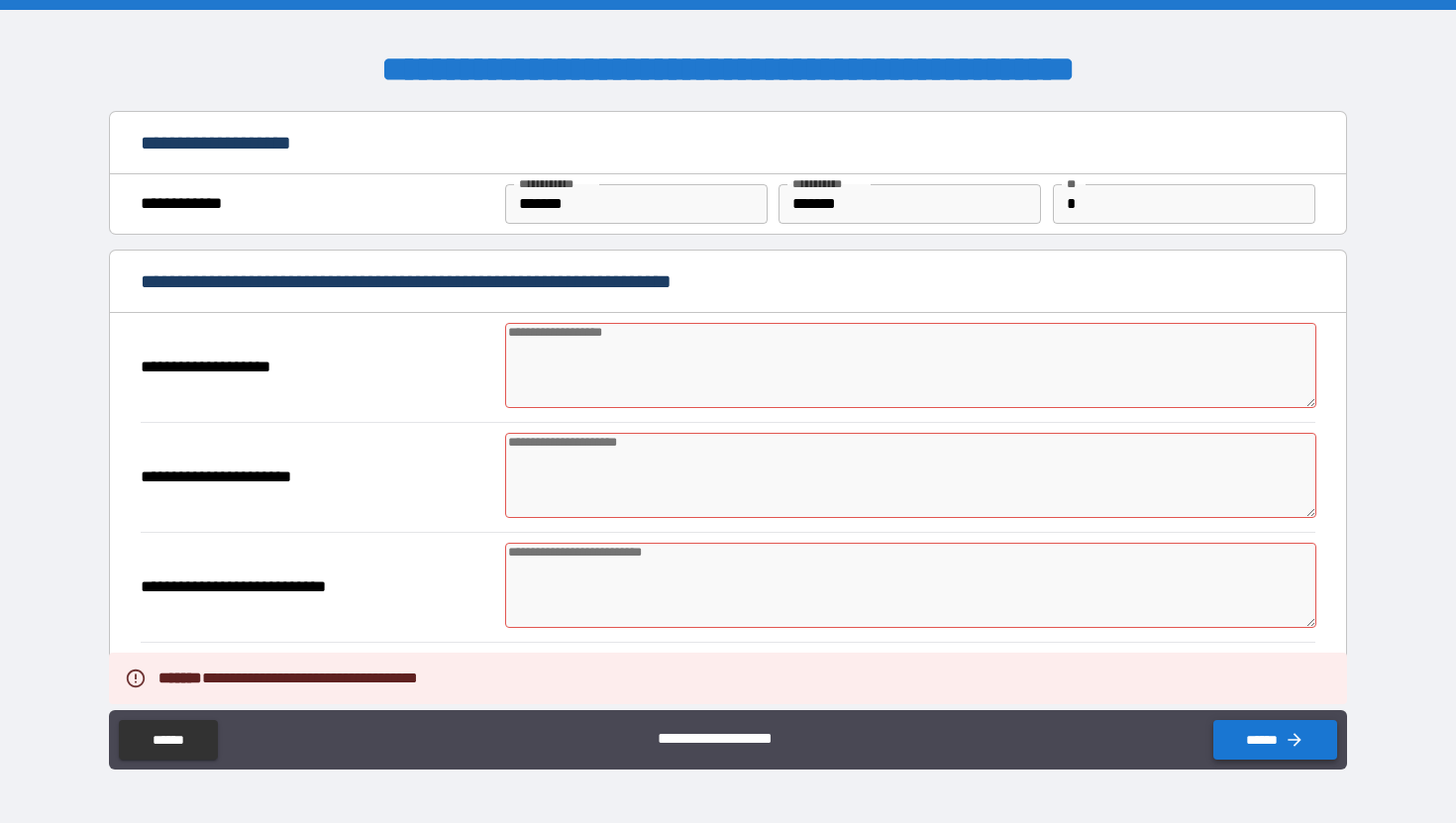 type on "*" 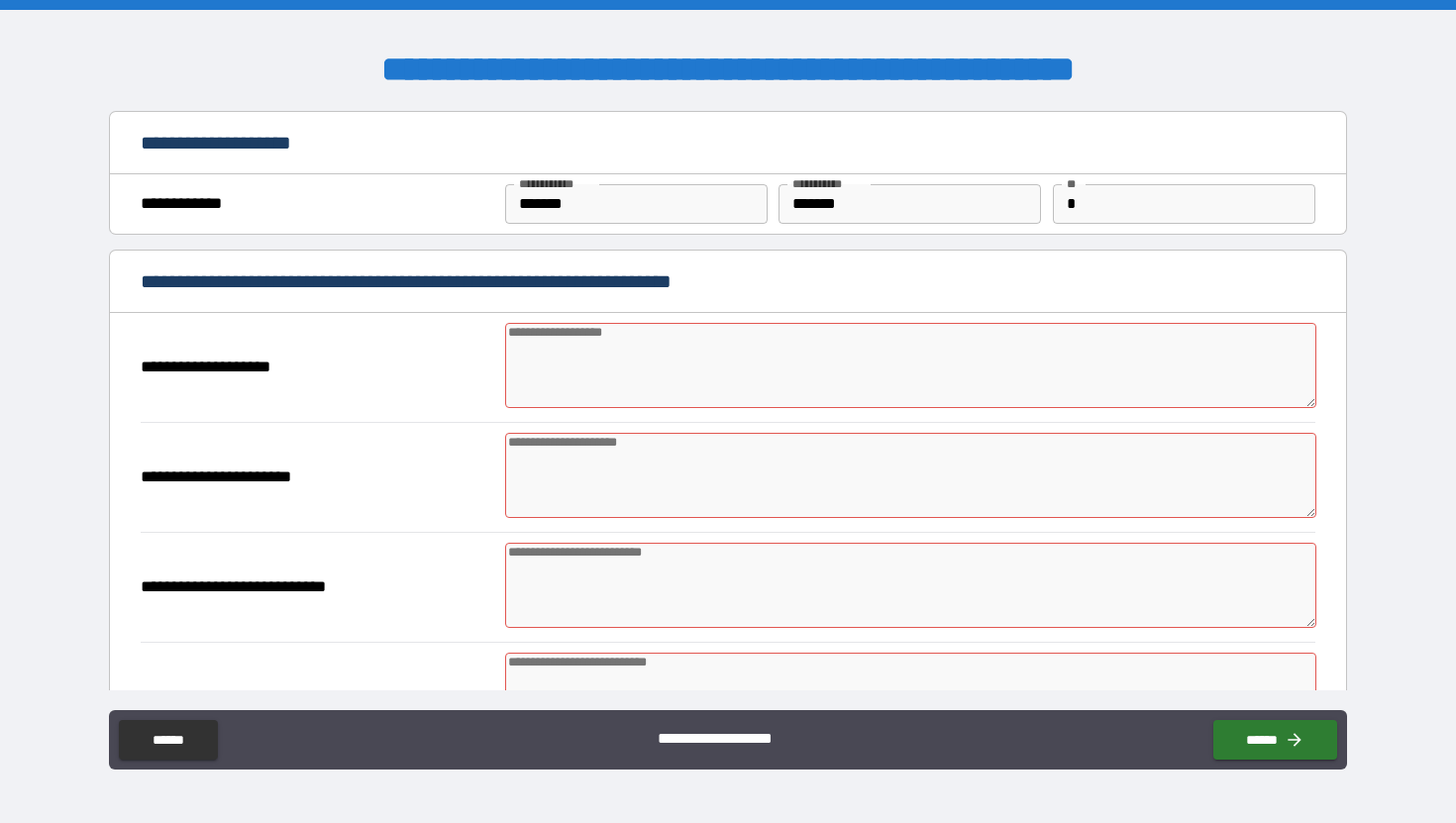 click at bounding box center [910, 365] 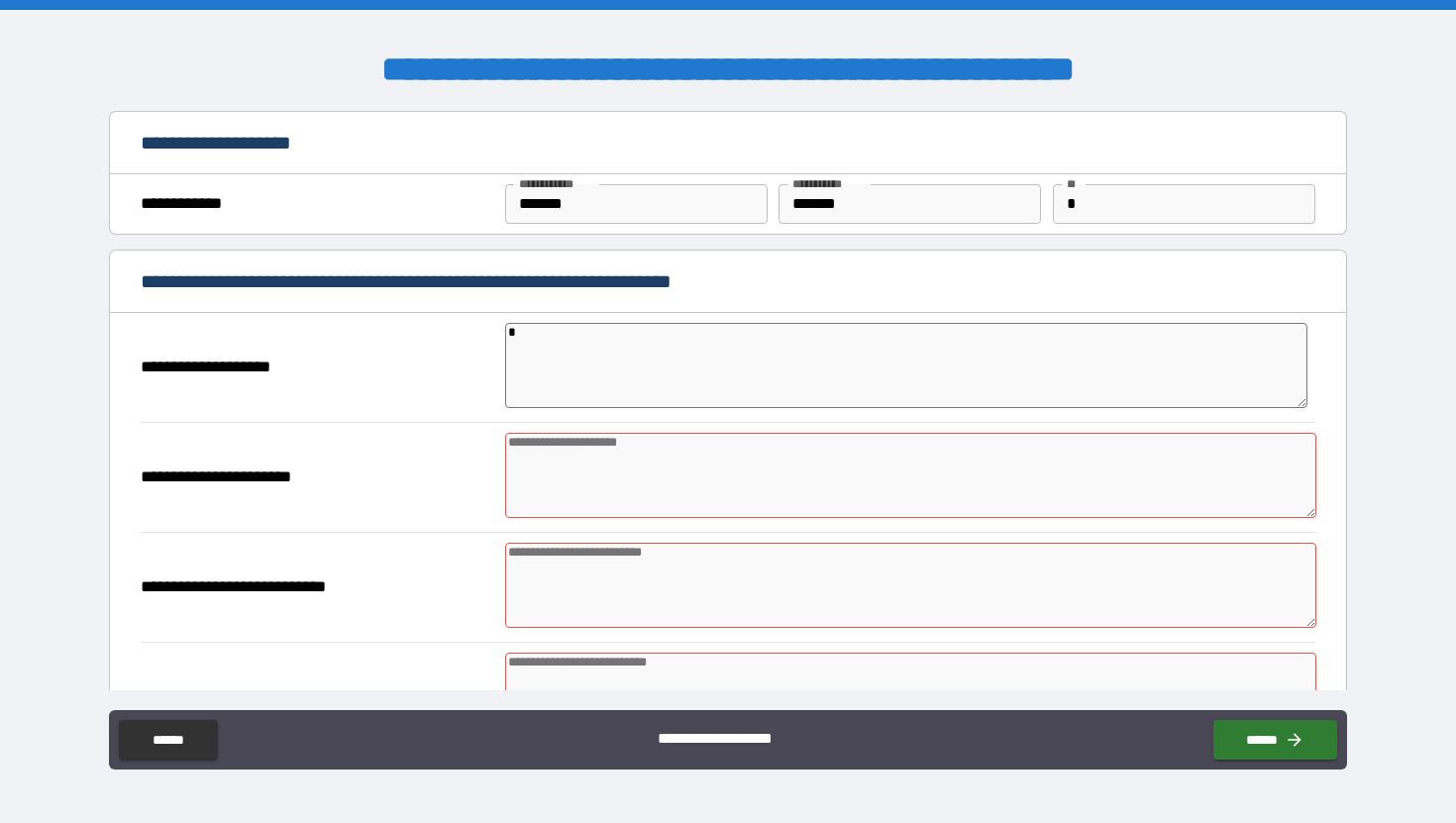 type on "*" 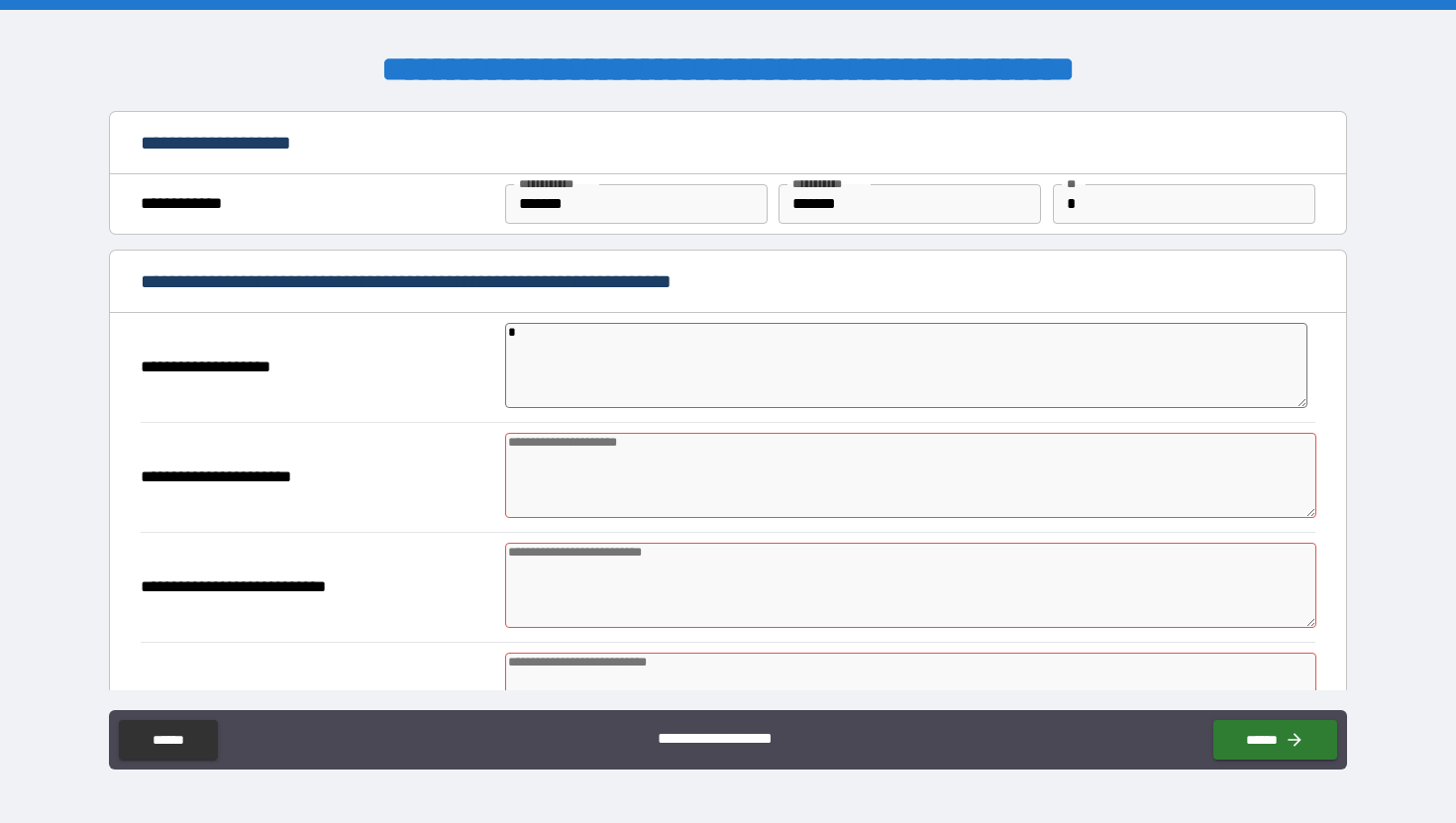 type on "*" 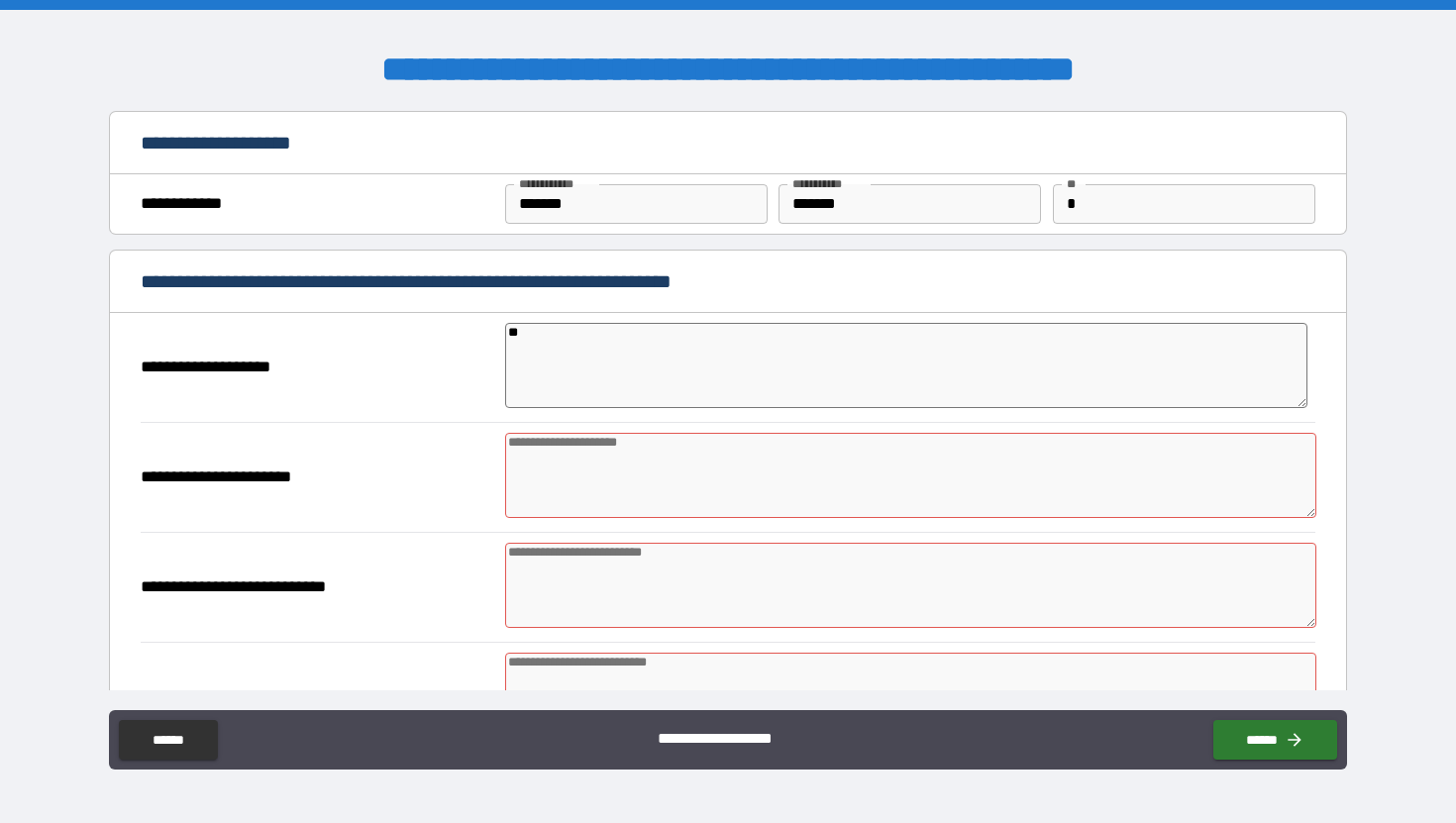 type on "*" 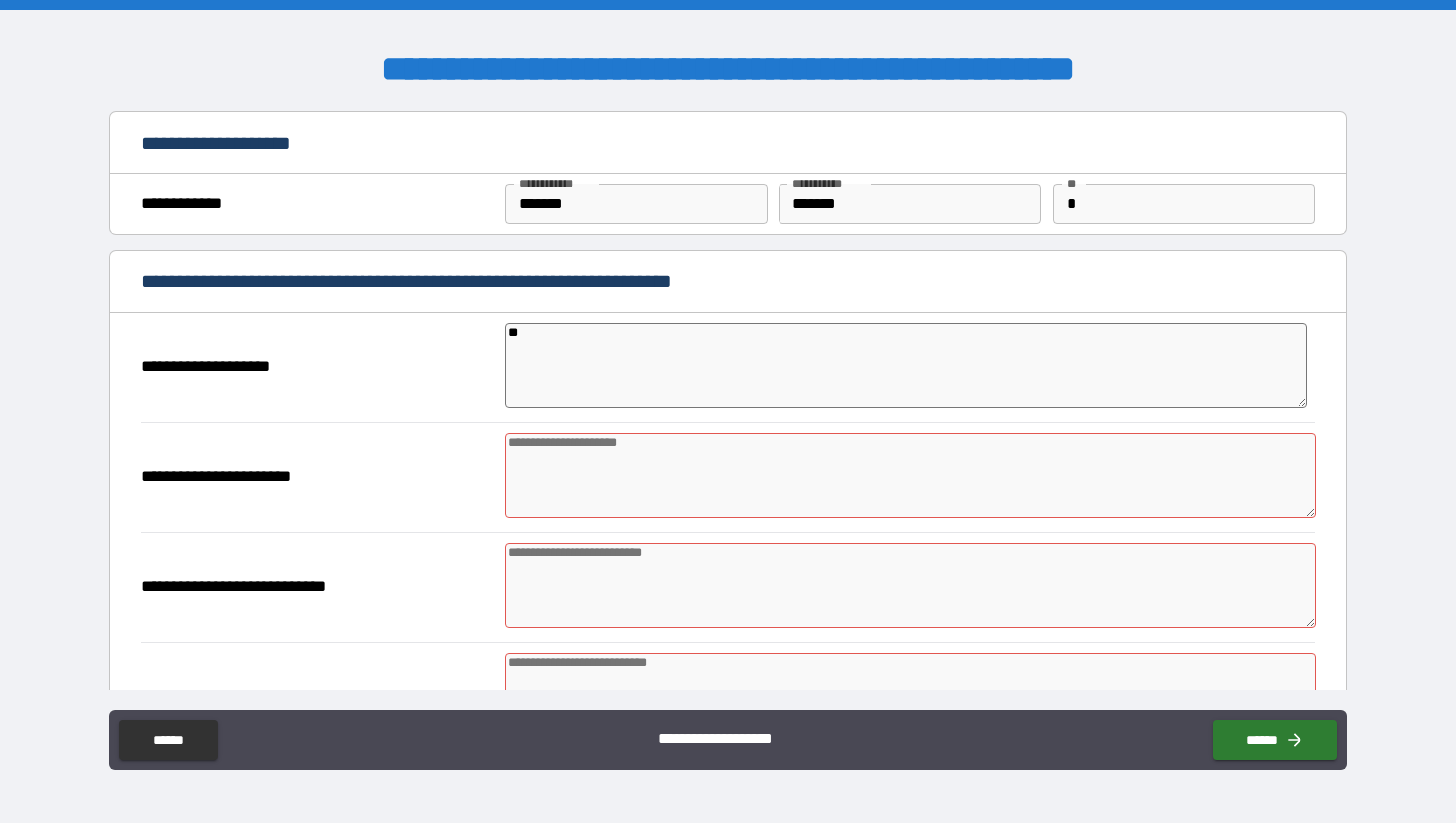 type on "***" 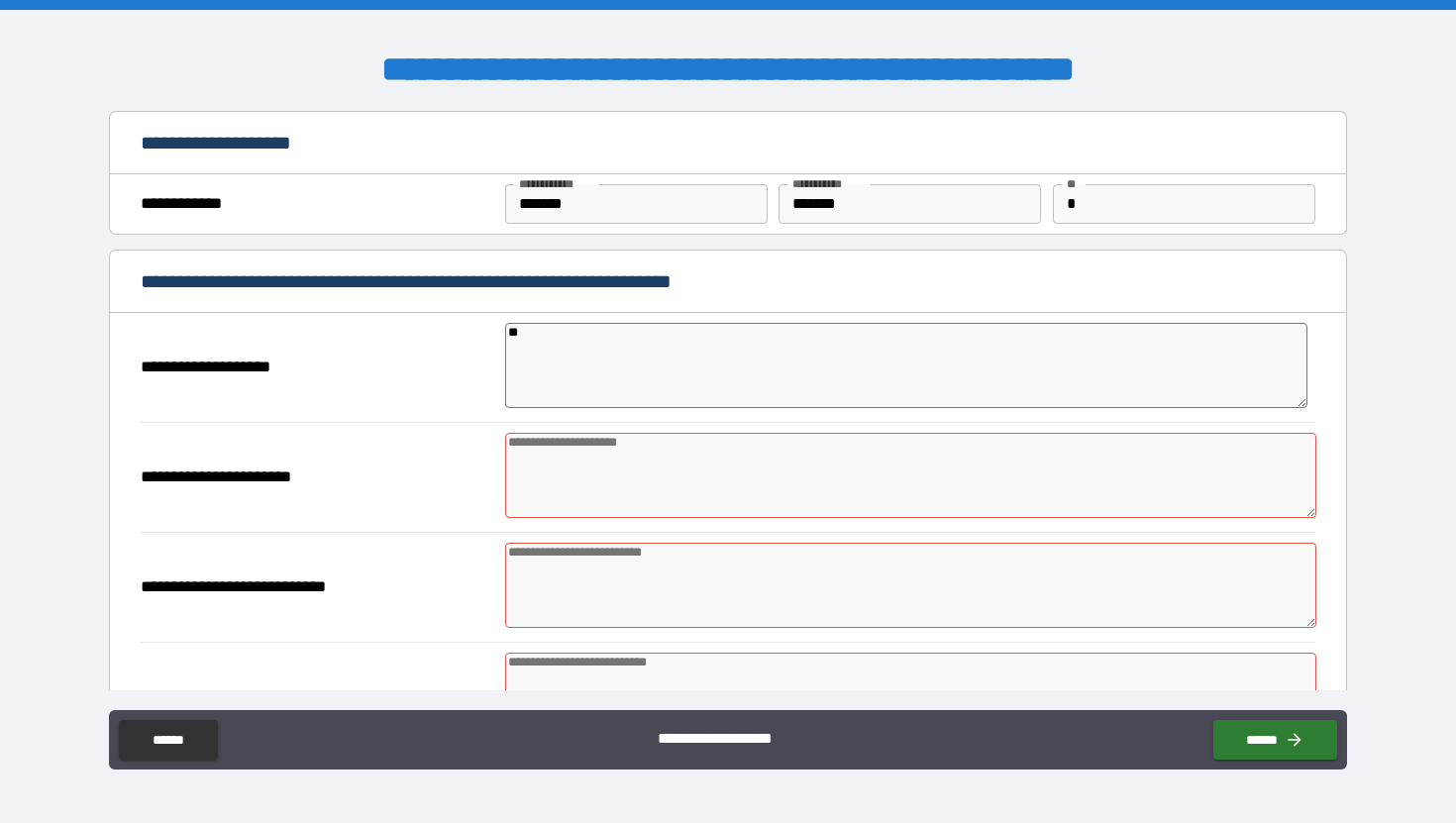 type on "*" 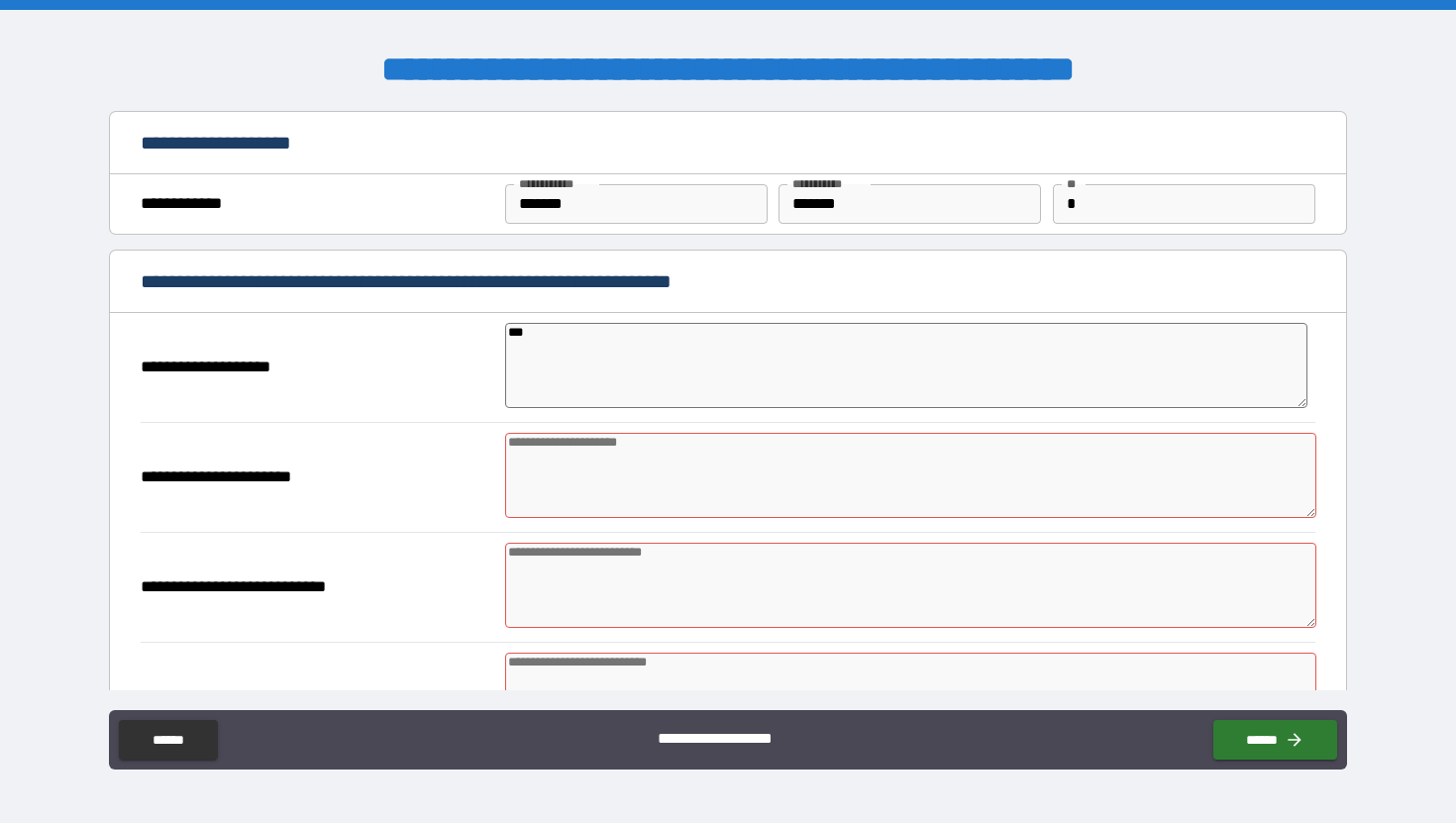 type on "*" 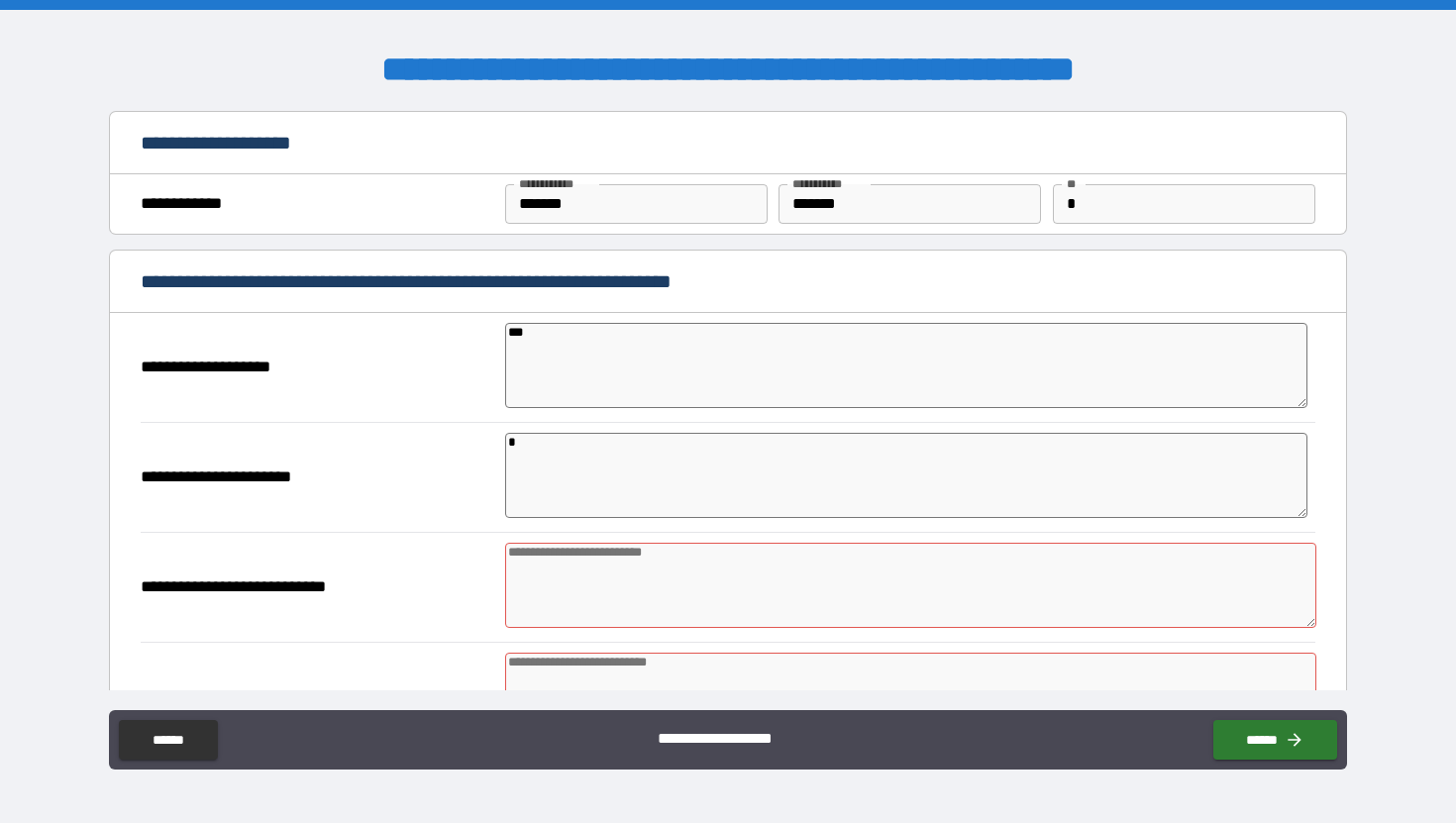 type on "*" 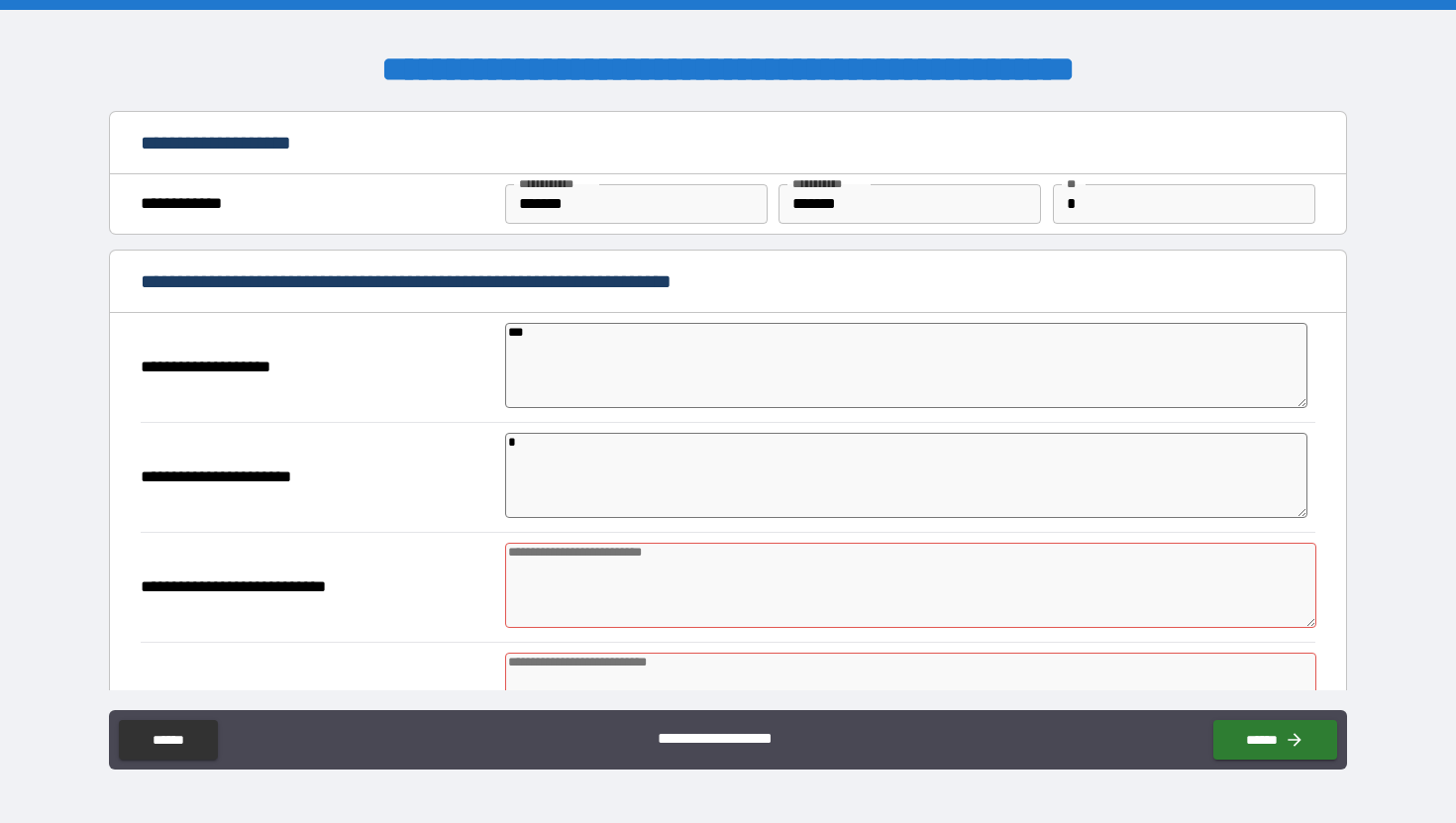 type on "*" 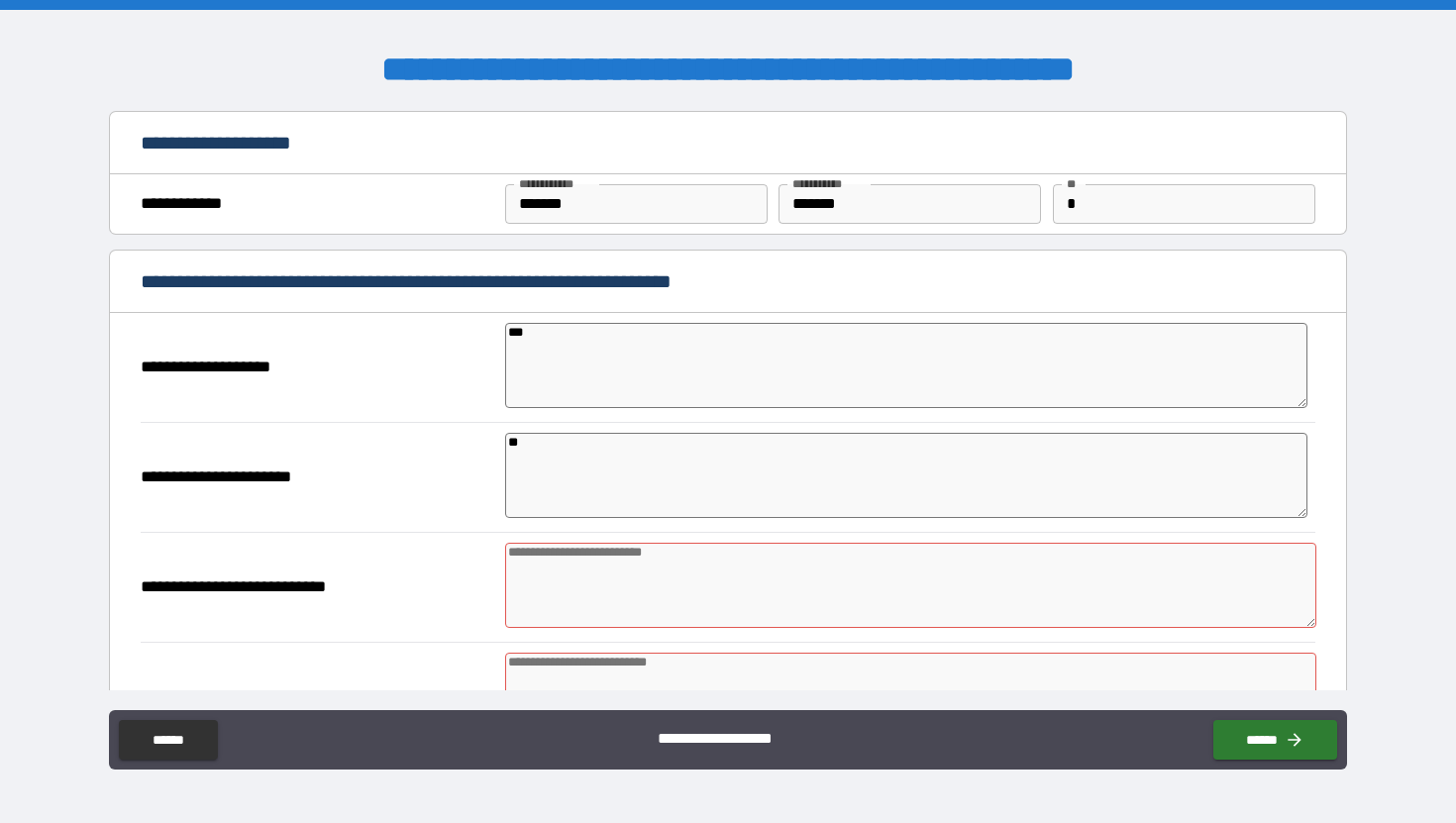 type on "*" 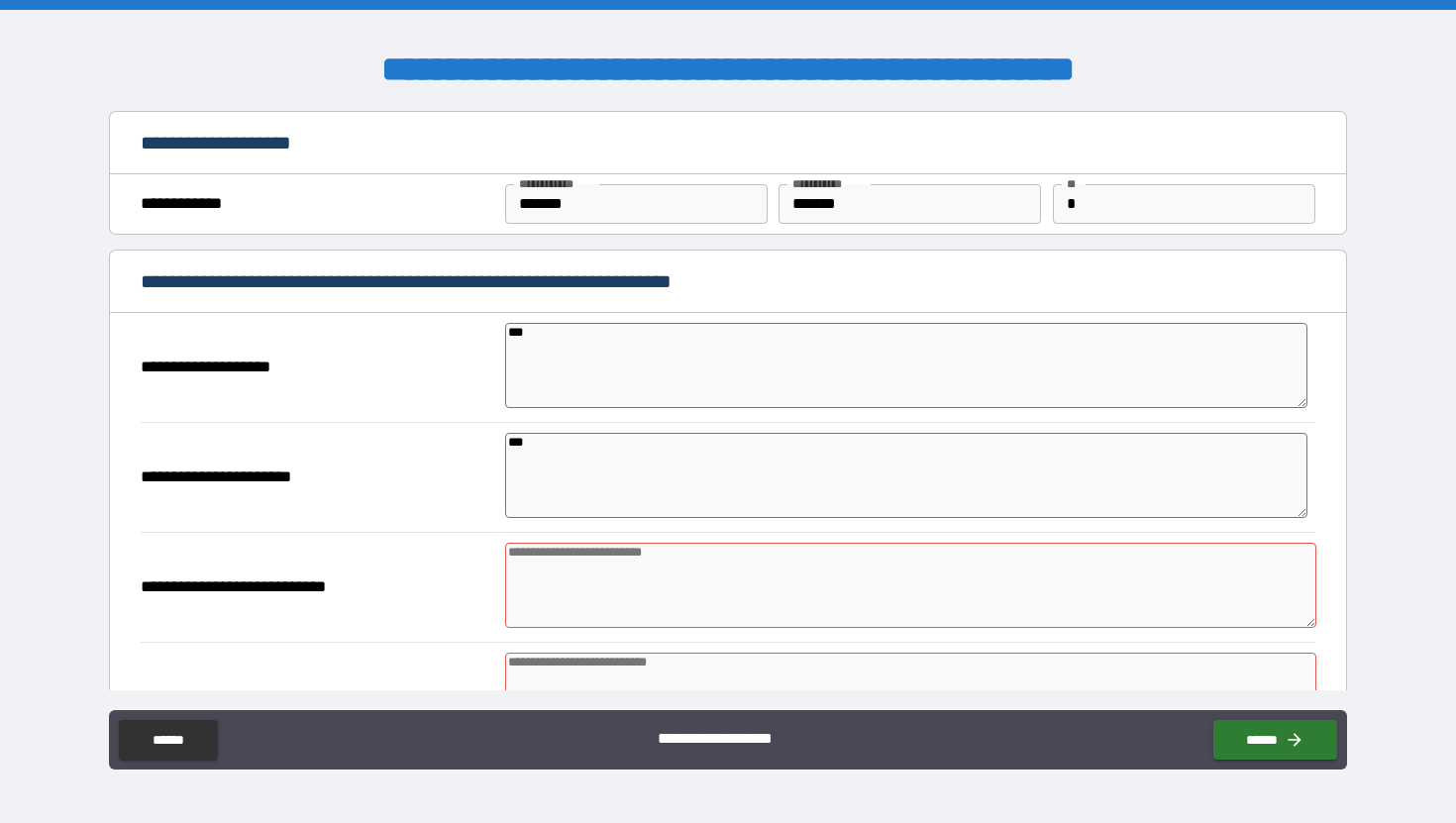 type on "*" 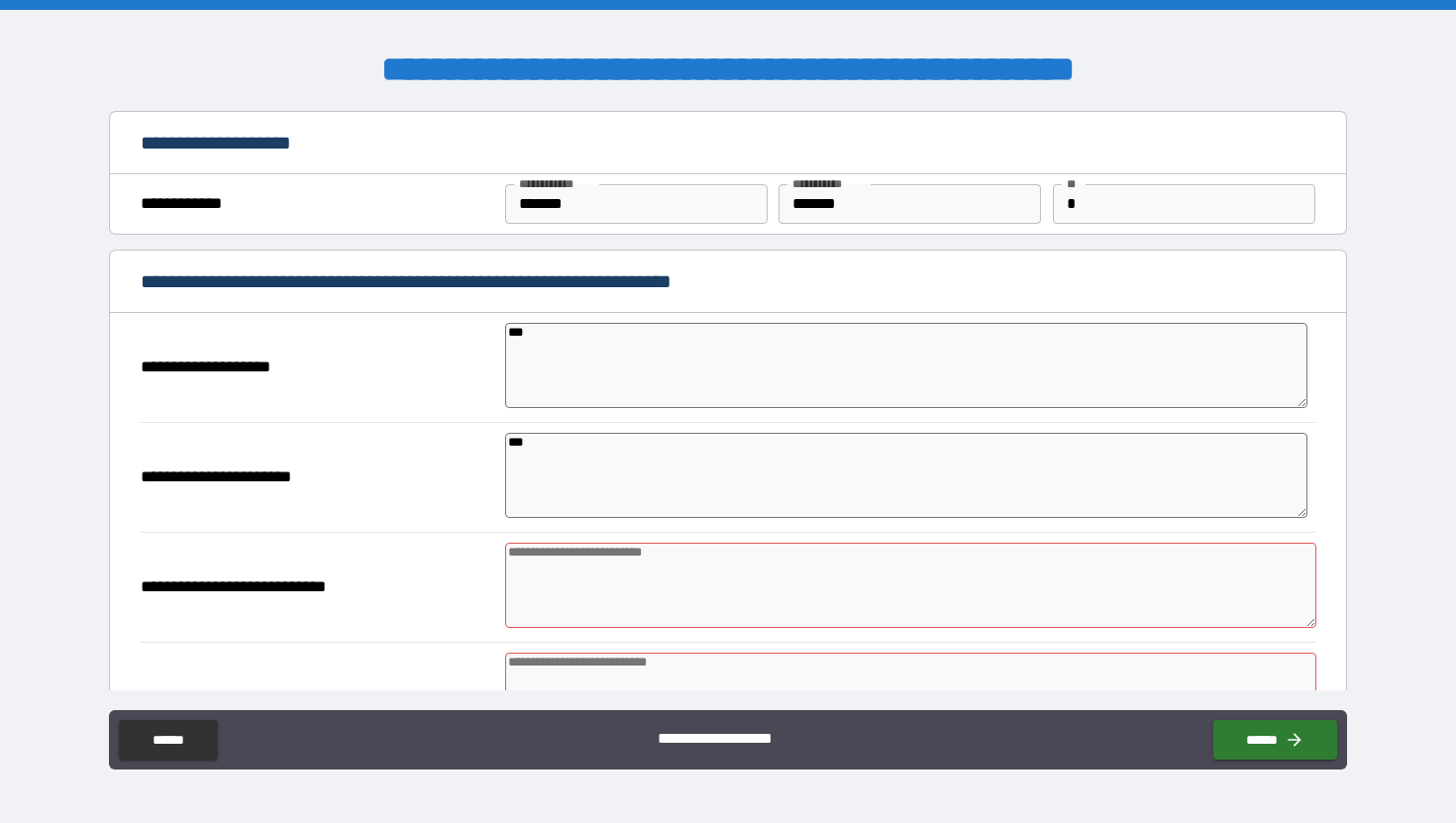 type on "*" 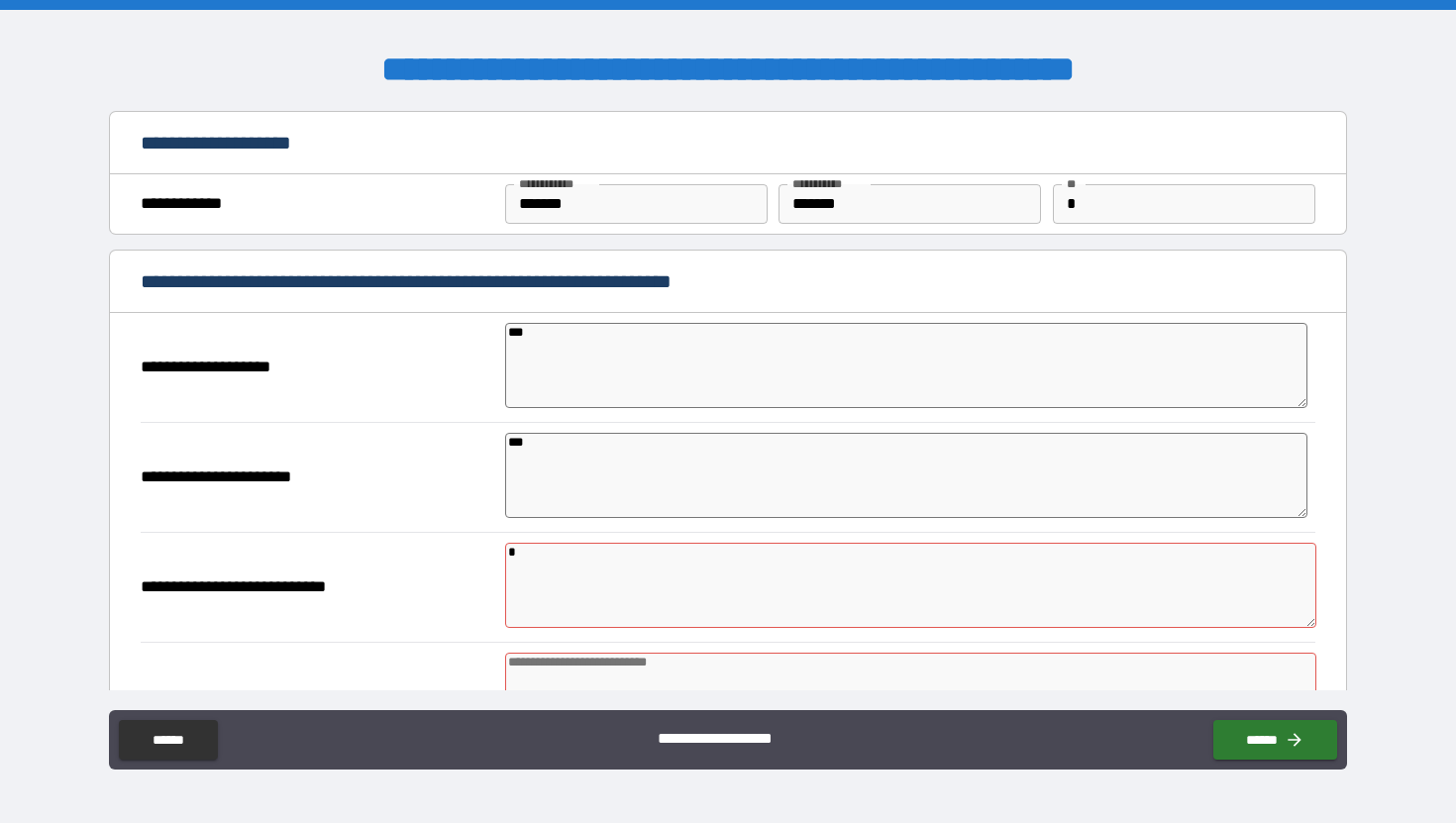 type on "*" 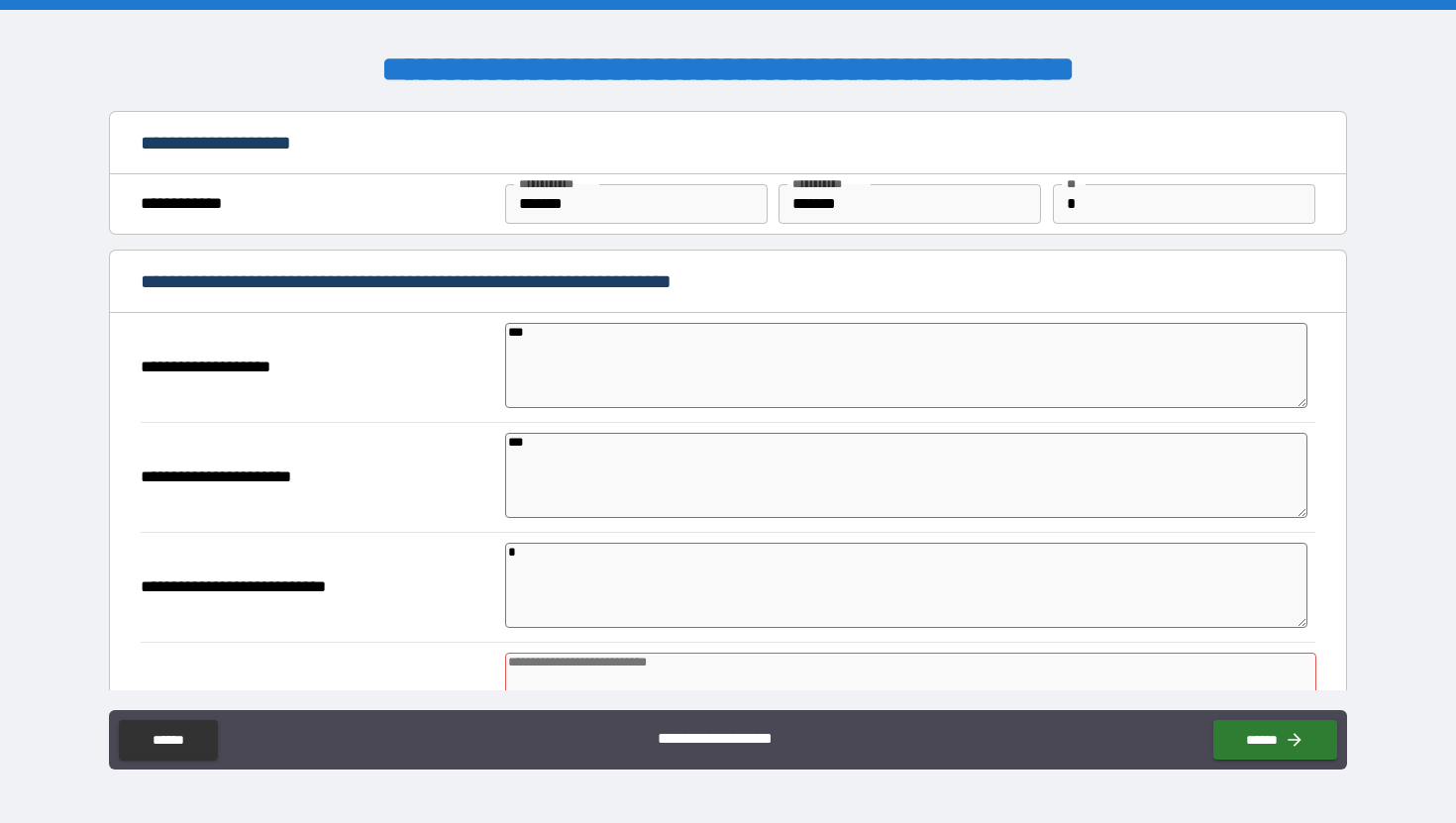type on "*" 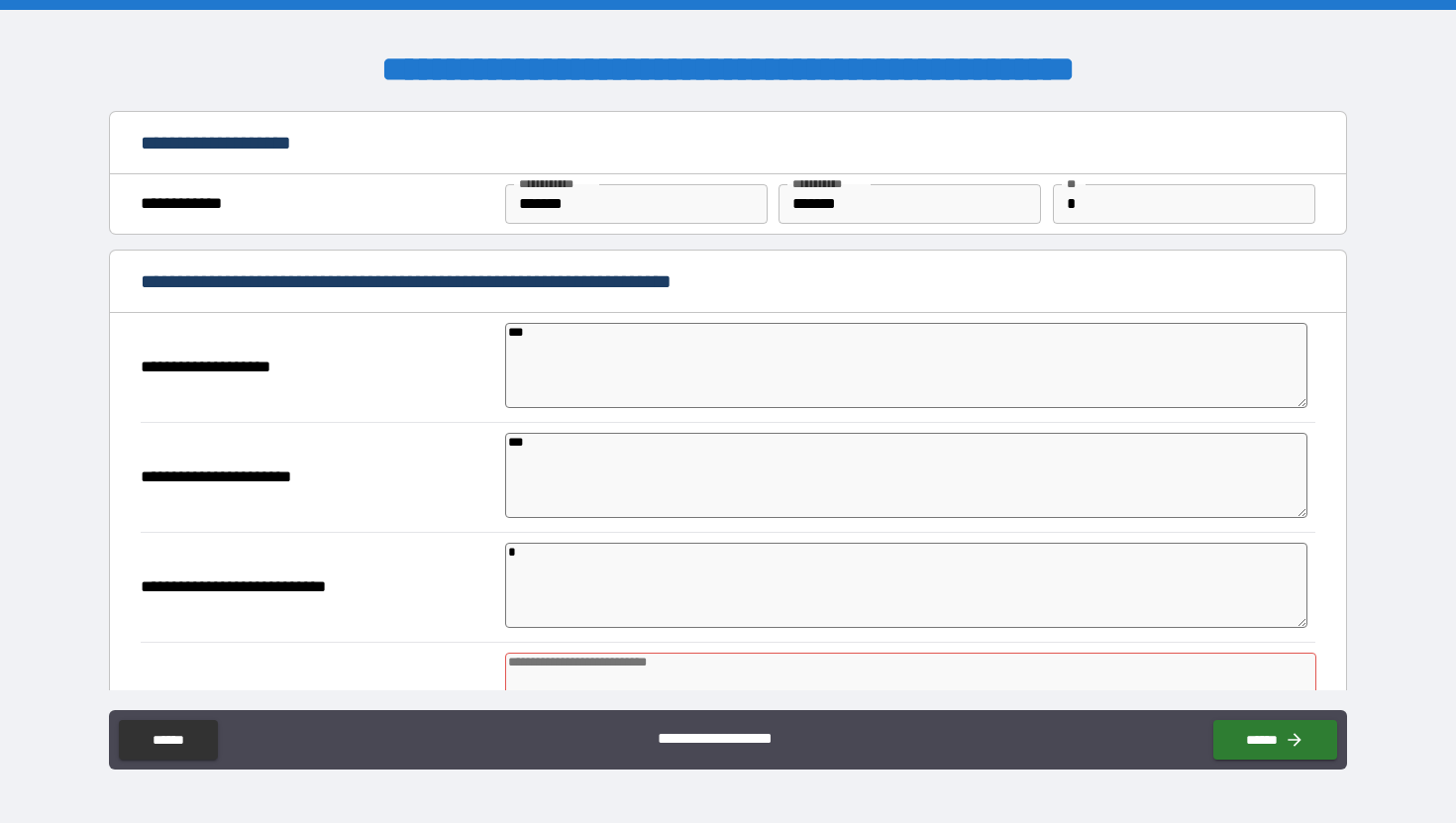 type on "*" 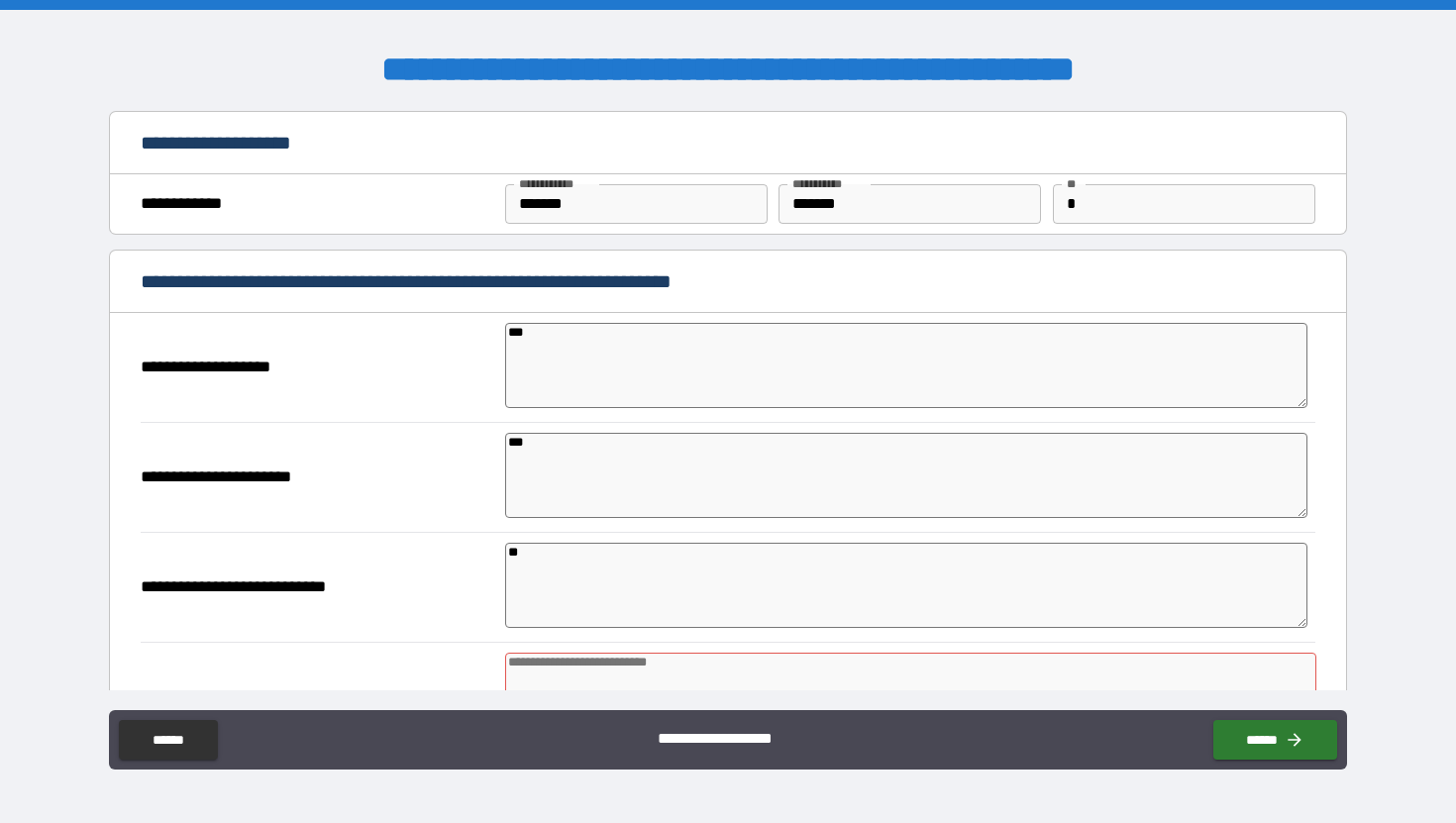 type on "*" 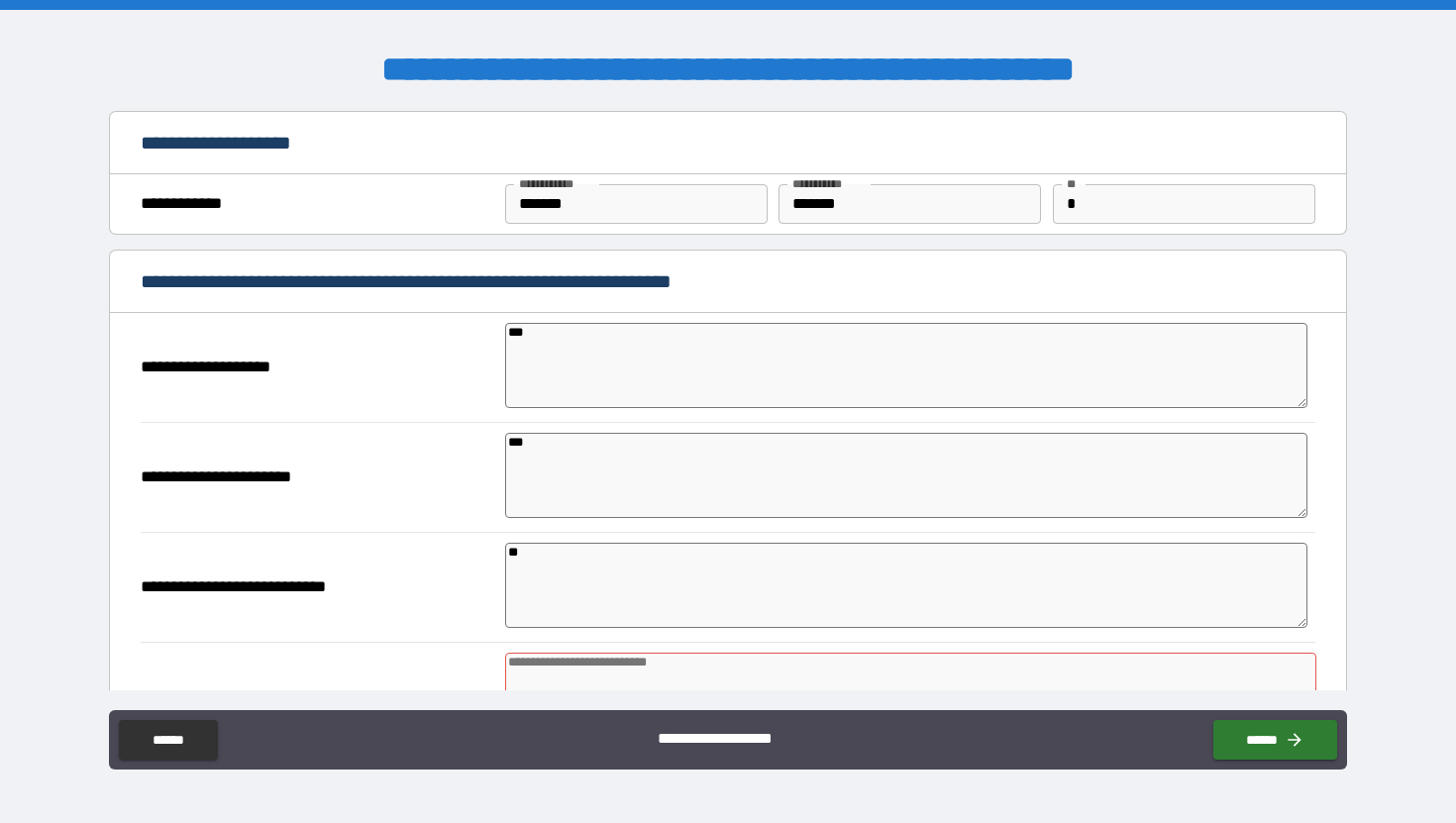 type on "*" 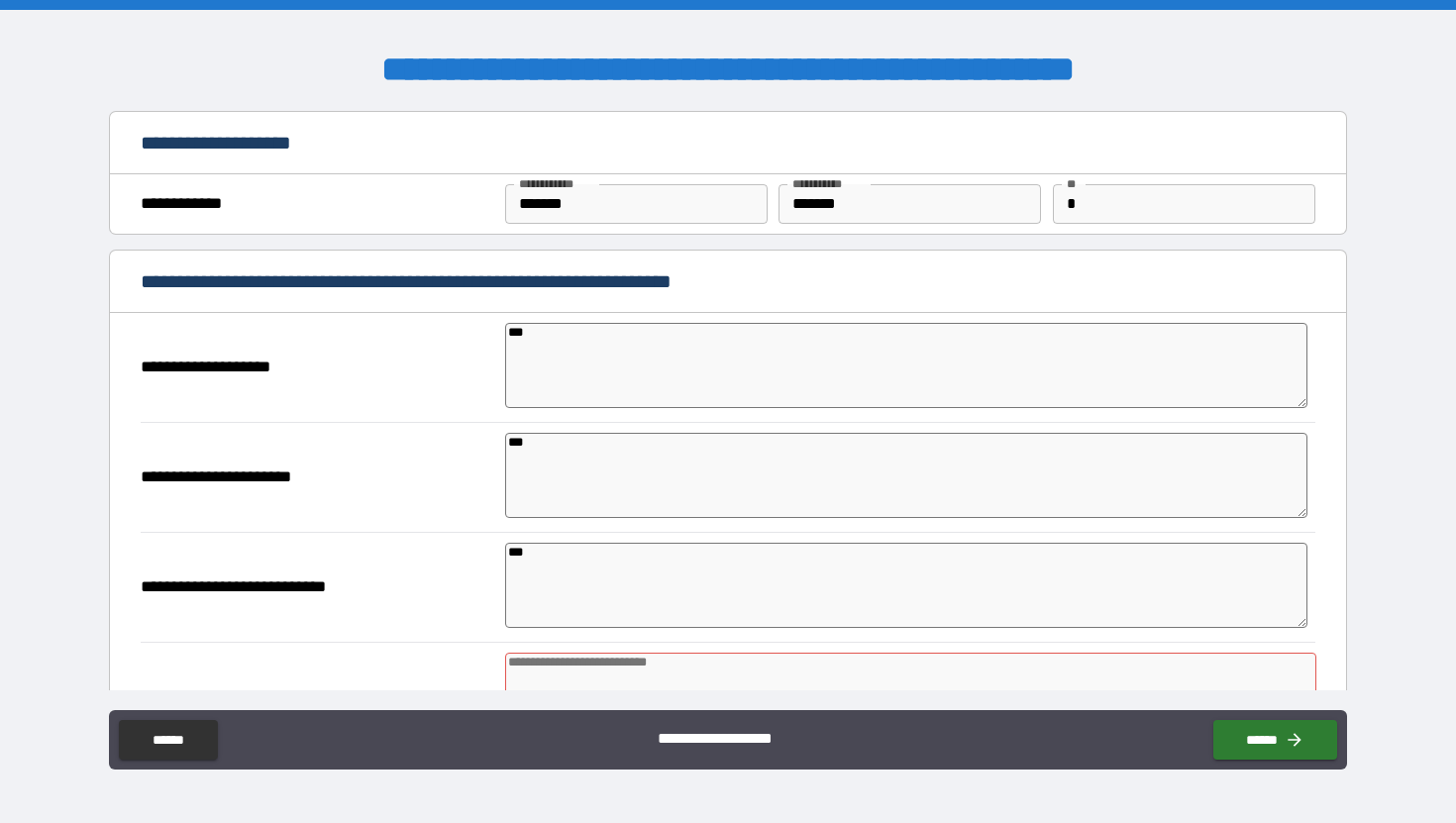 type on "*" 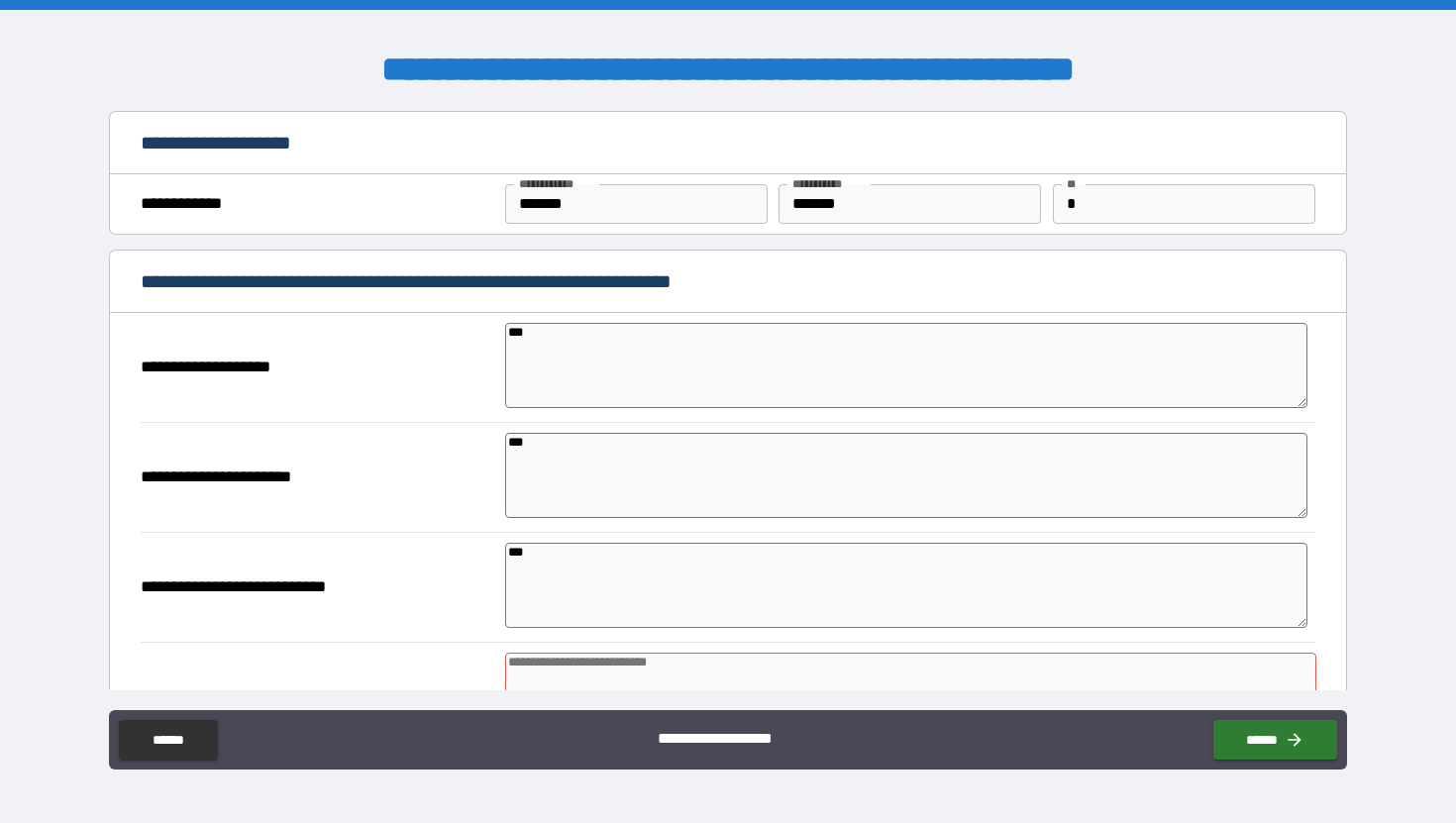 type on "*" 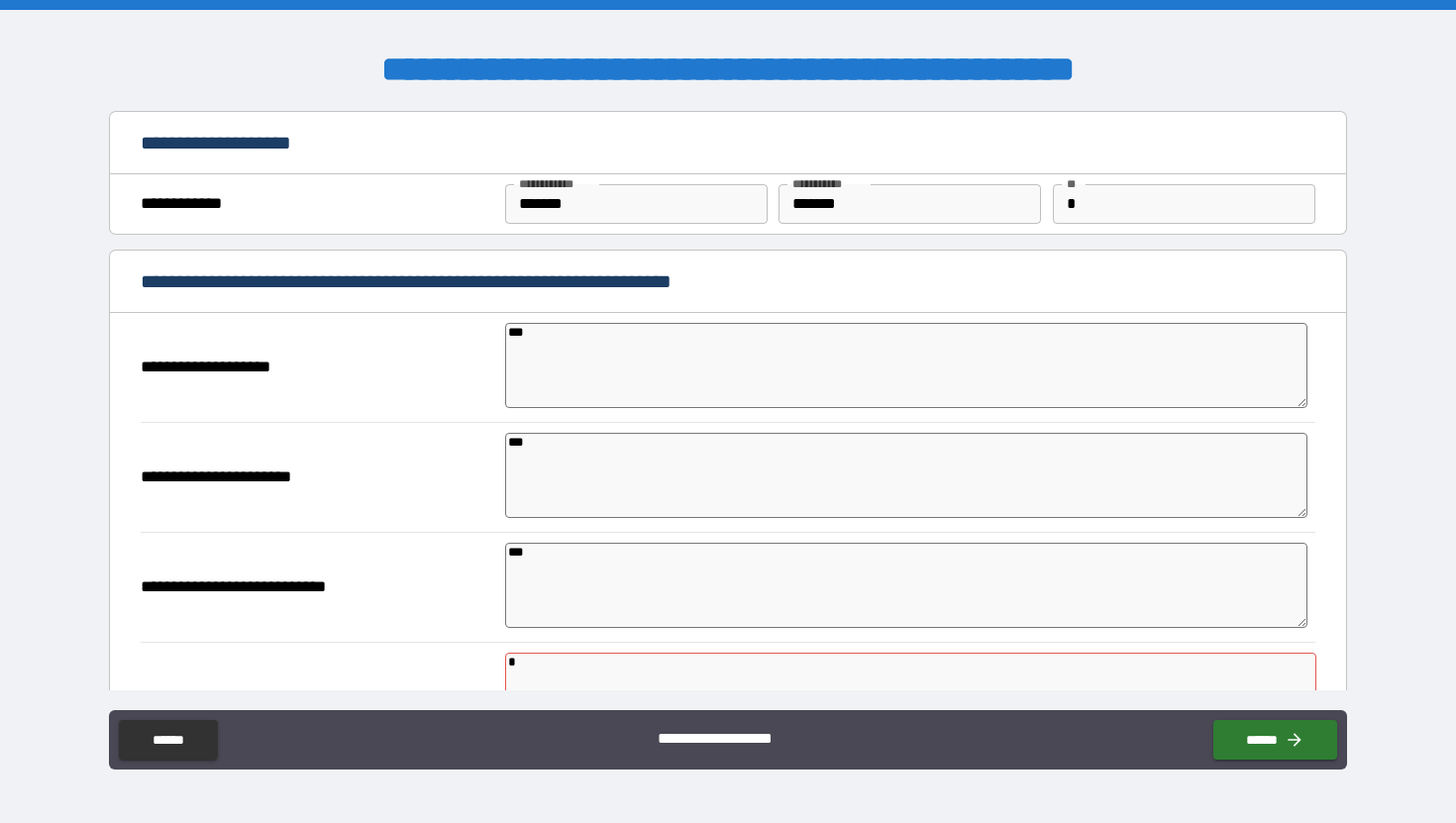 type on "*" 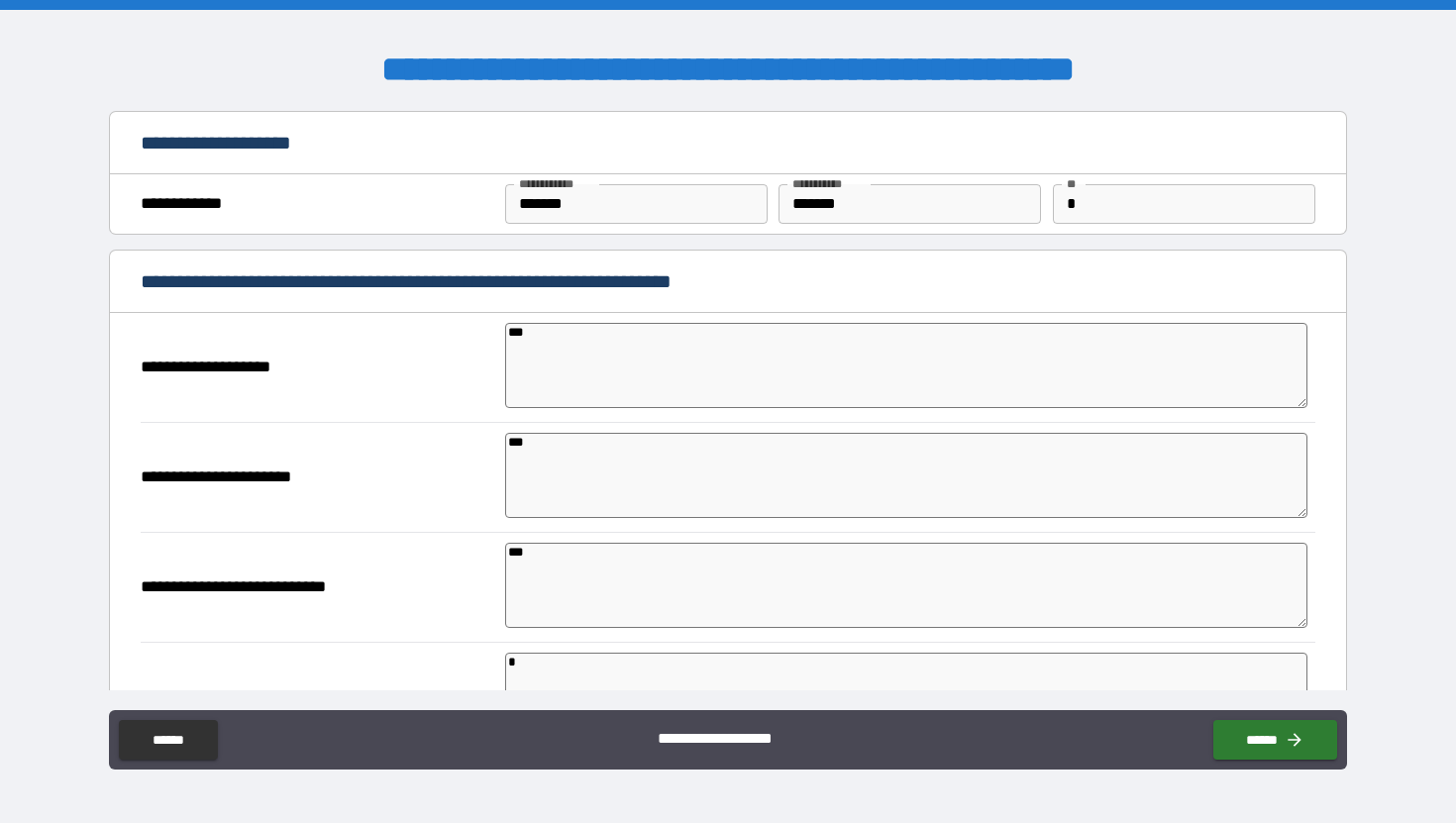 type on "*" 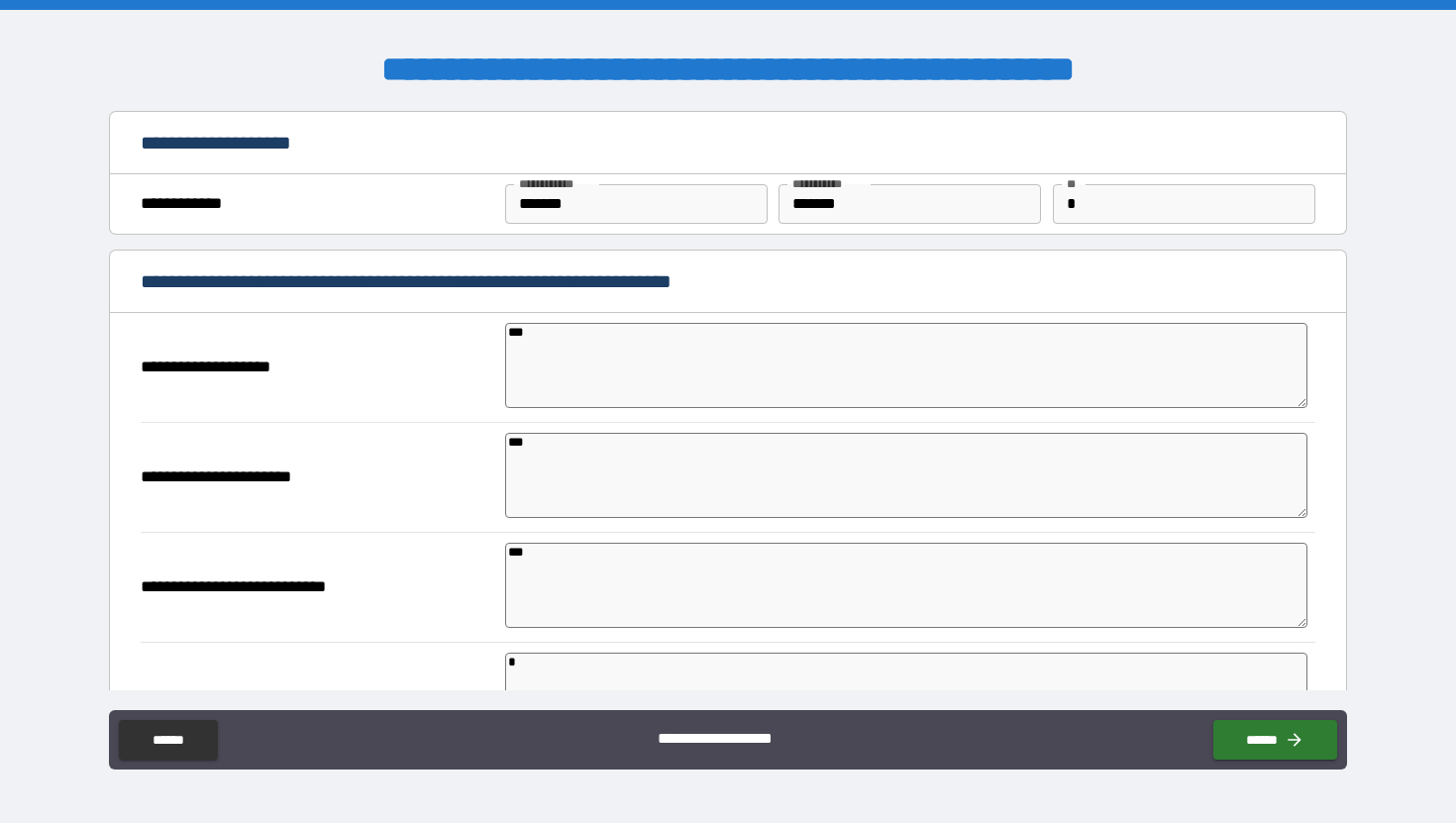 type on "*" 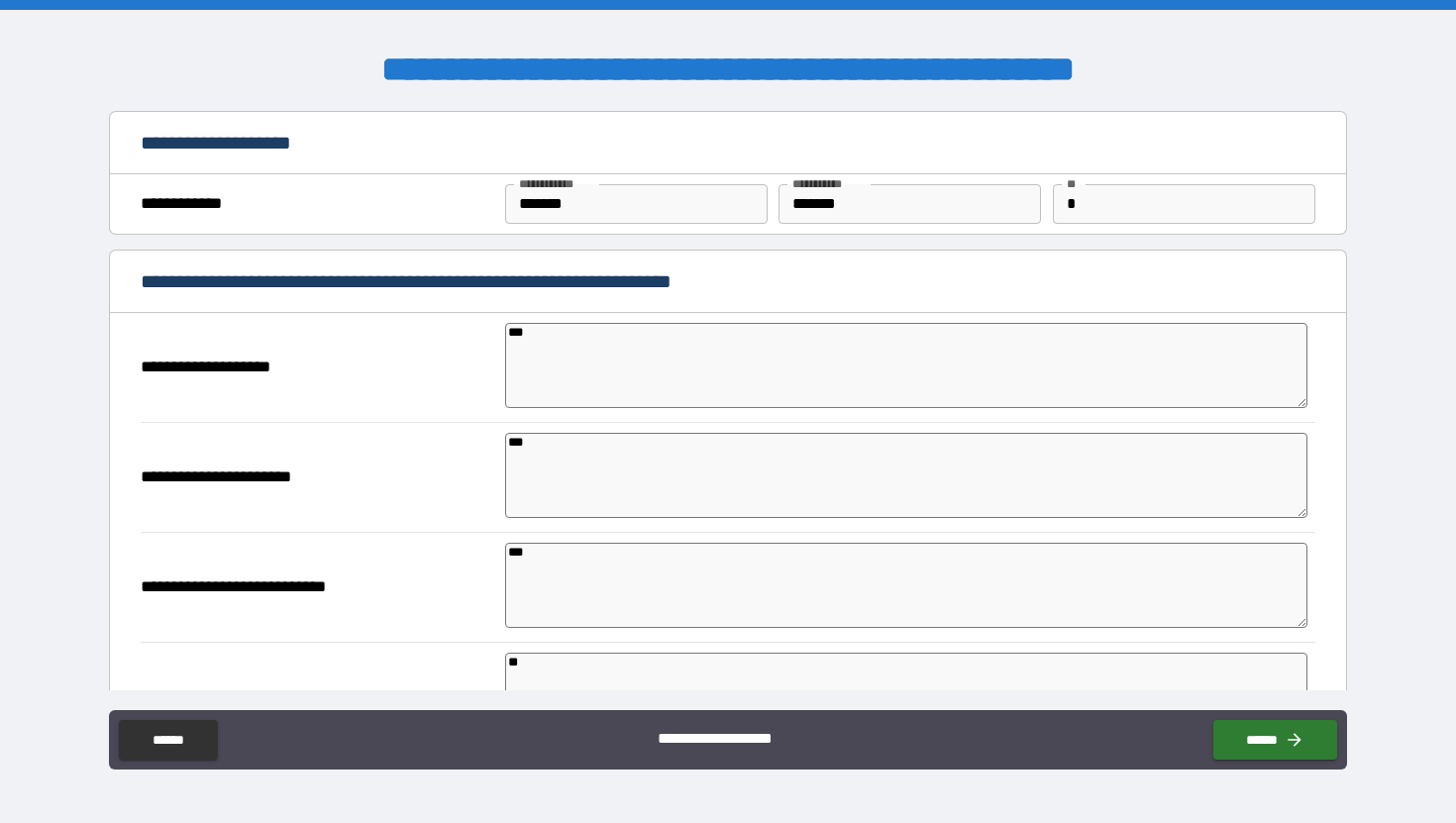 type on "*" 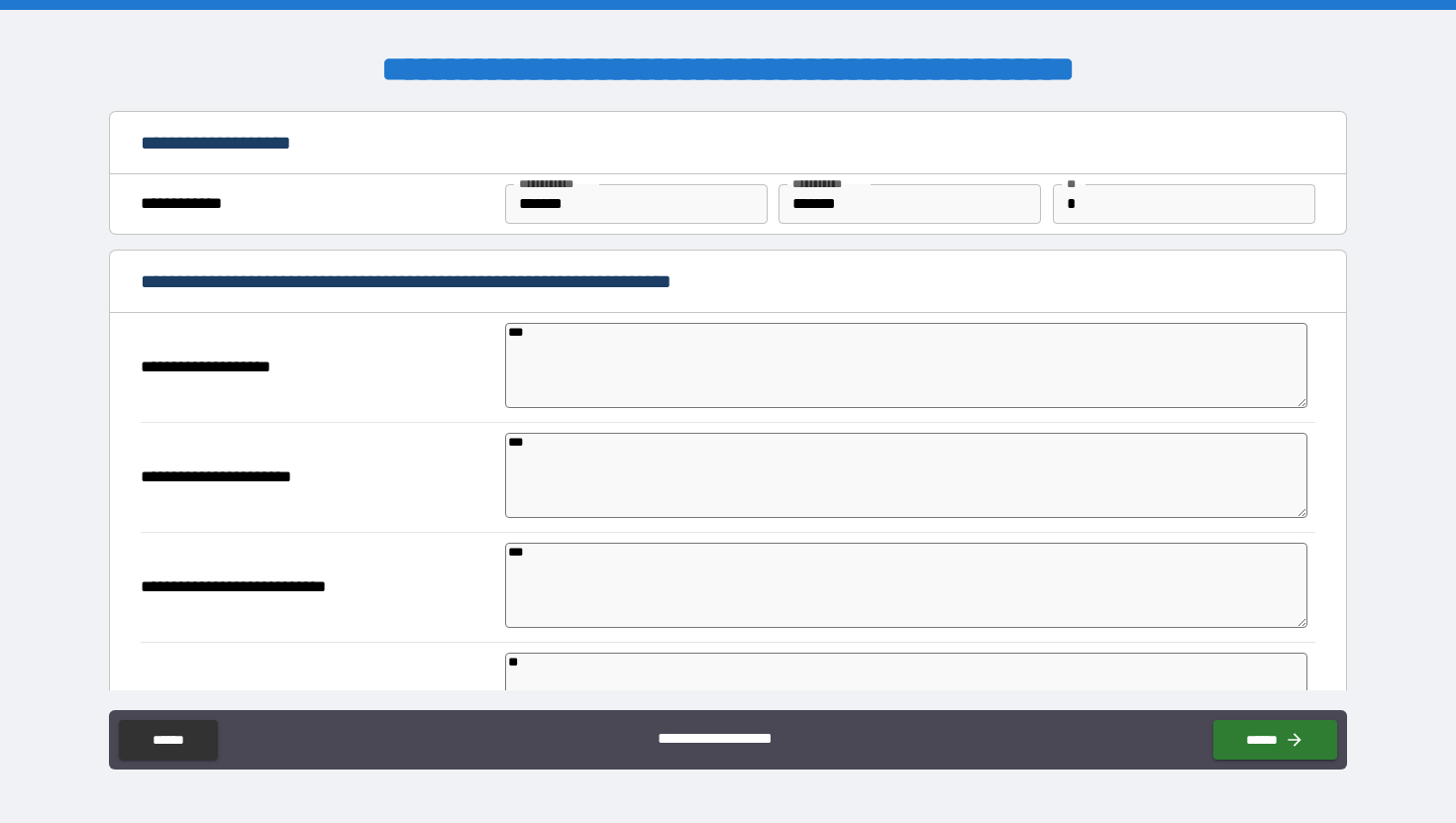 type on "*" 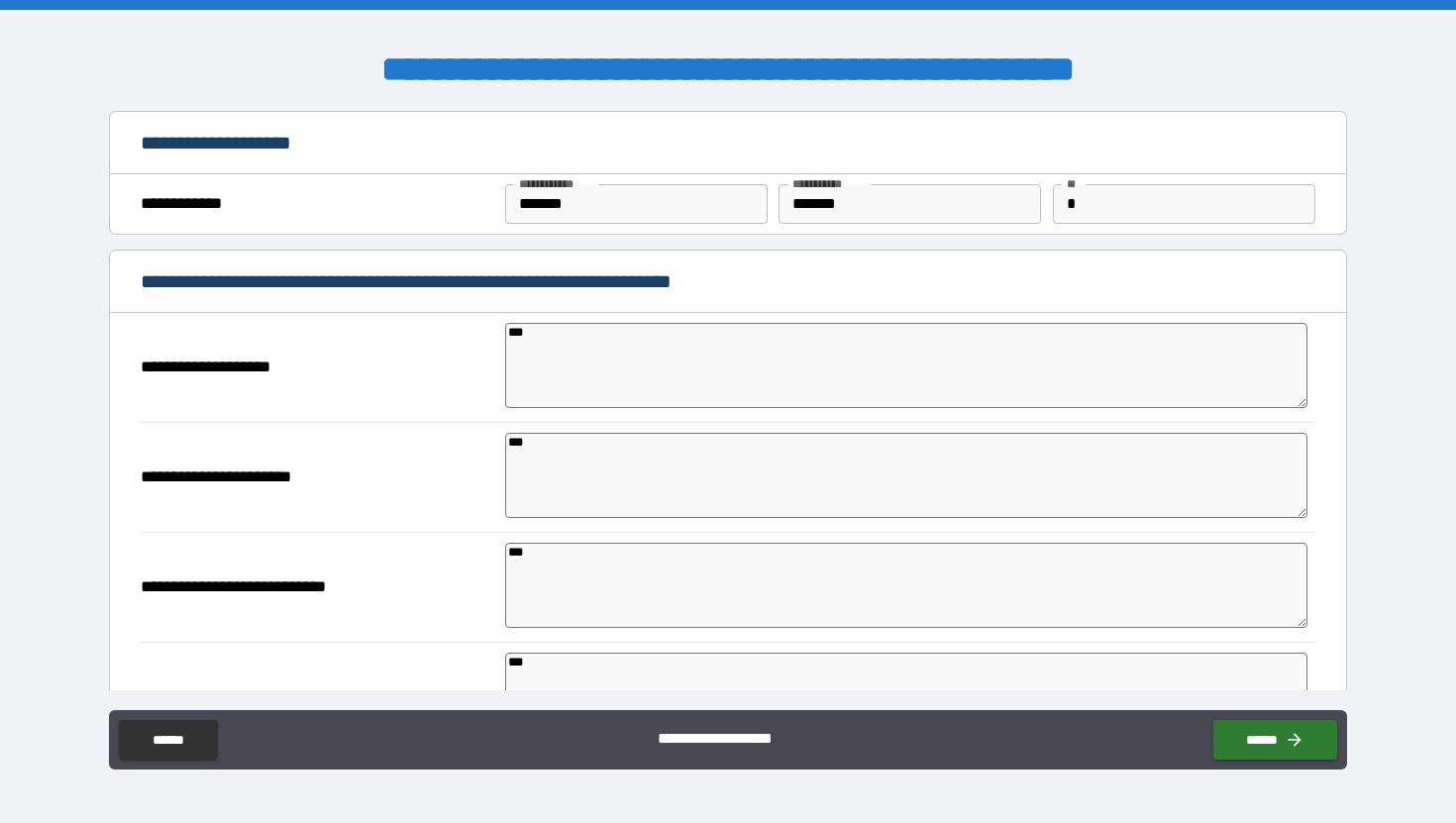 type on "*" 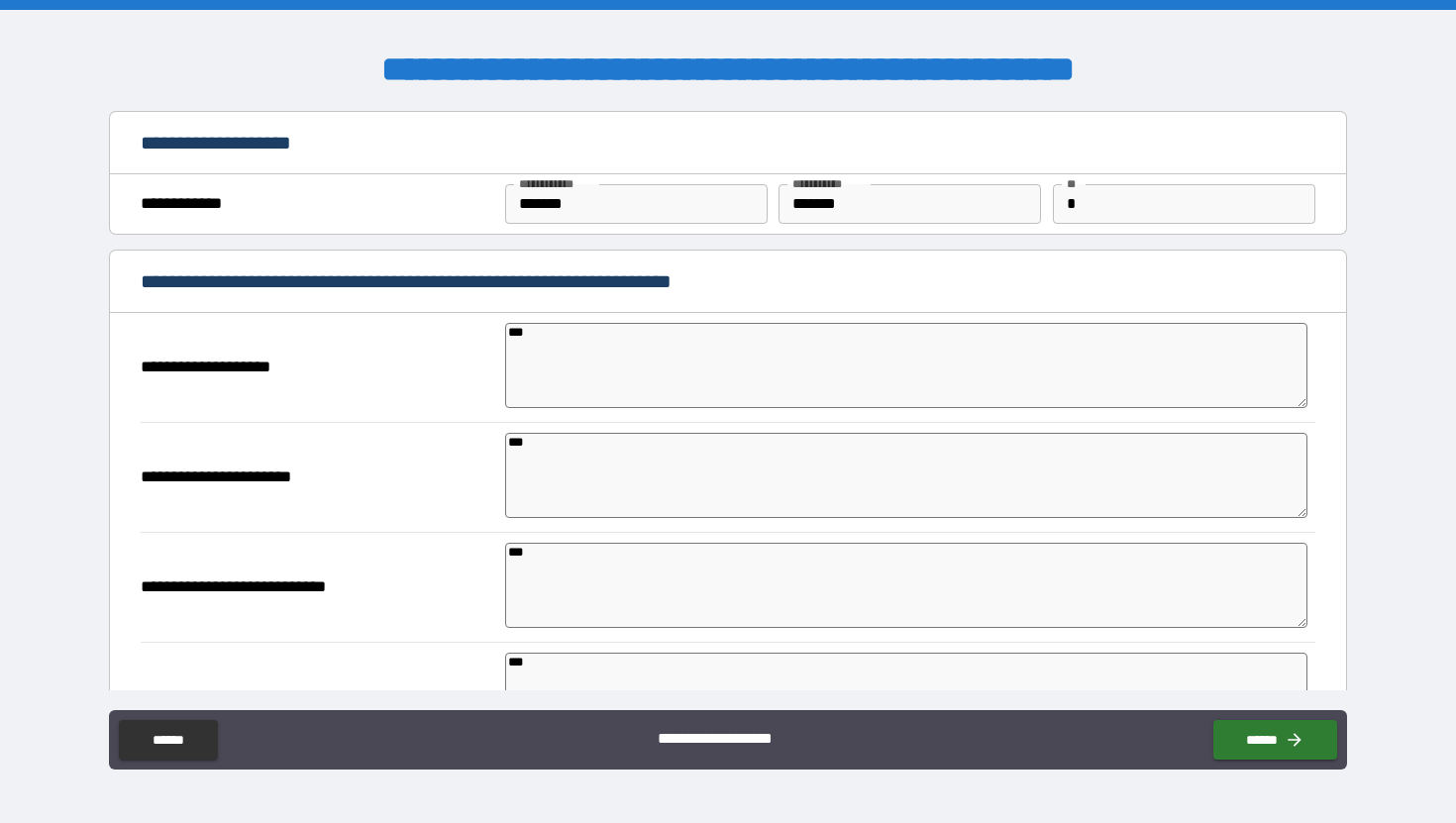 type on "*" 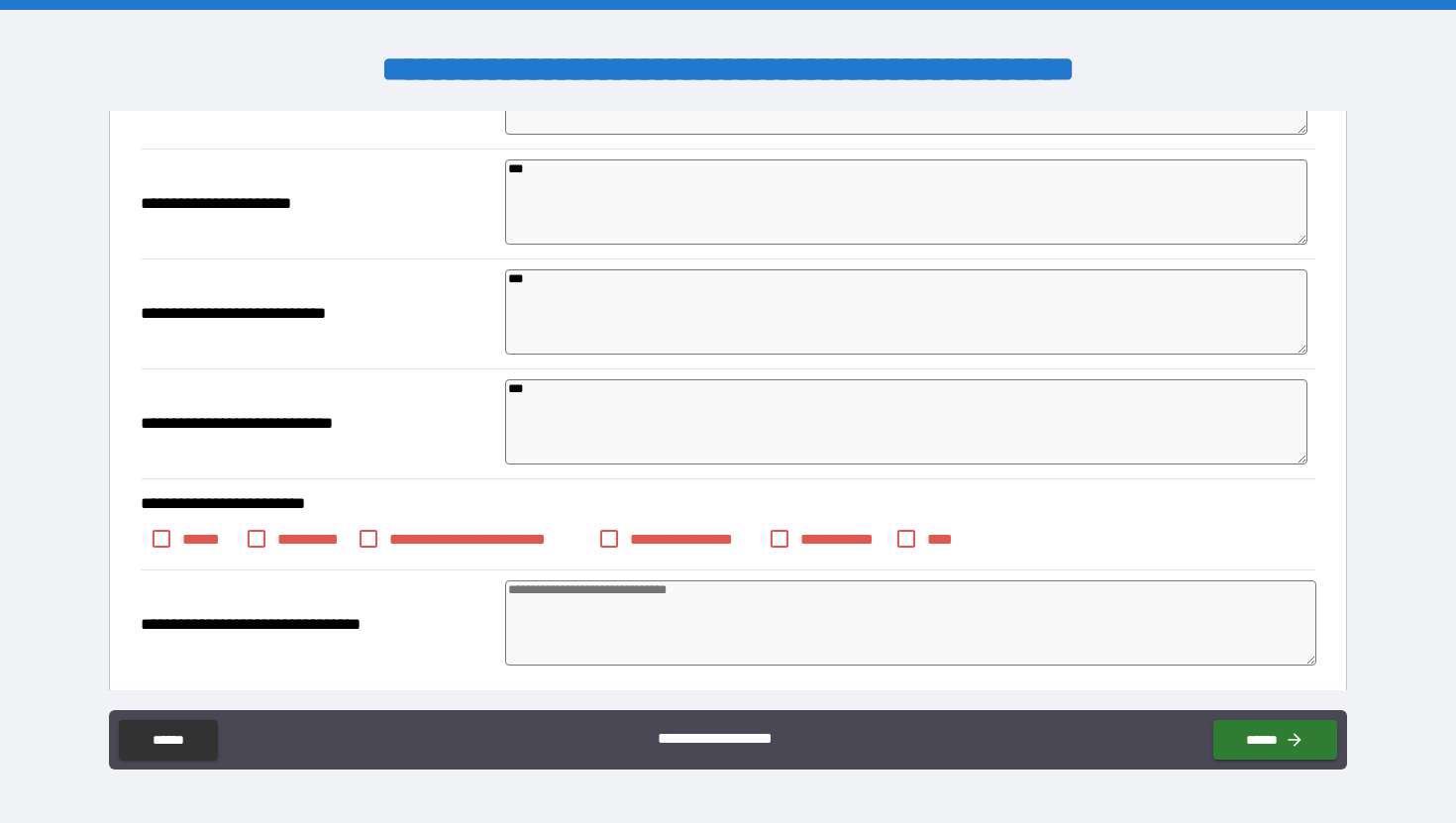 scroll, scrollTop: 284, scrollLeft: 0, axis: vertical 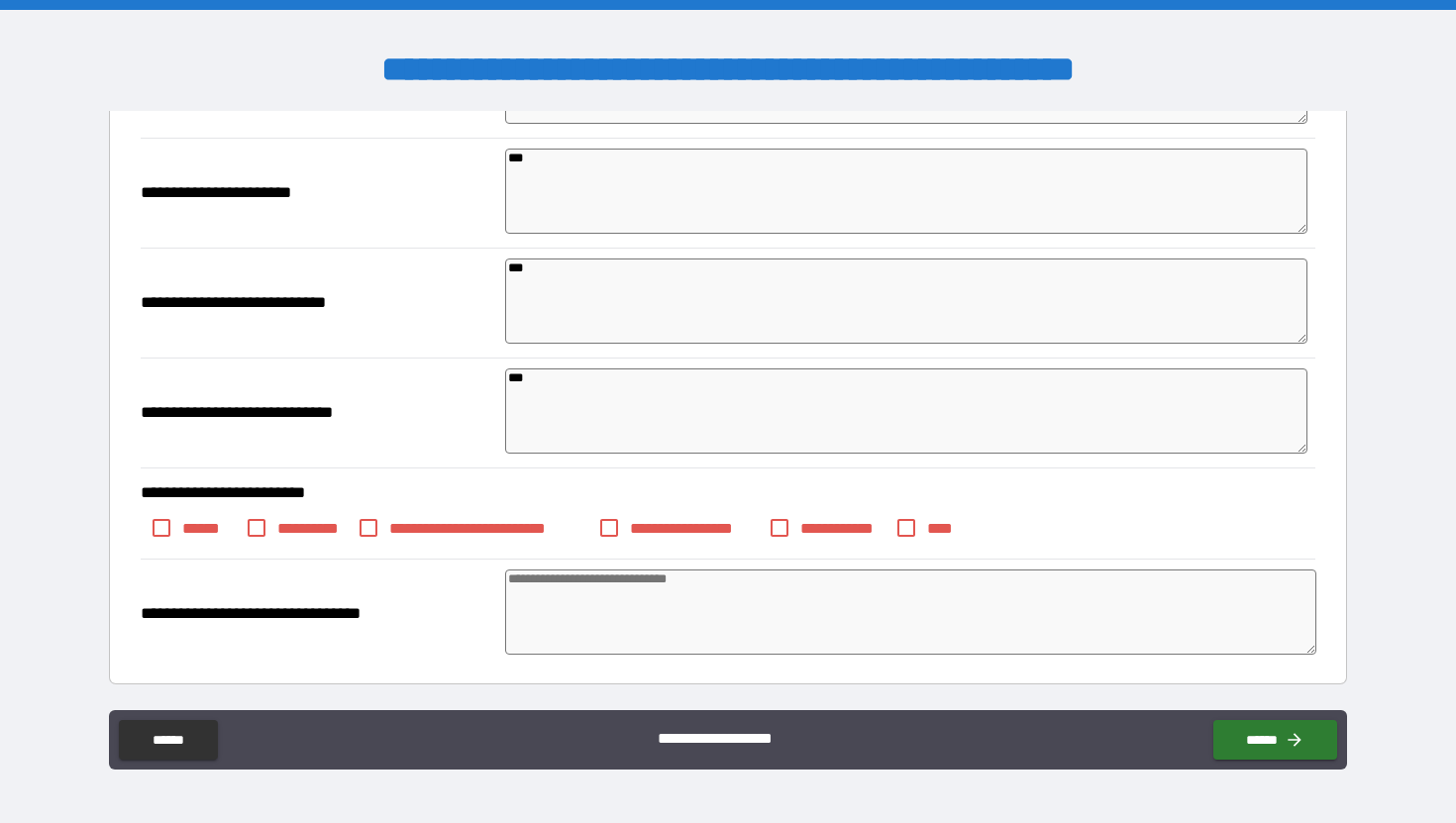 type on "***" 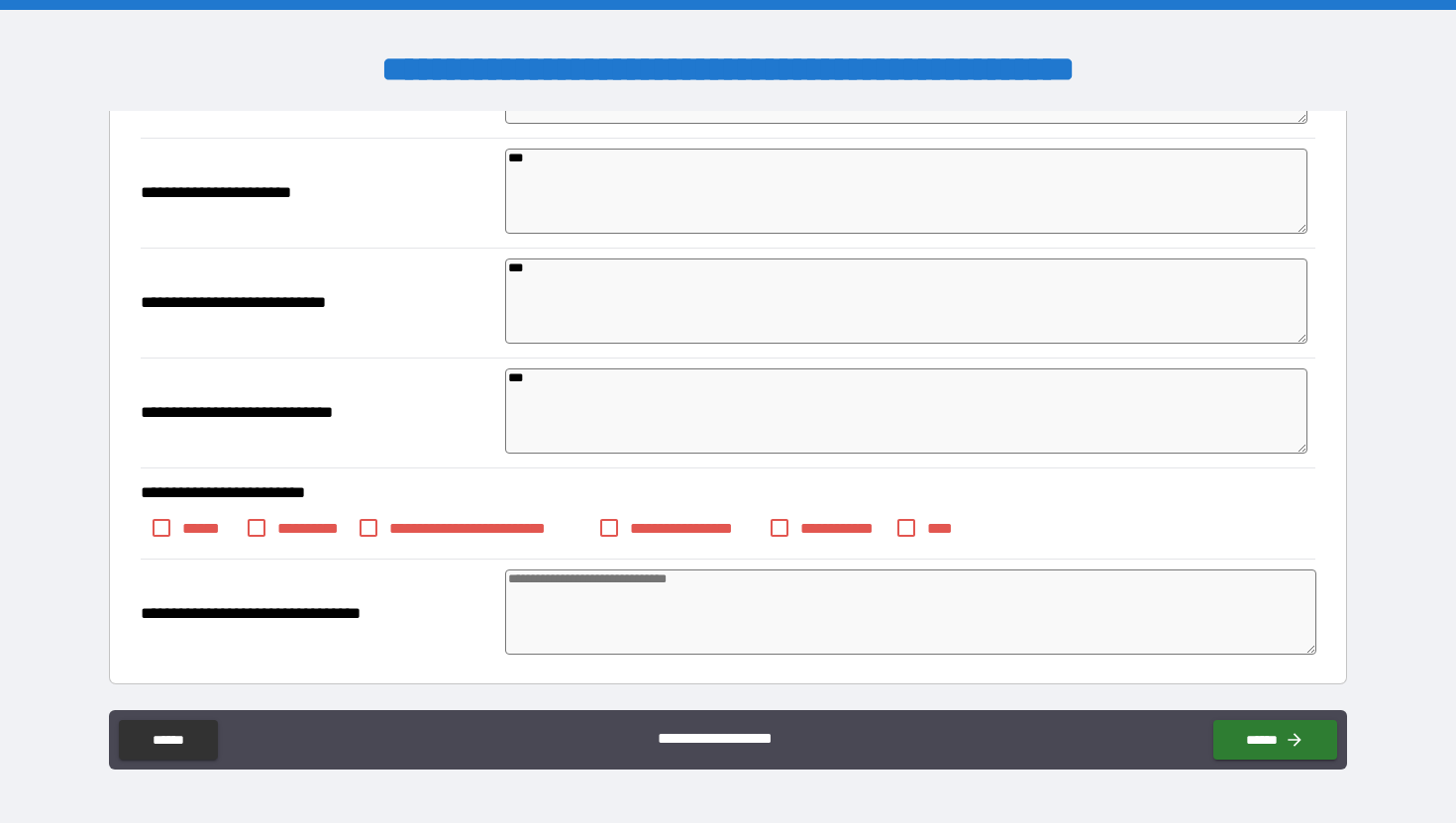 type on "*" 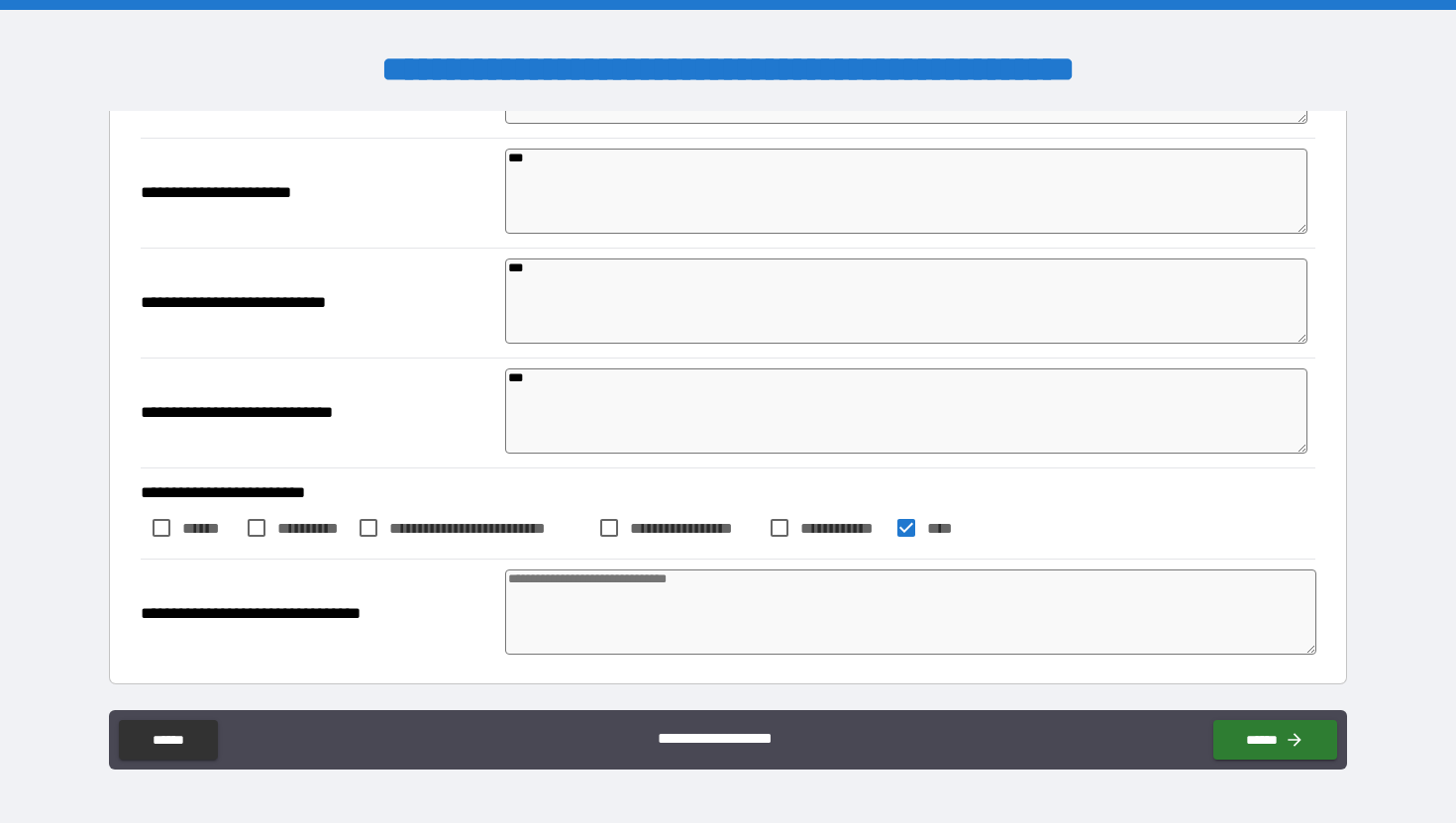 type on "*" 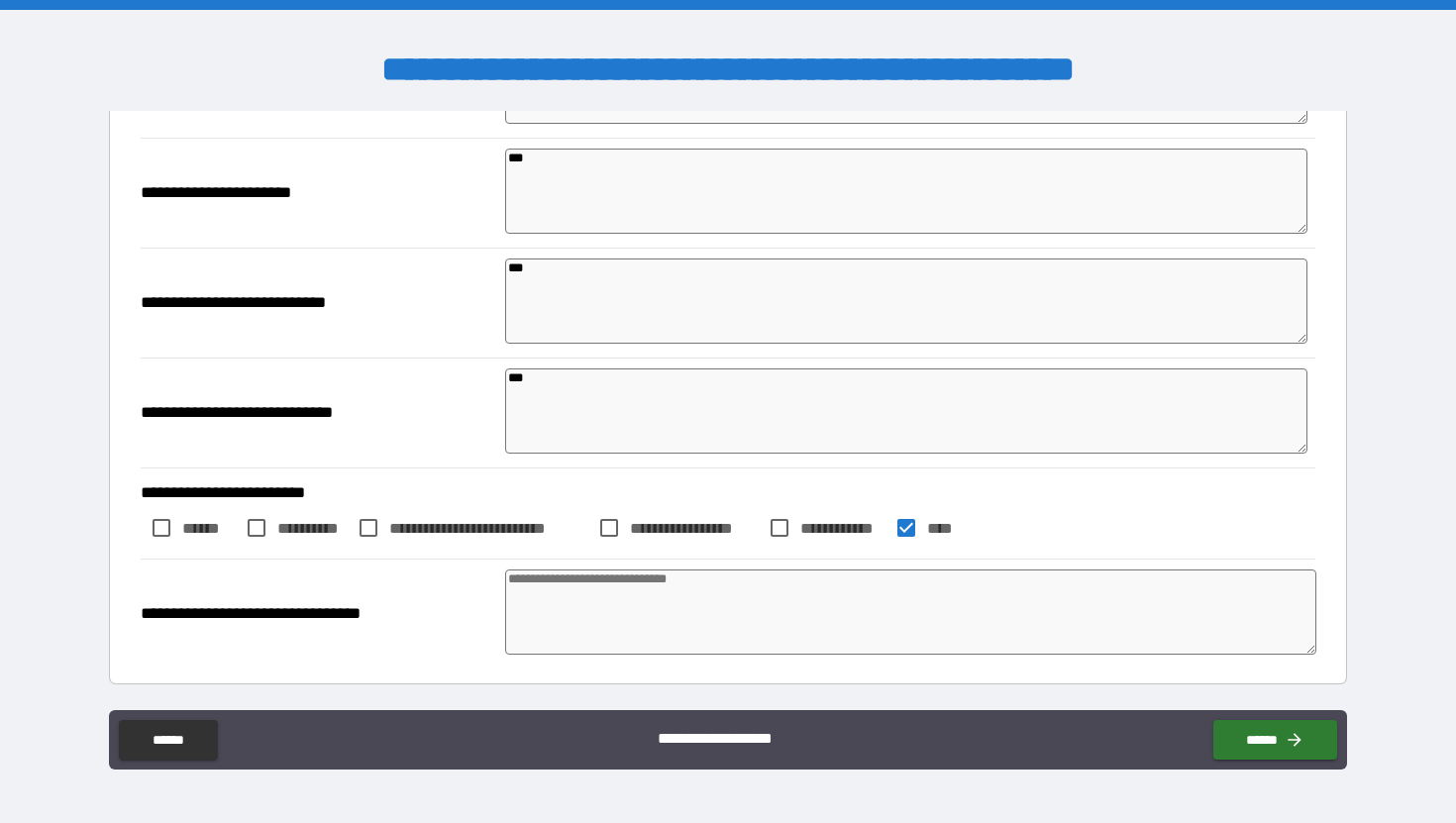 type on "*" 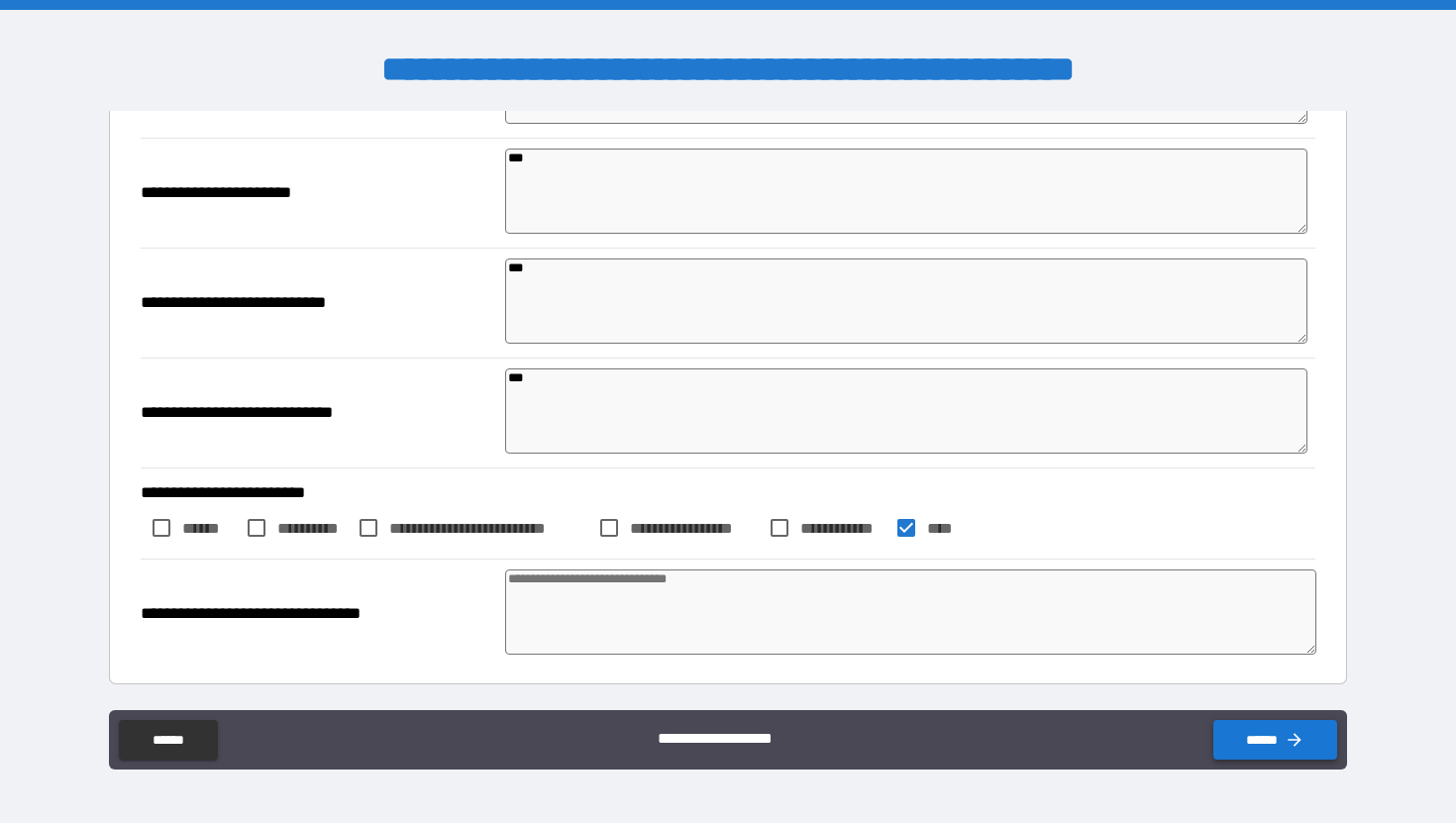 click on "******" at bounding box center (1275, 740) 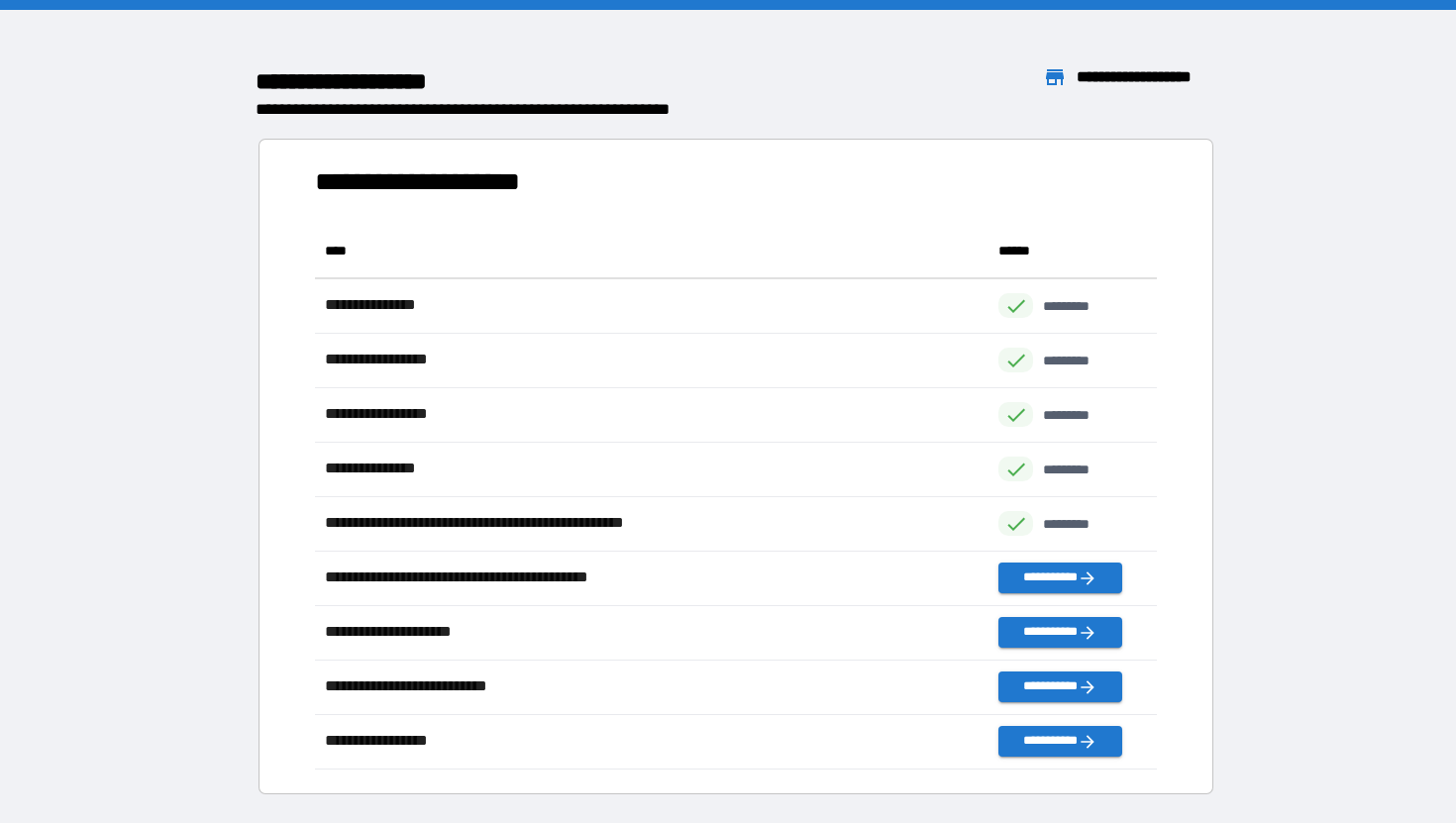 scroll, scrollTop: 1, scrollLeft: 1, axis: both 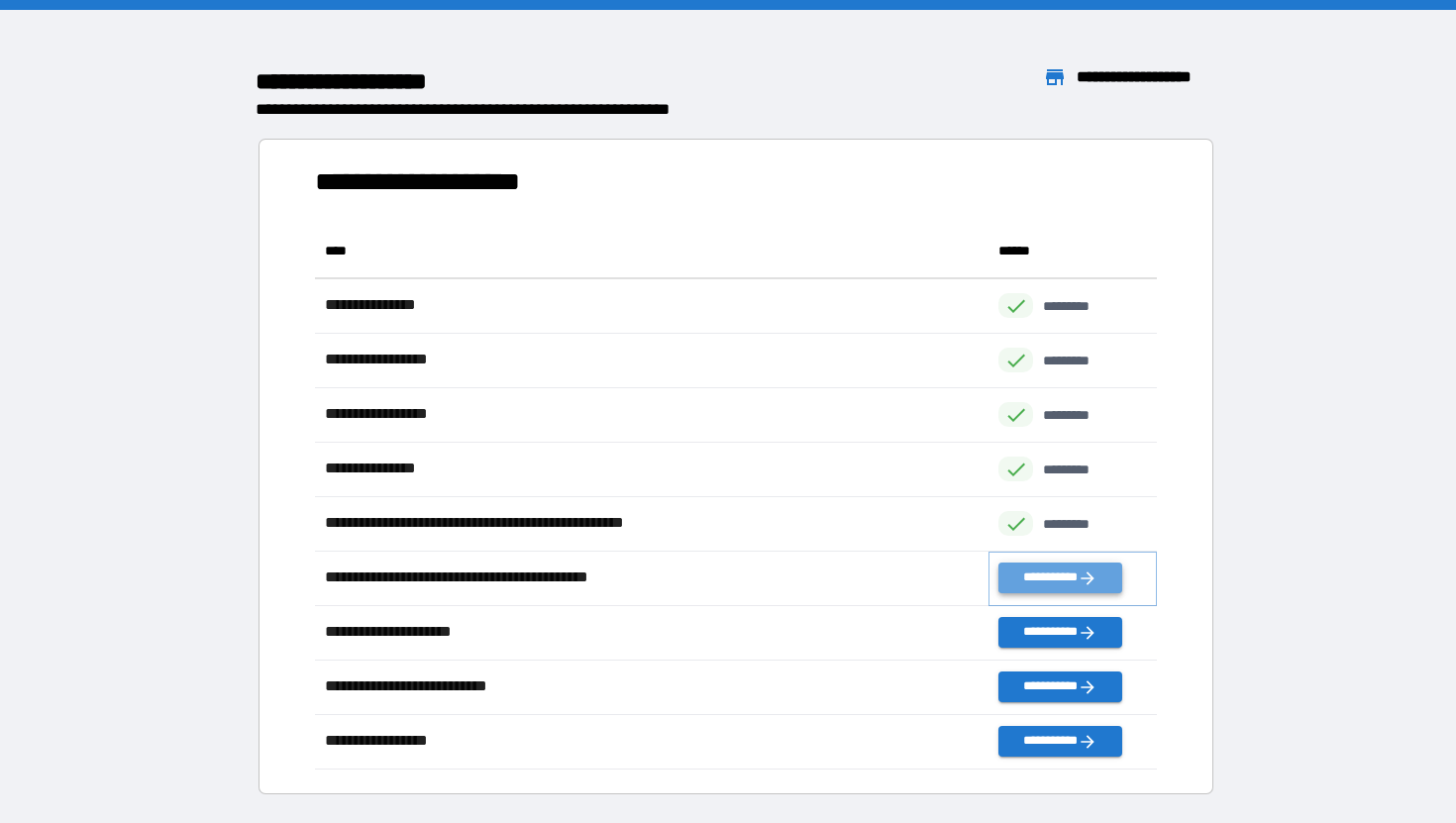 click on "**********" at bounding box center (1060, 577) 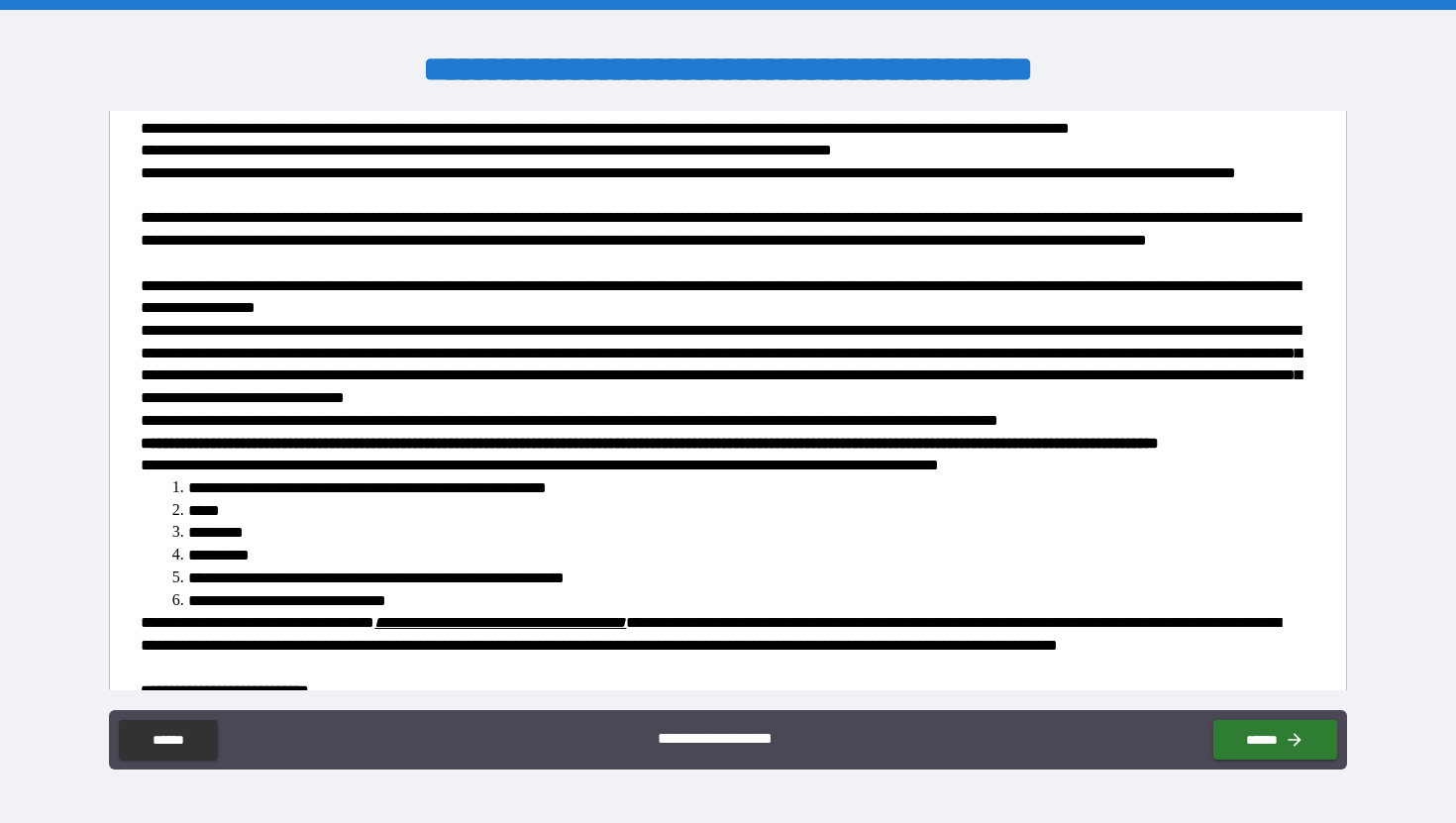 scroll, scrollTop: 467, scrollLeft: 0, axis: vertical 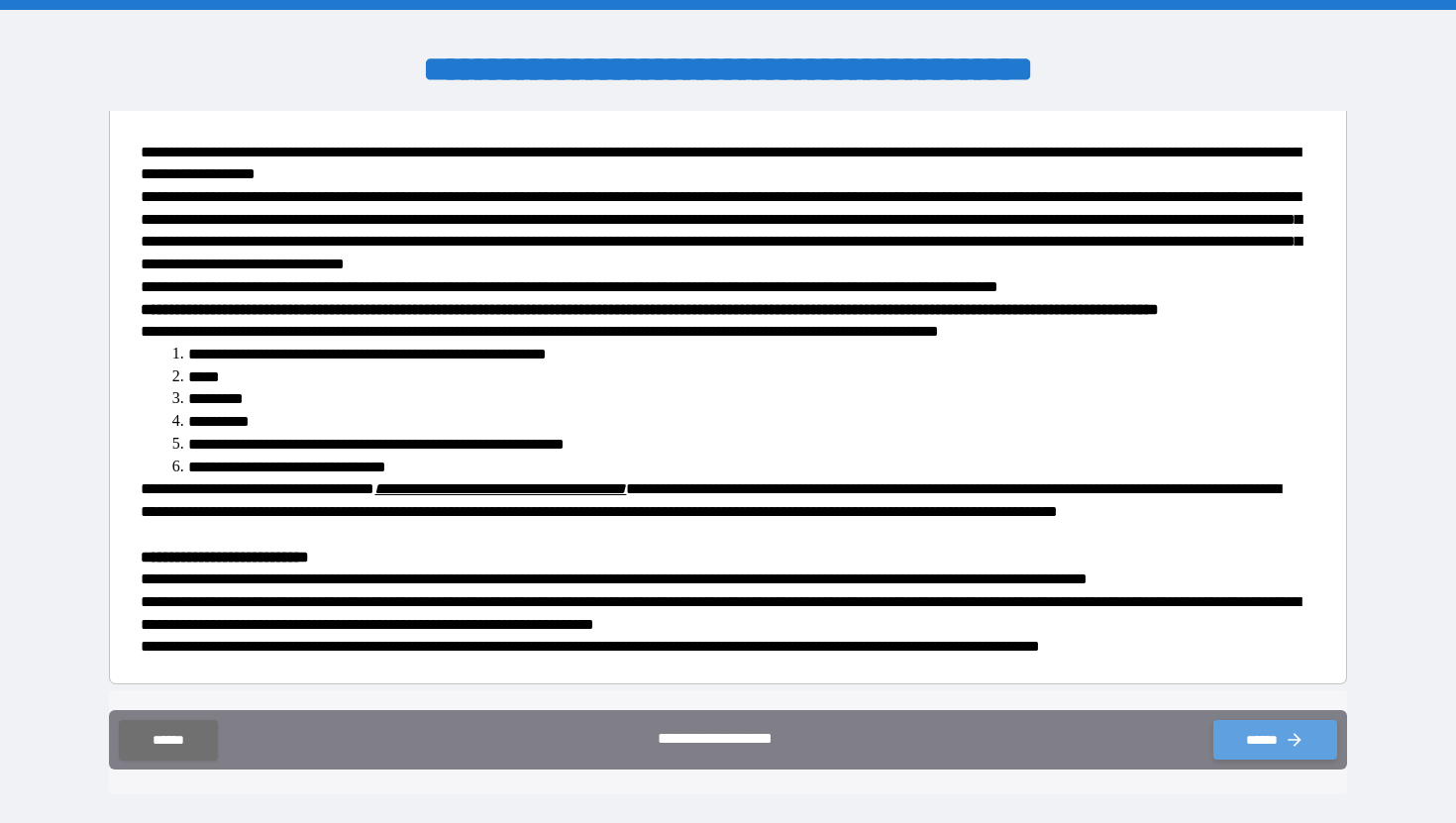 click on "******" at bounding box center [1275, 740] 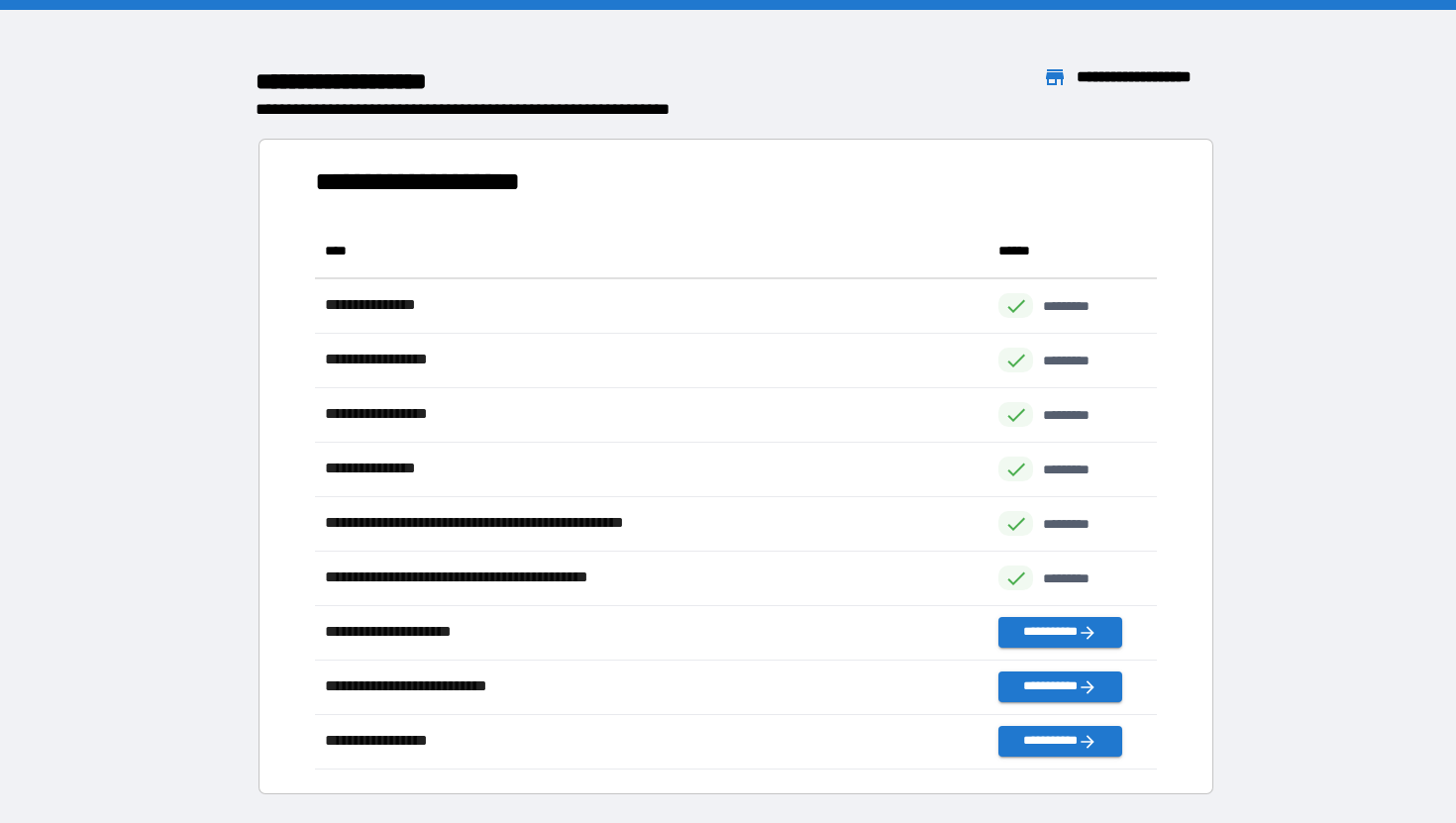 scroll, scrollTop: 1, scrollLeft: 1, axis: both 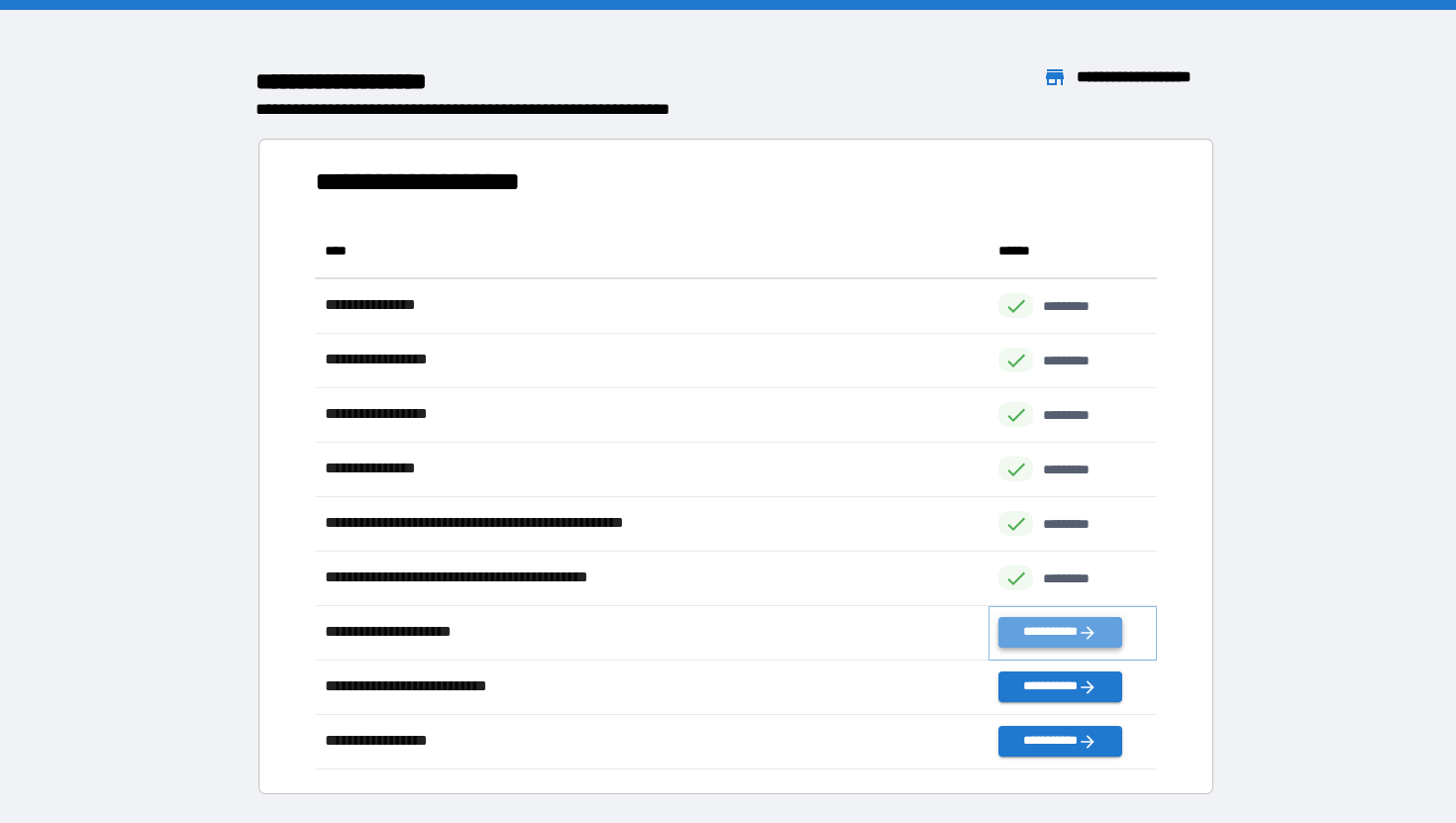 click on "**********" at bounding box center [1060, 632] 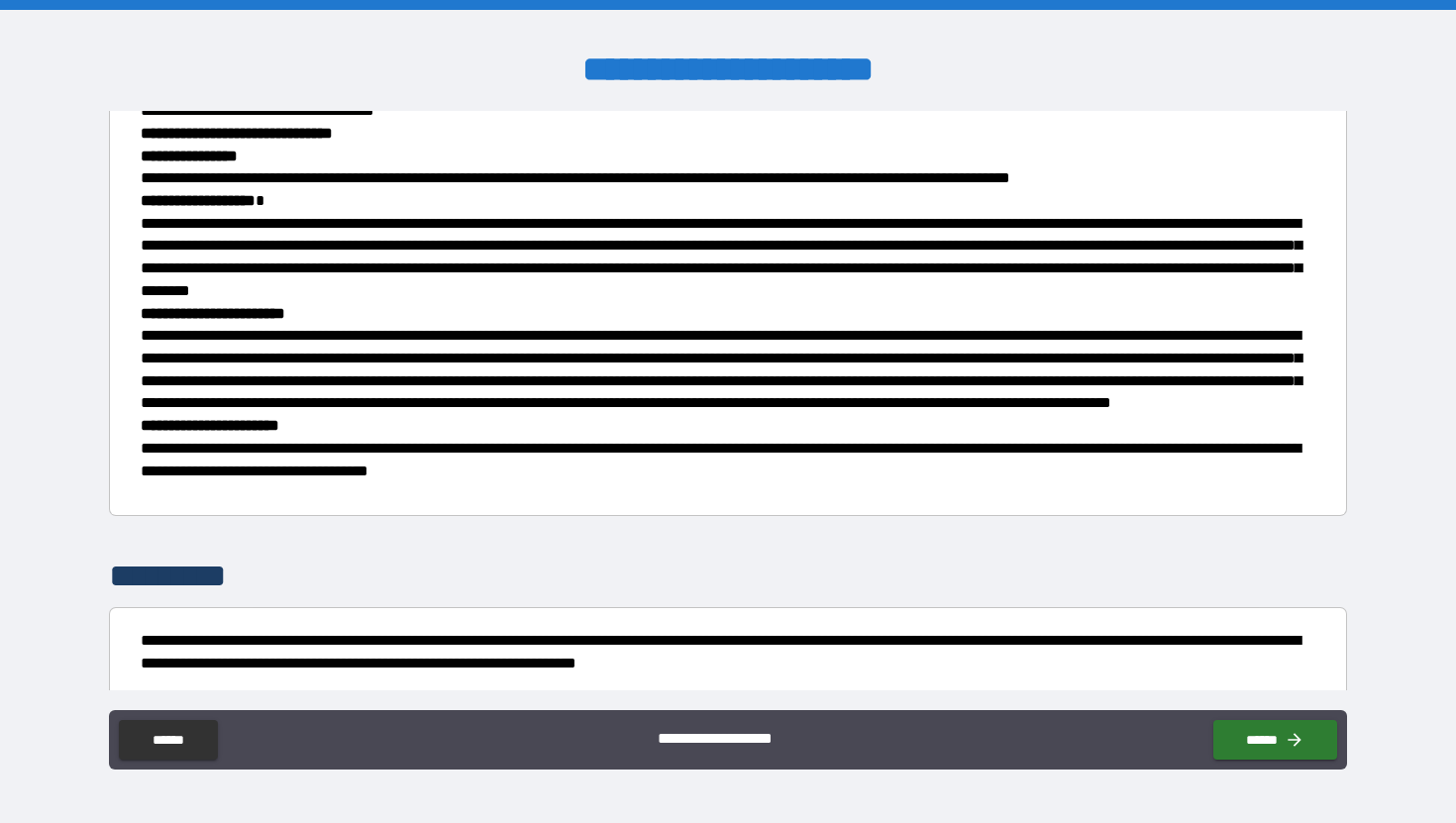 scroll, scrollTop: 1203, scrollLeft: 0, axis: vertical 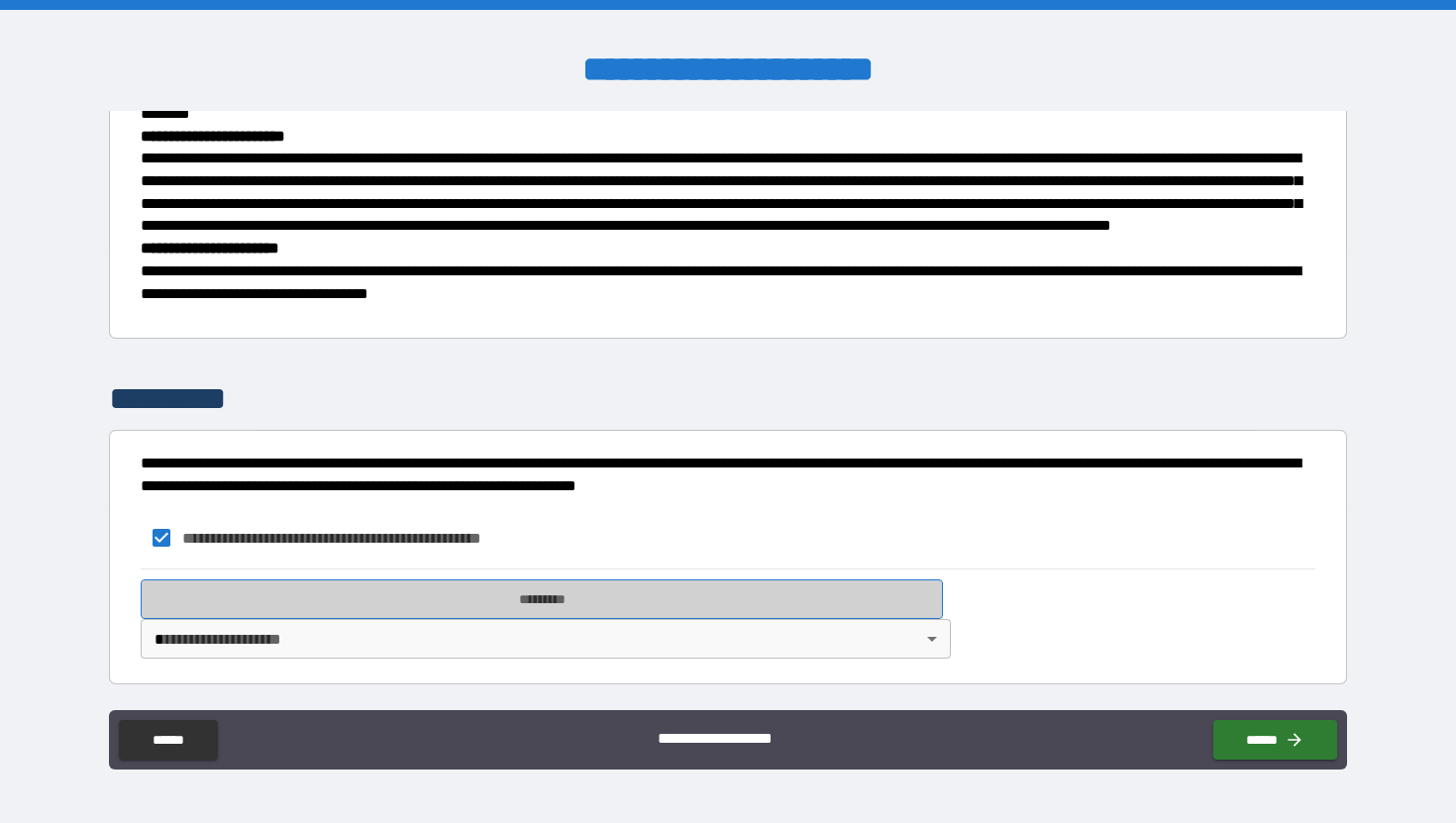 click on "*********" at bounding box center (542, 599) 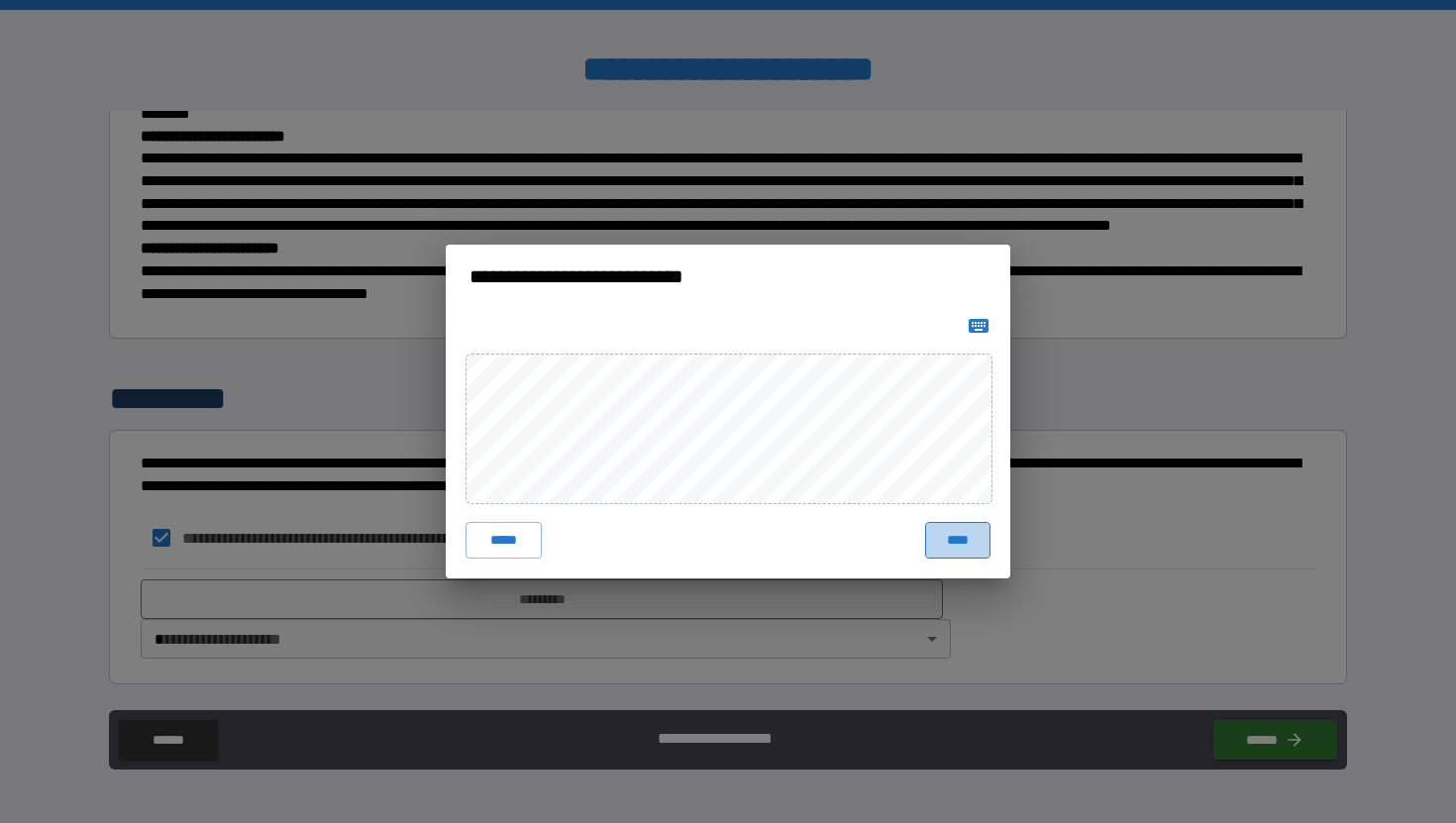 click on "****" at bounding box center [958, 540] 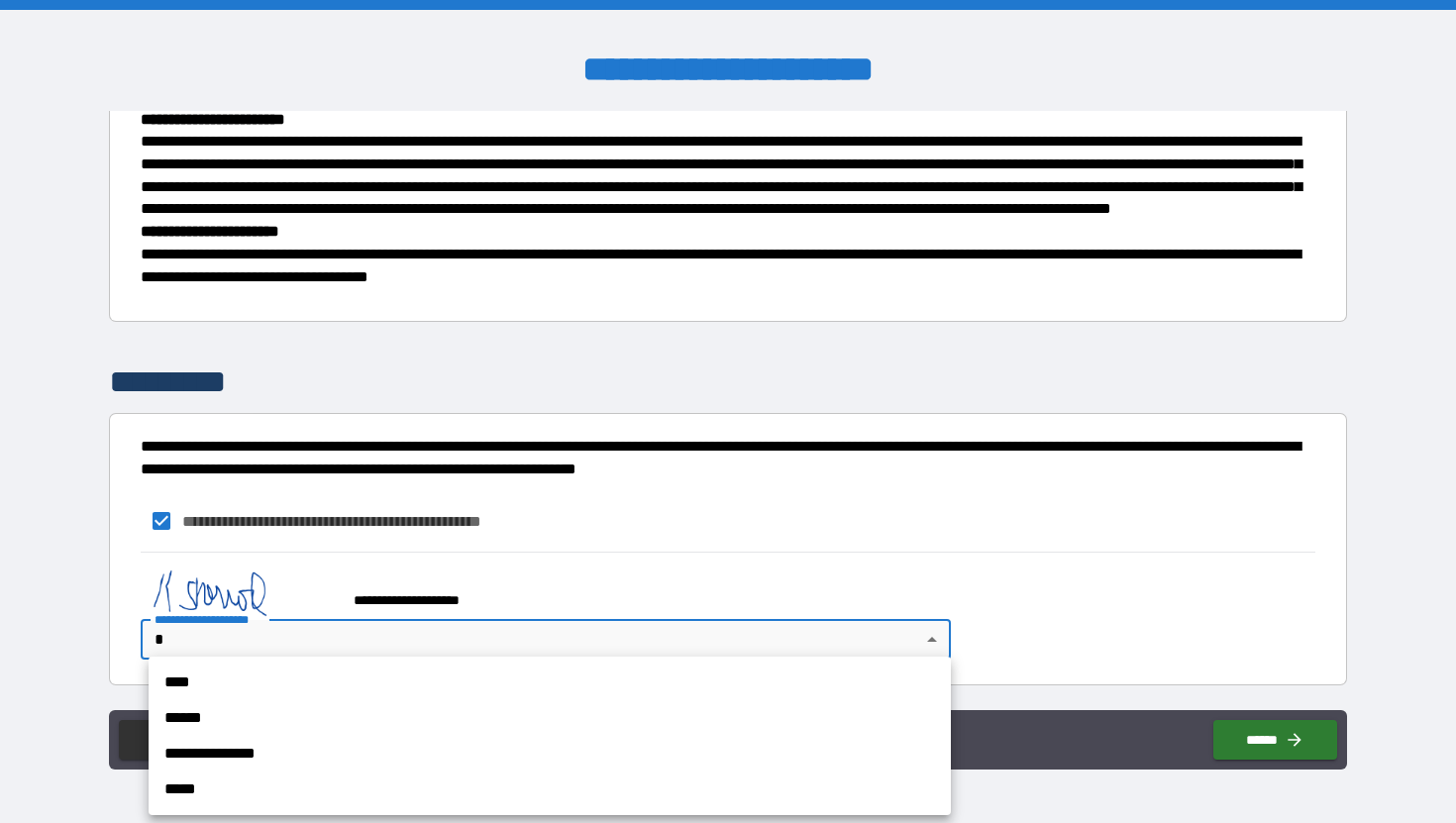 click on "**********" at bounding box center [728, 411] 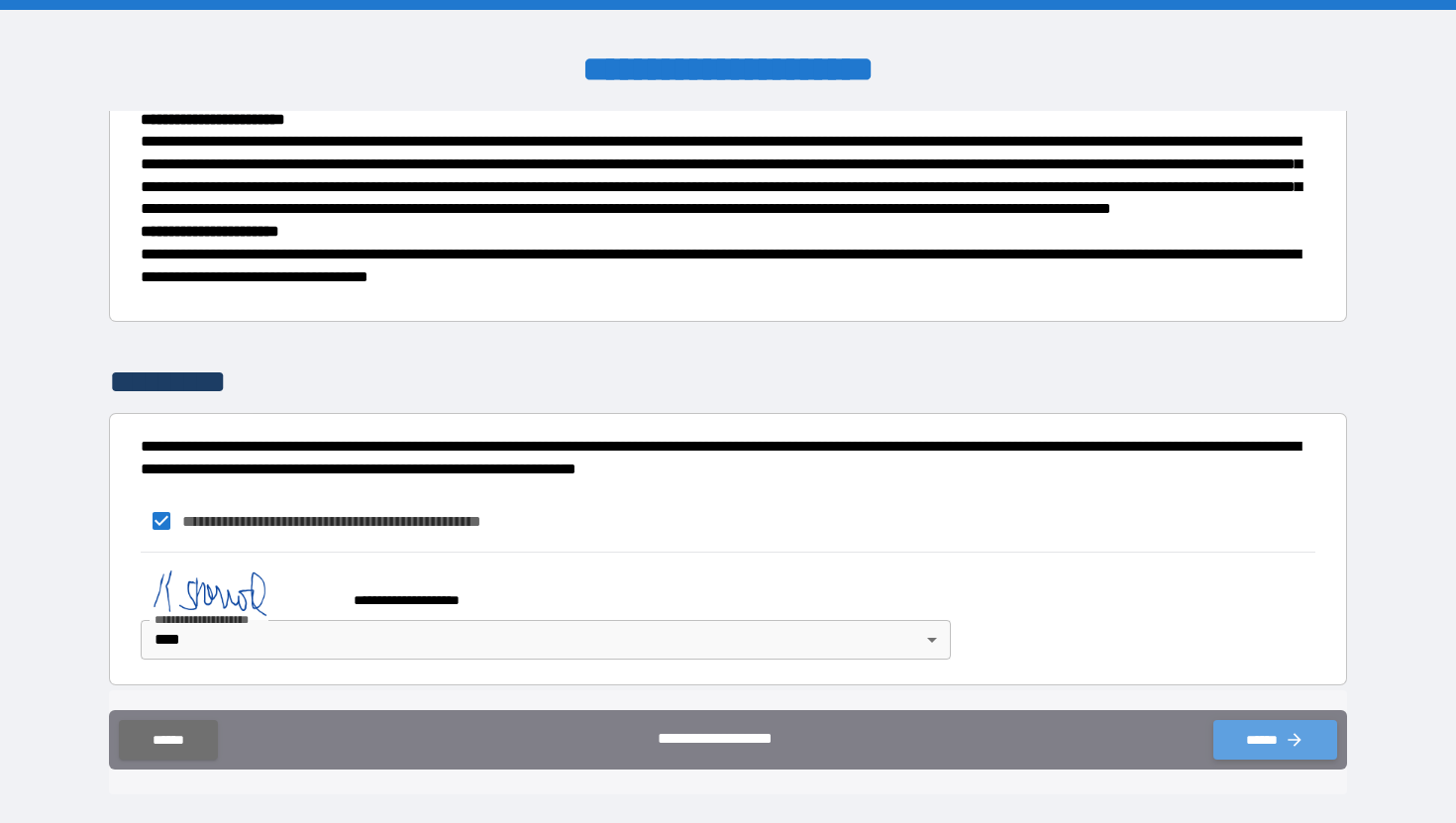 click on "******" at bounding box center [1275, 740] 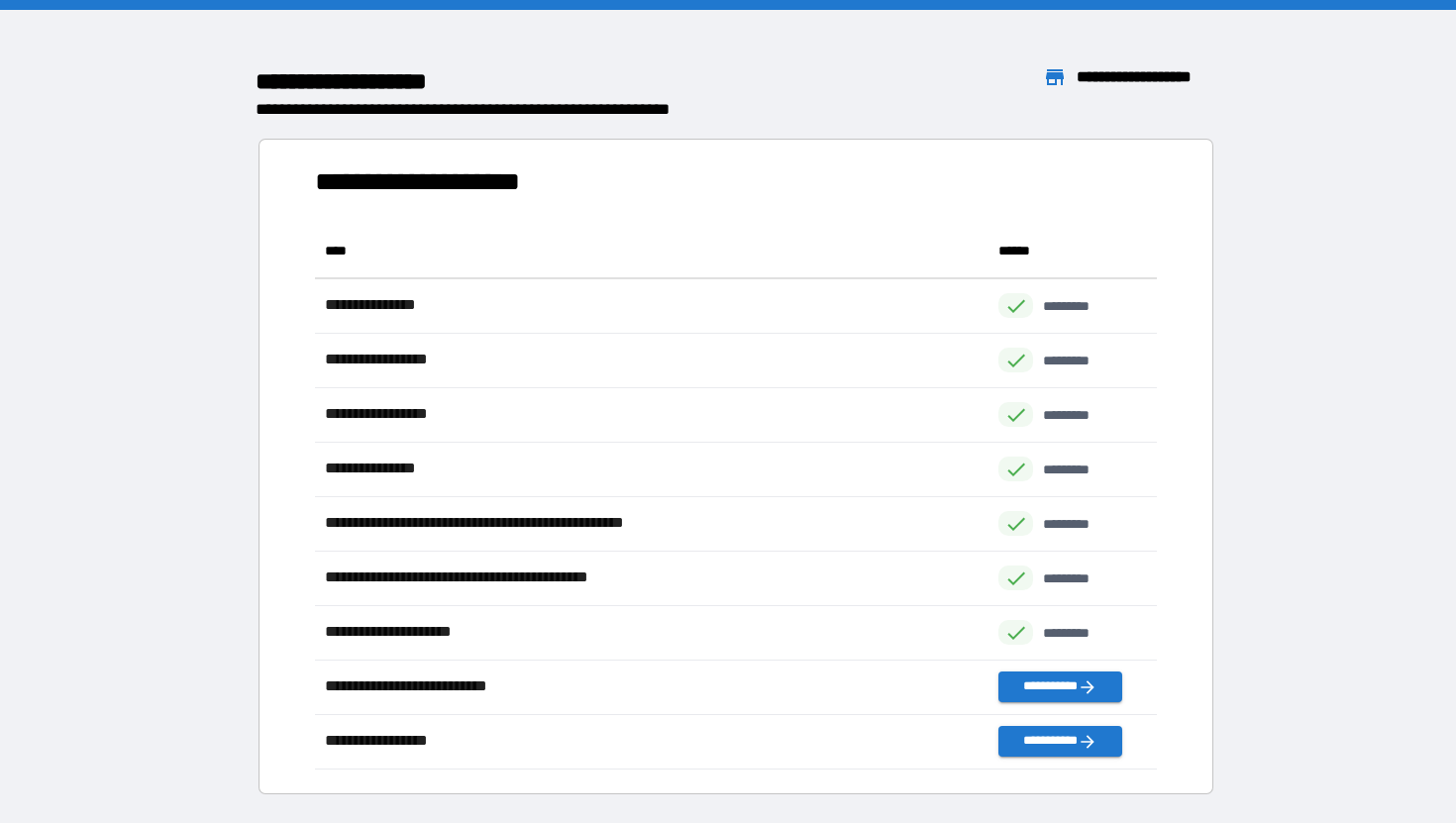 scroll, scrollTop: 1, scrollLeft: 1, axis: both 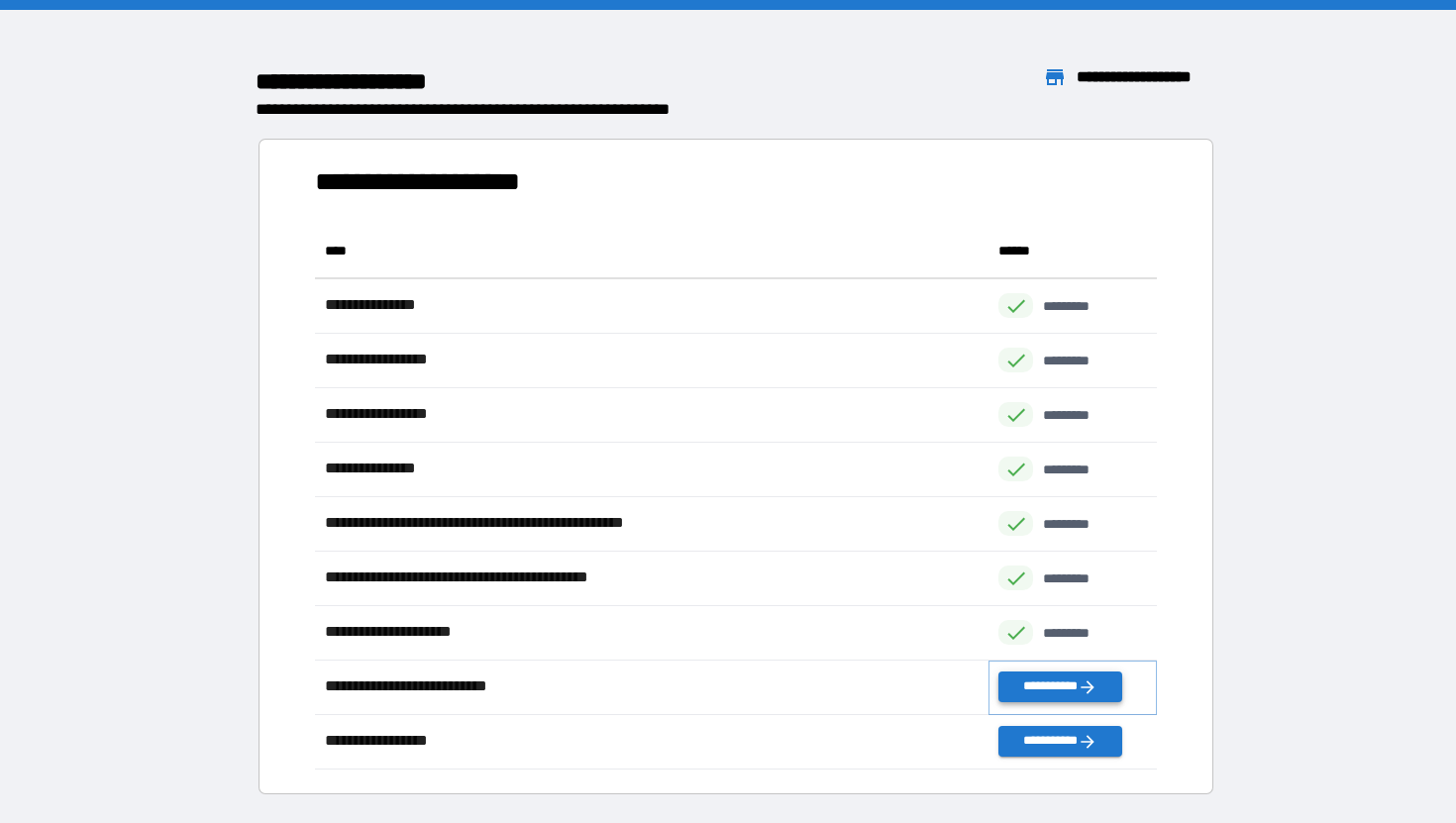 click on "**********" at bounding box center (1060, 686) 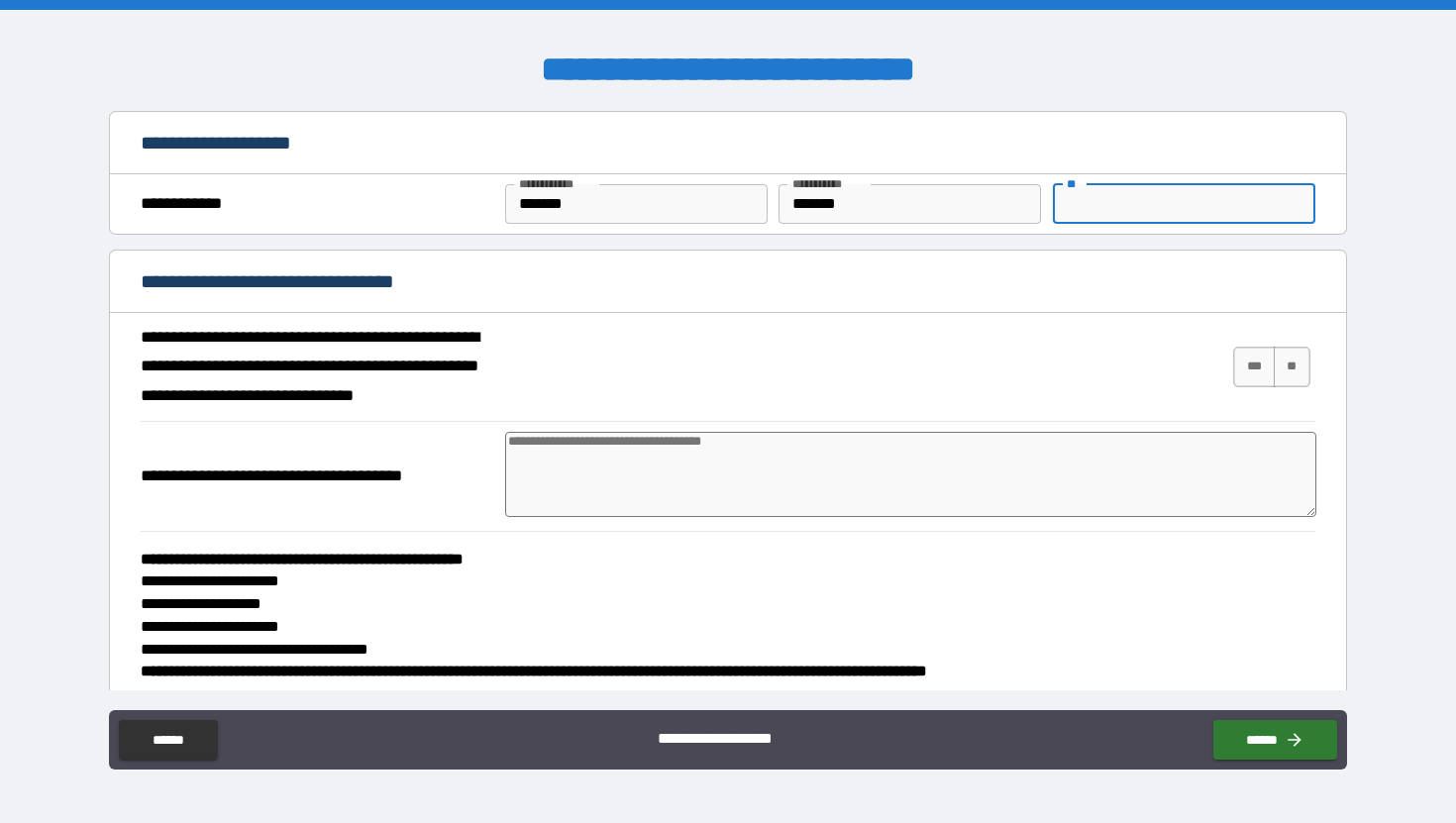 click on "**" at bounding box center (1184, 204) 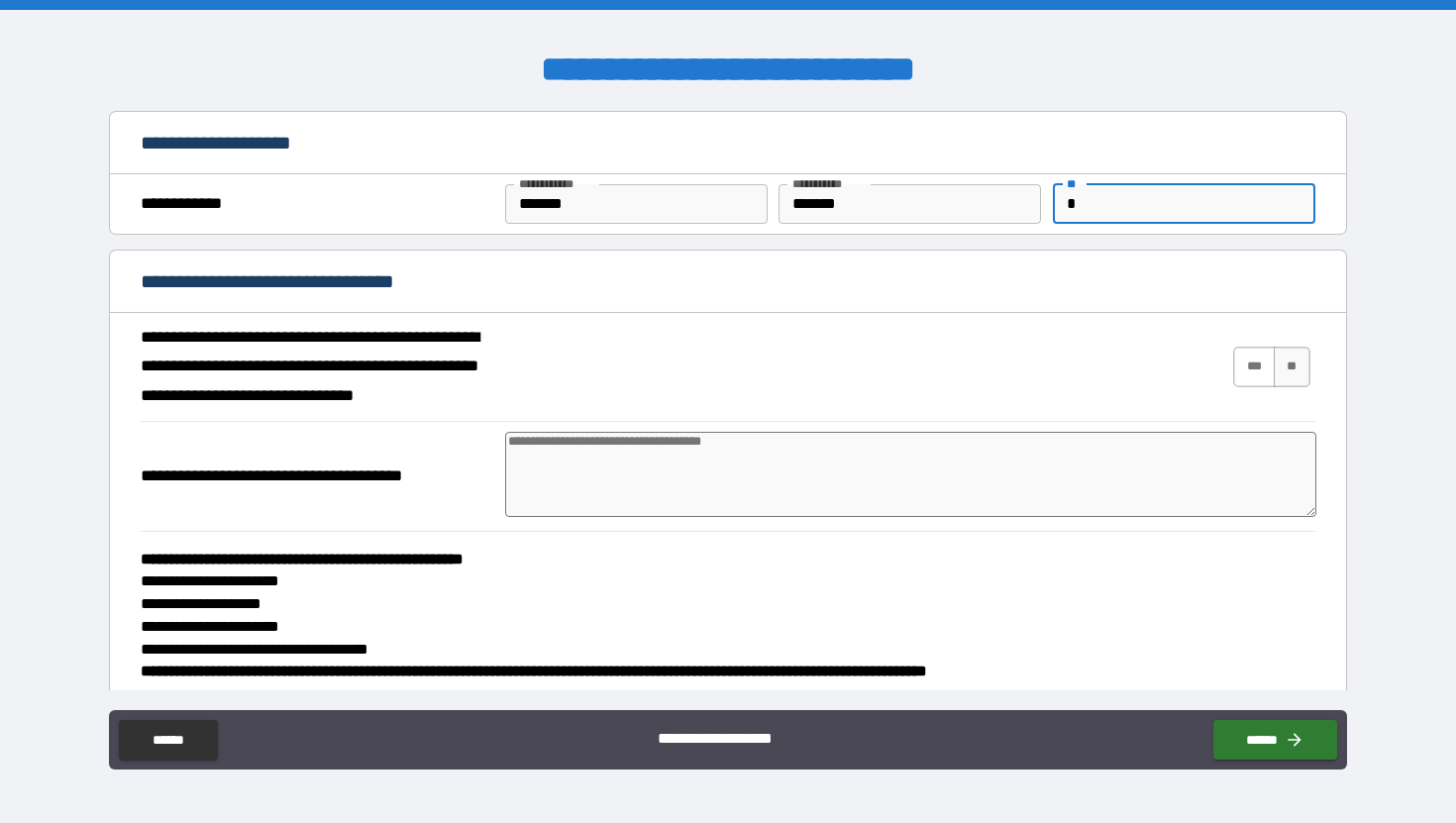 click on "***" at bounding box center (1254, 366) 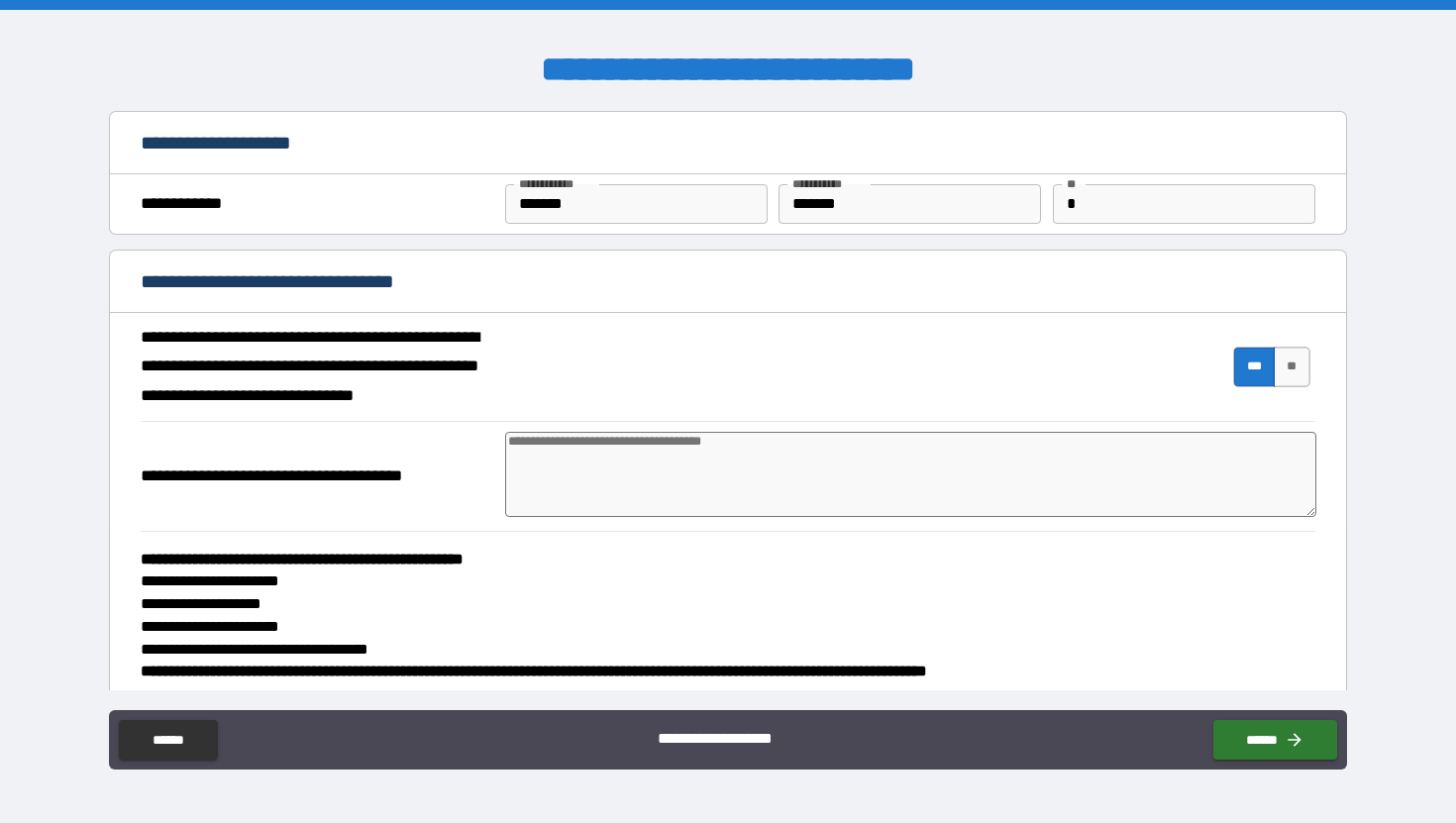 click at bounding box center (910, 474) 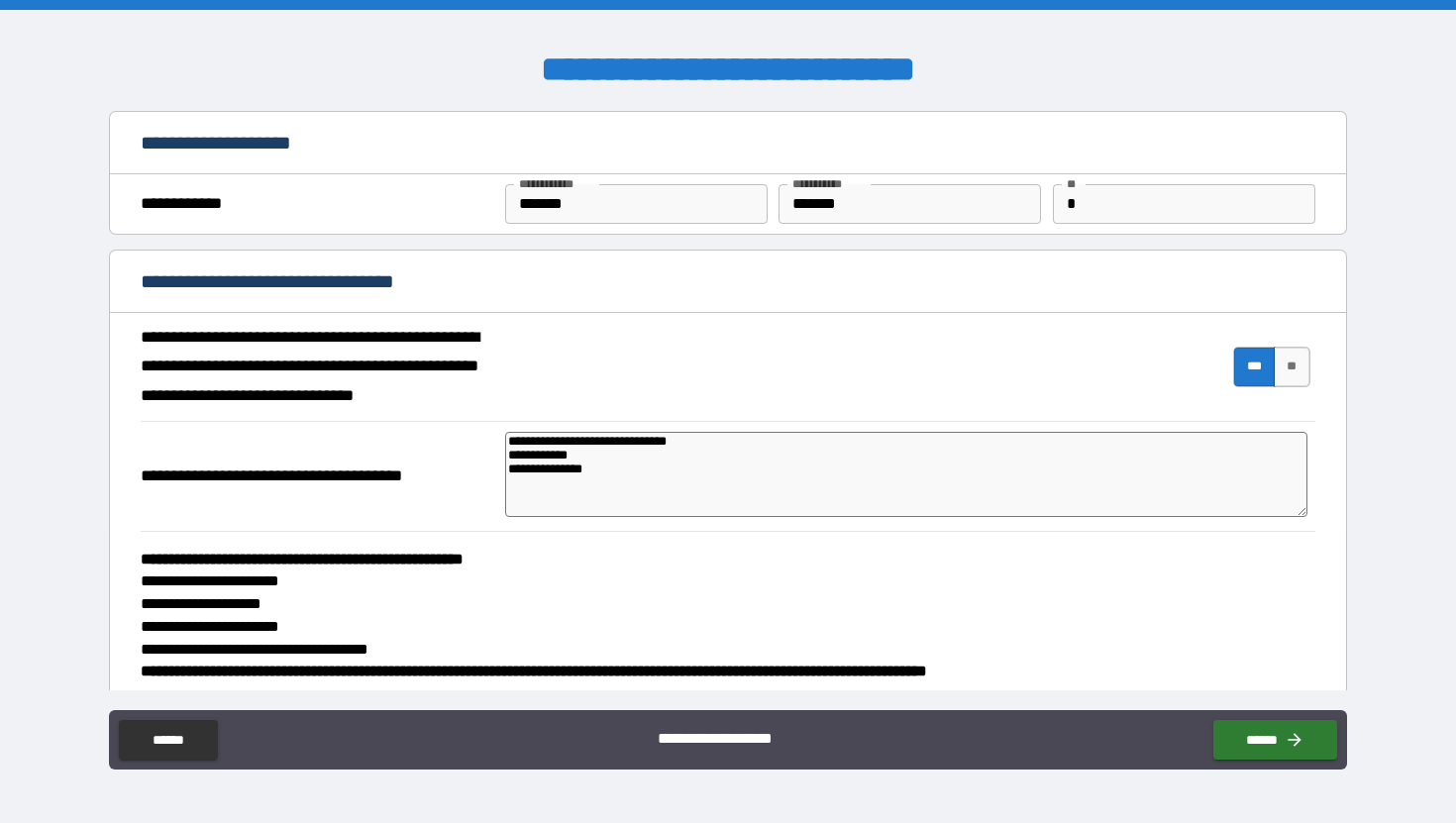 scroll, scrollTop: 24, scrollLeft: 0, axis: vertical 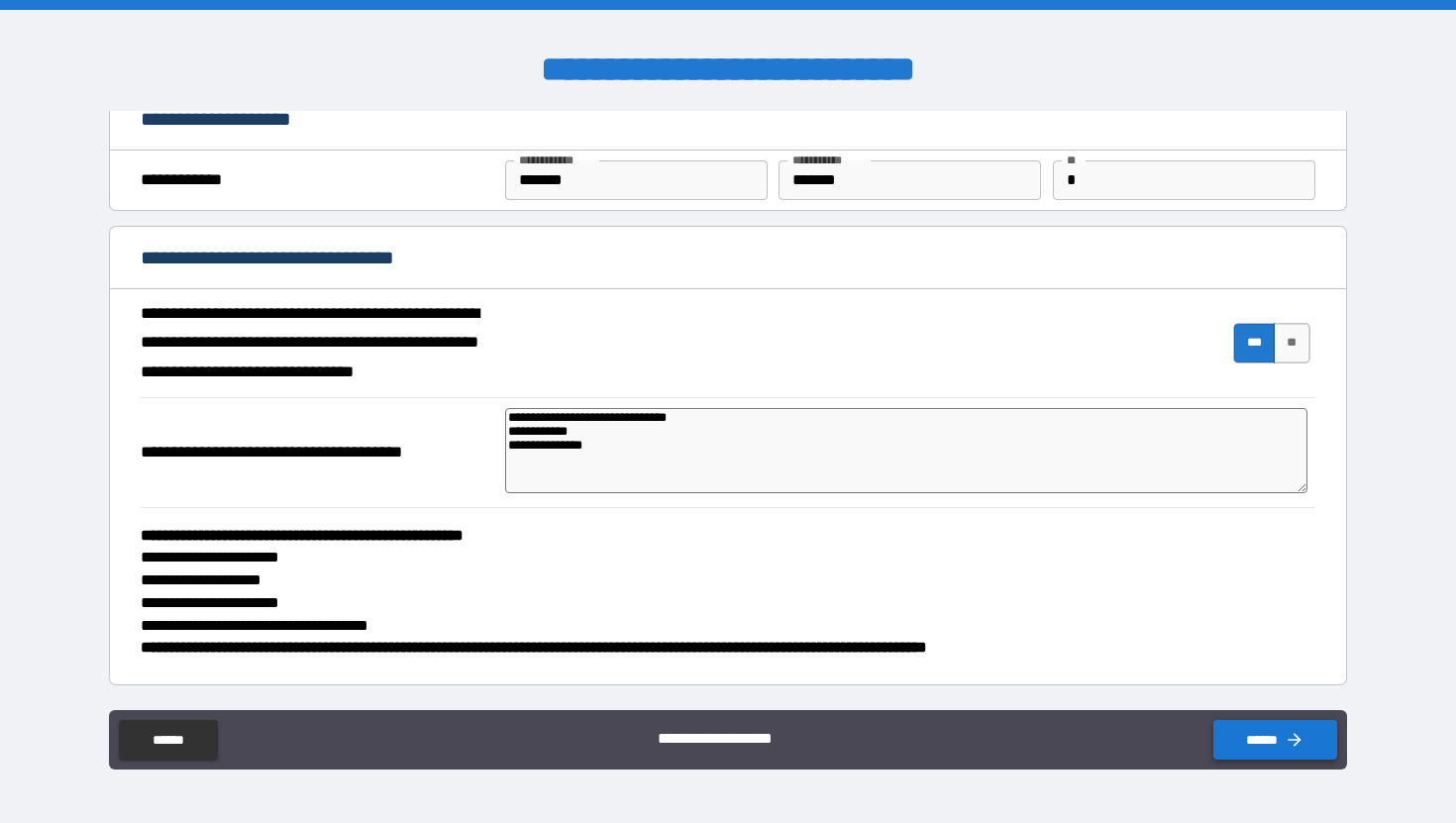click on "******" at bounding box center (1275, 740) 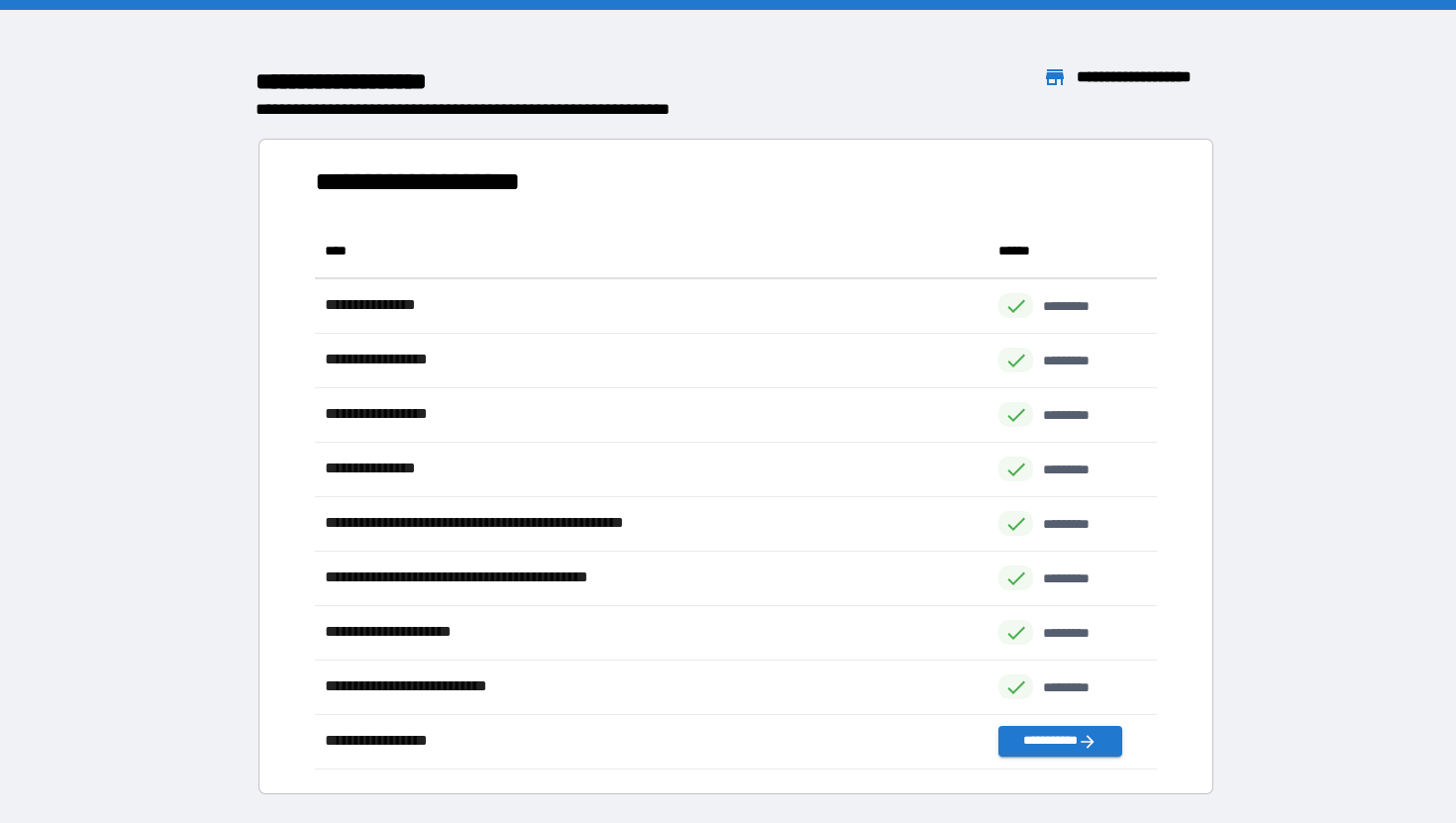 scroll, scrollTop: 1, scrollLeft: 1, axis: both 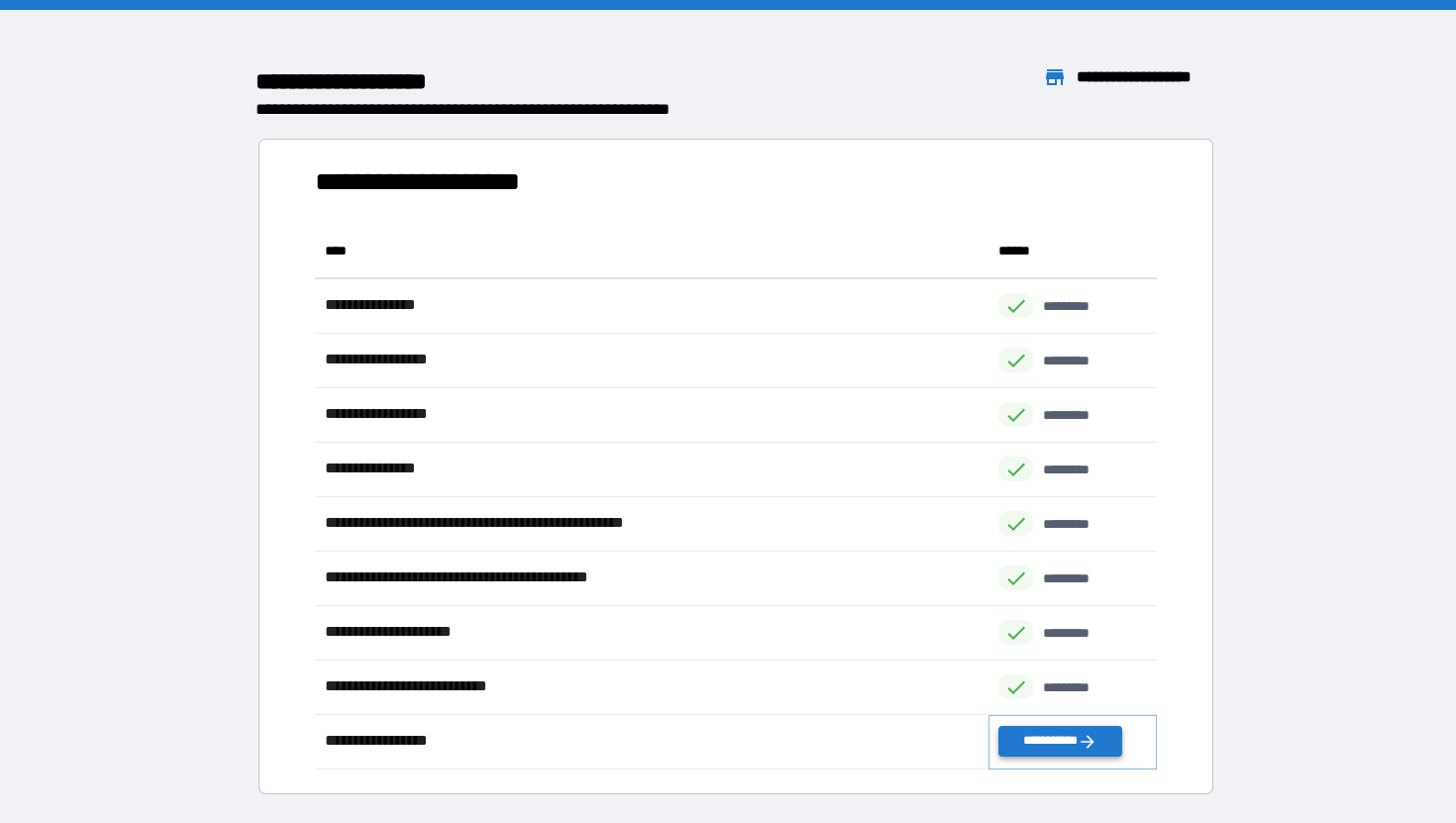 click on "**********" at bounding box center [1060, 741] 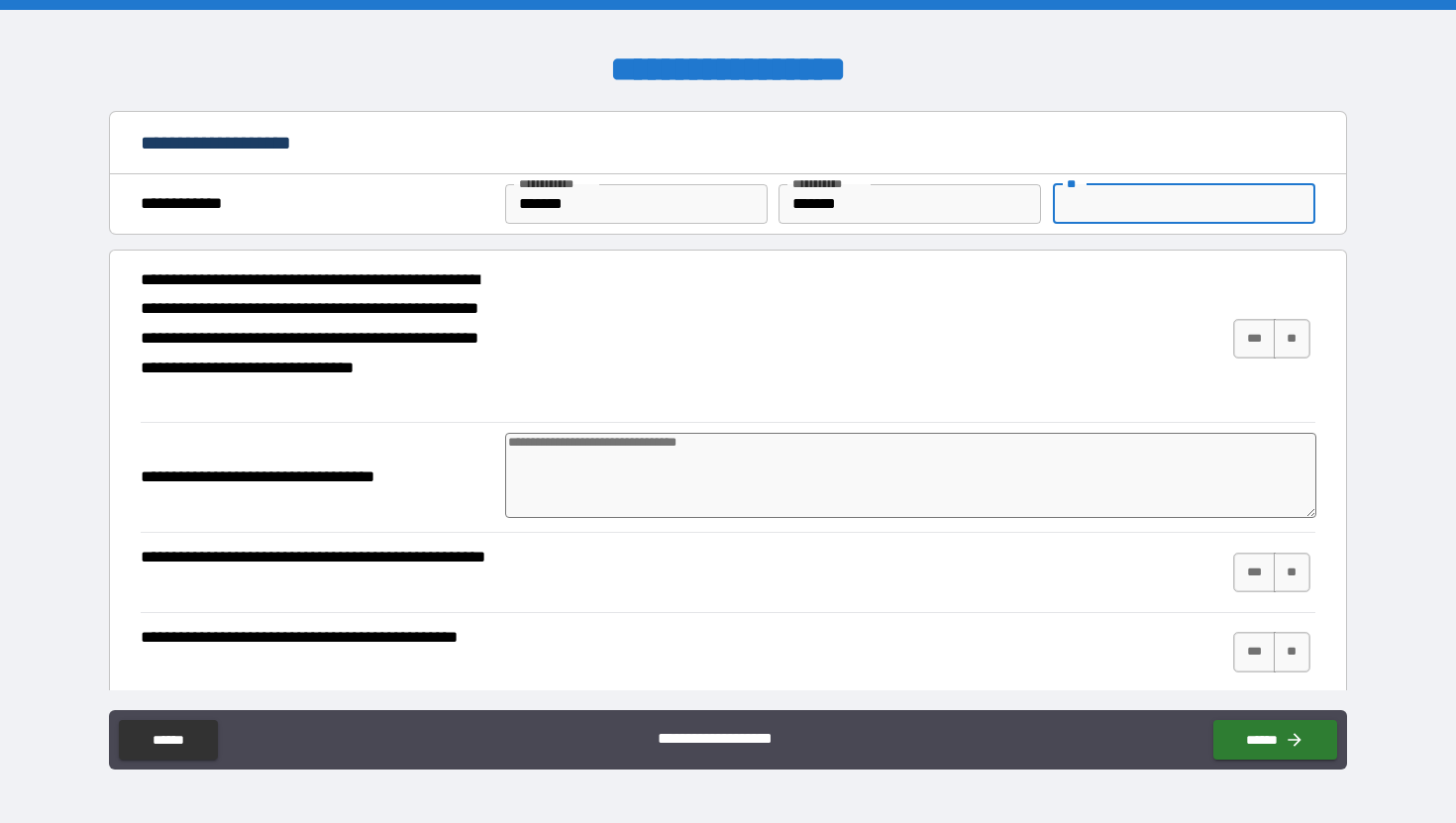 click on "**" at bounding box center [1184, 204] 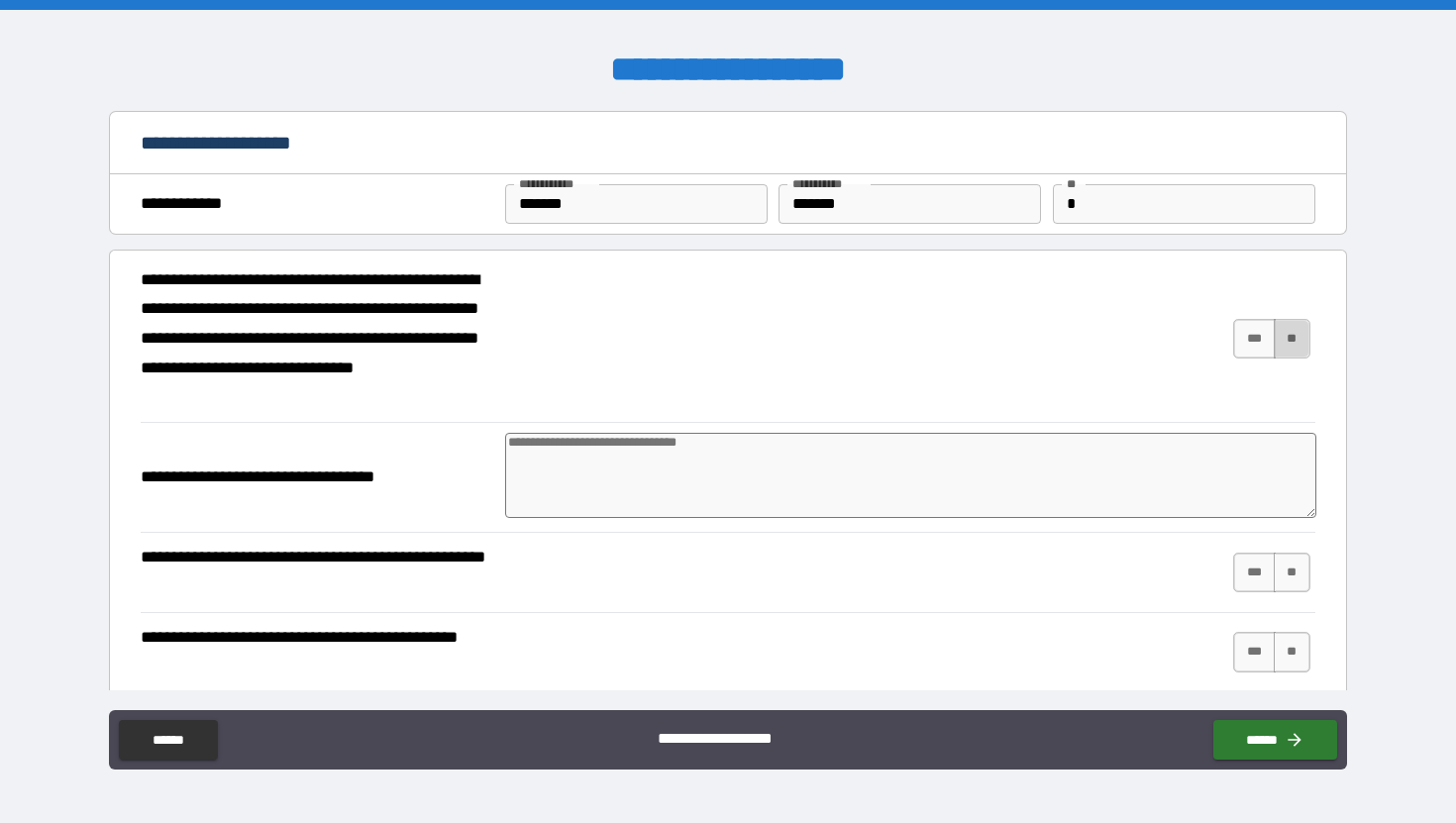 click on "**" at bounding box center (1292, 339) 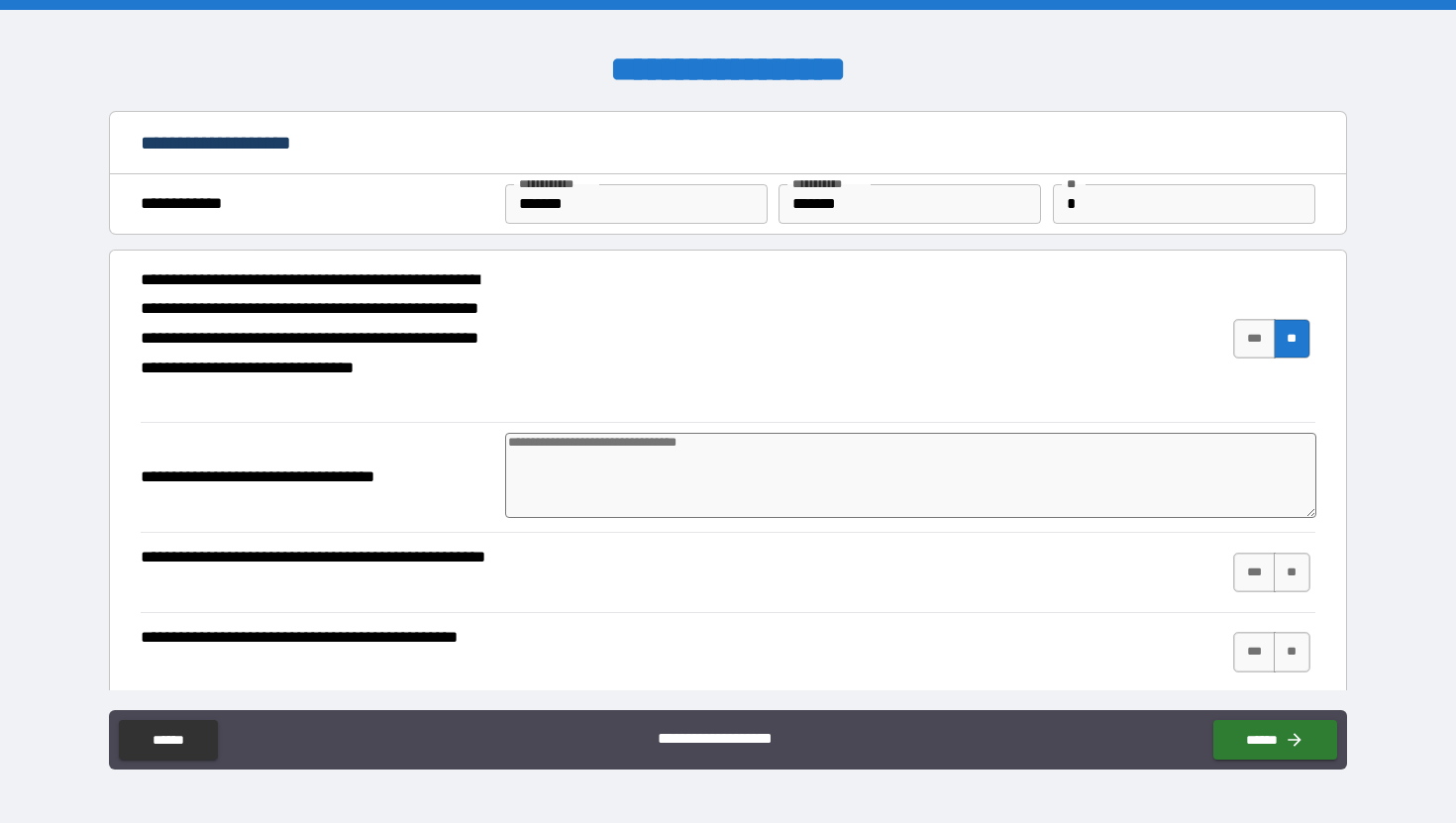 click at bounding box center [910, 475] 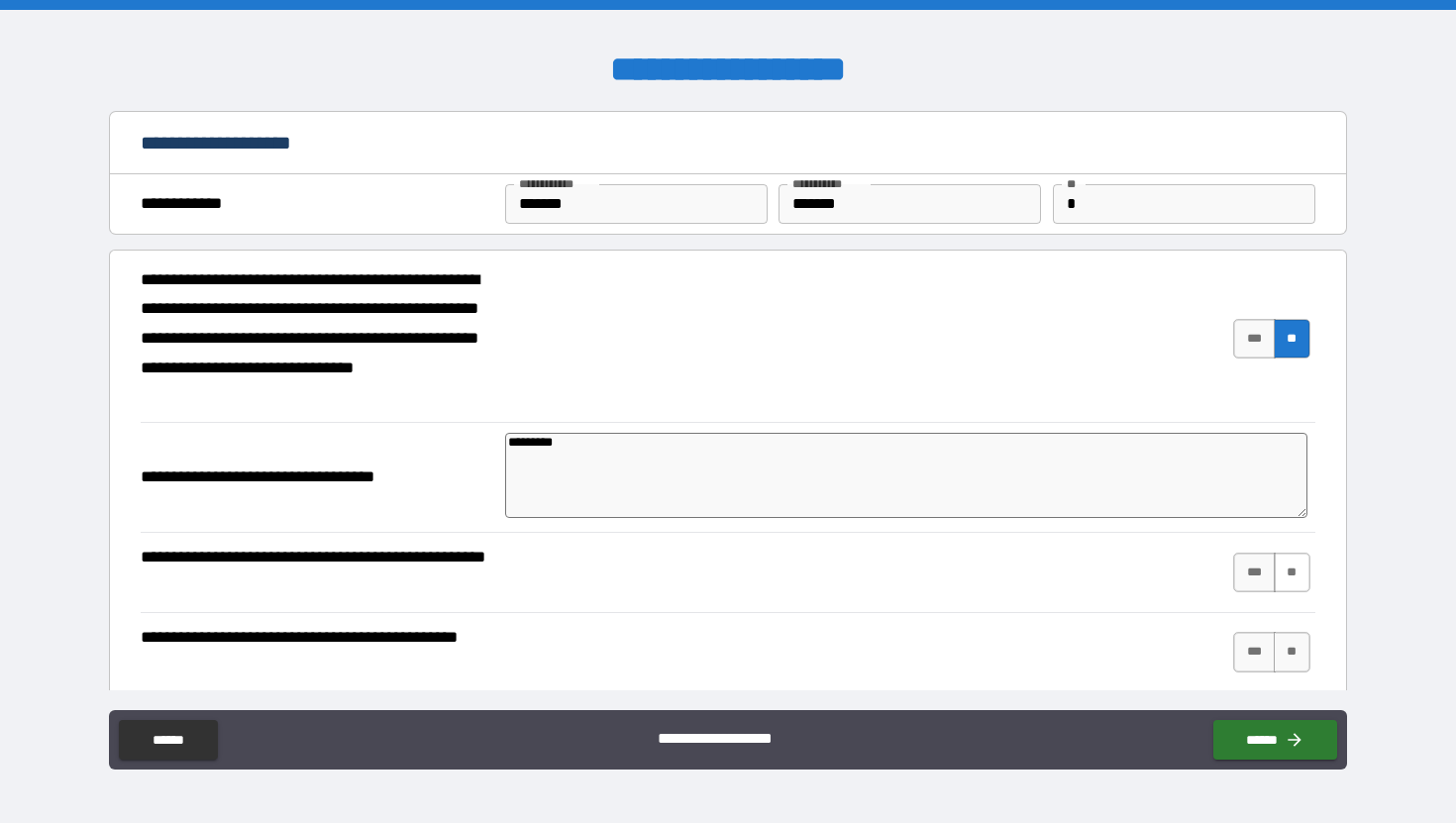 click on "**" at bounding box center (1292, 572) 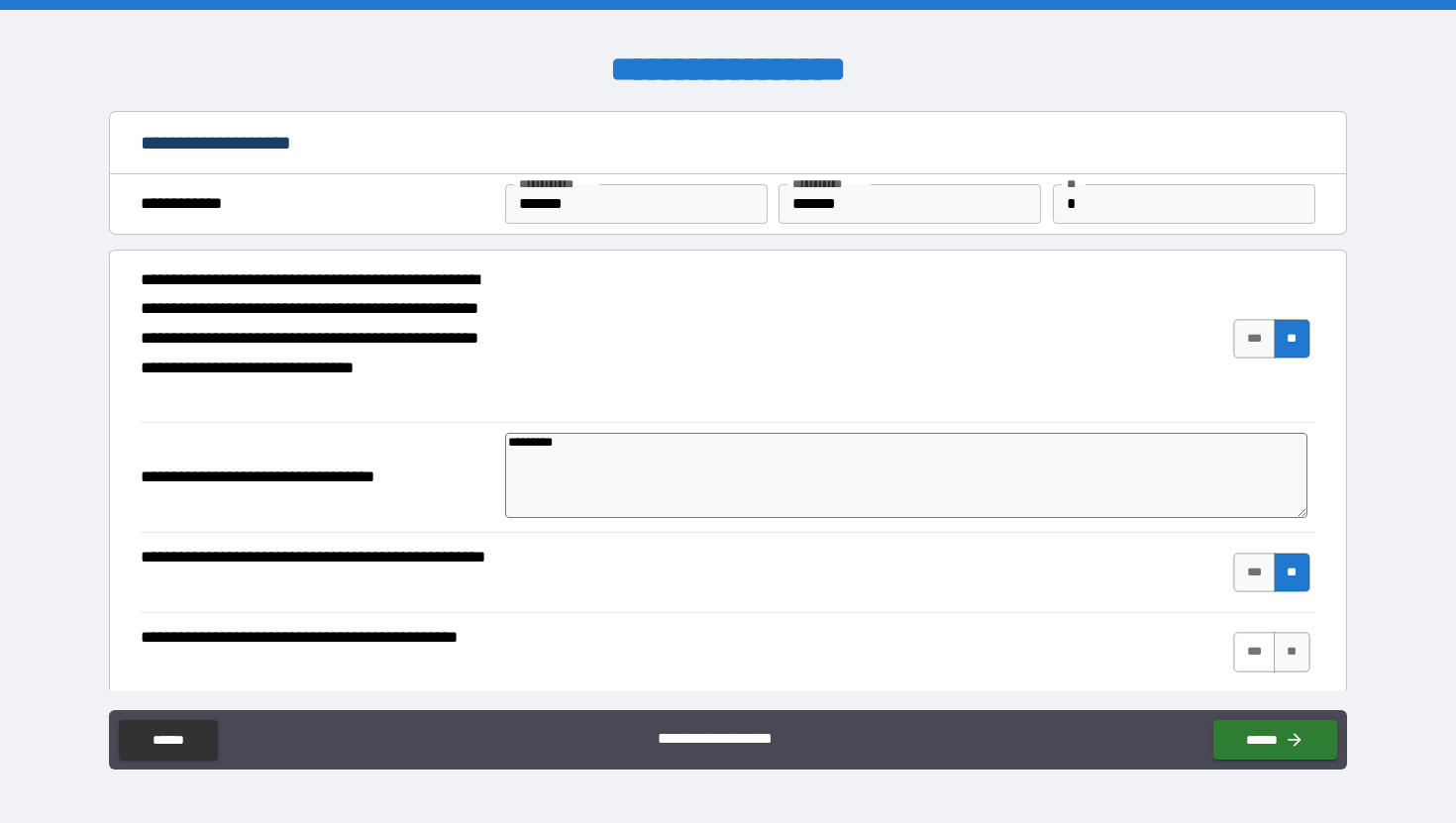 click on "***" at bounding box center (1254, 652) 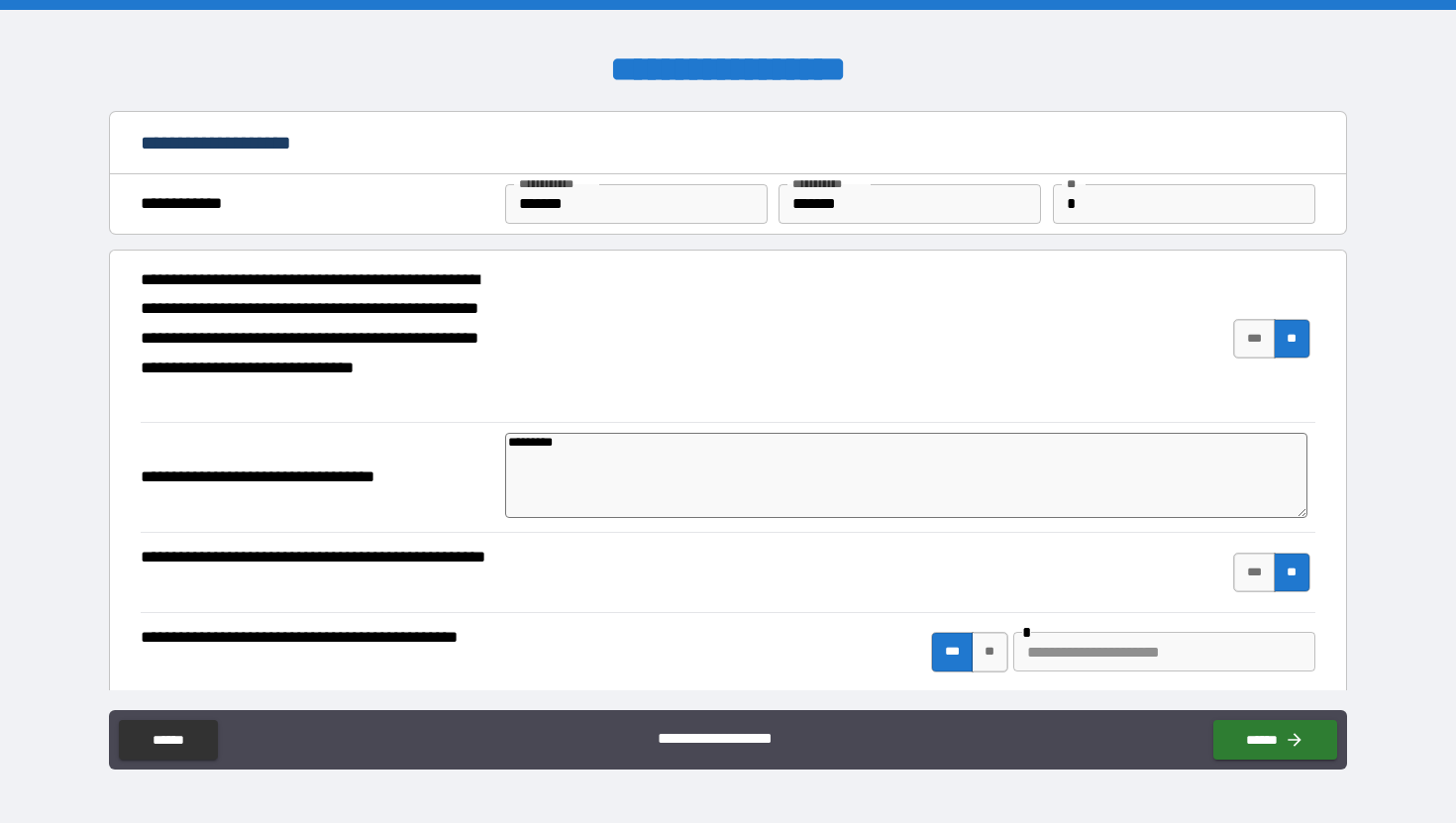 click at bounding box center [1164, 652] 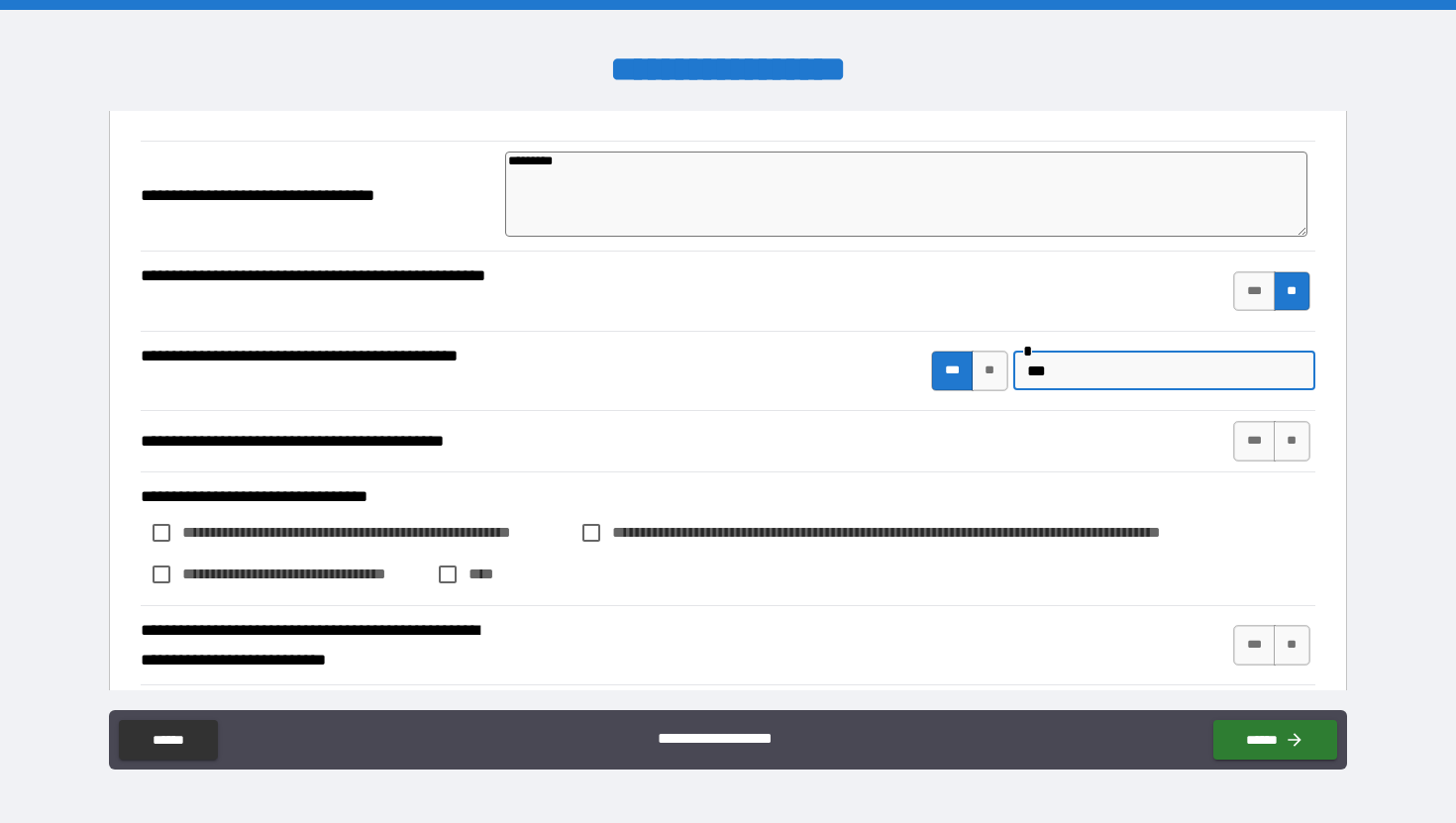 scroll, scrollTop: 292, scrollLeft: 0, axis: vertical 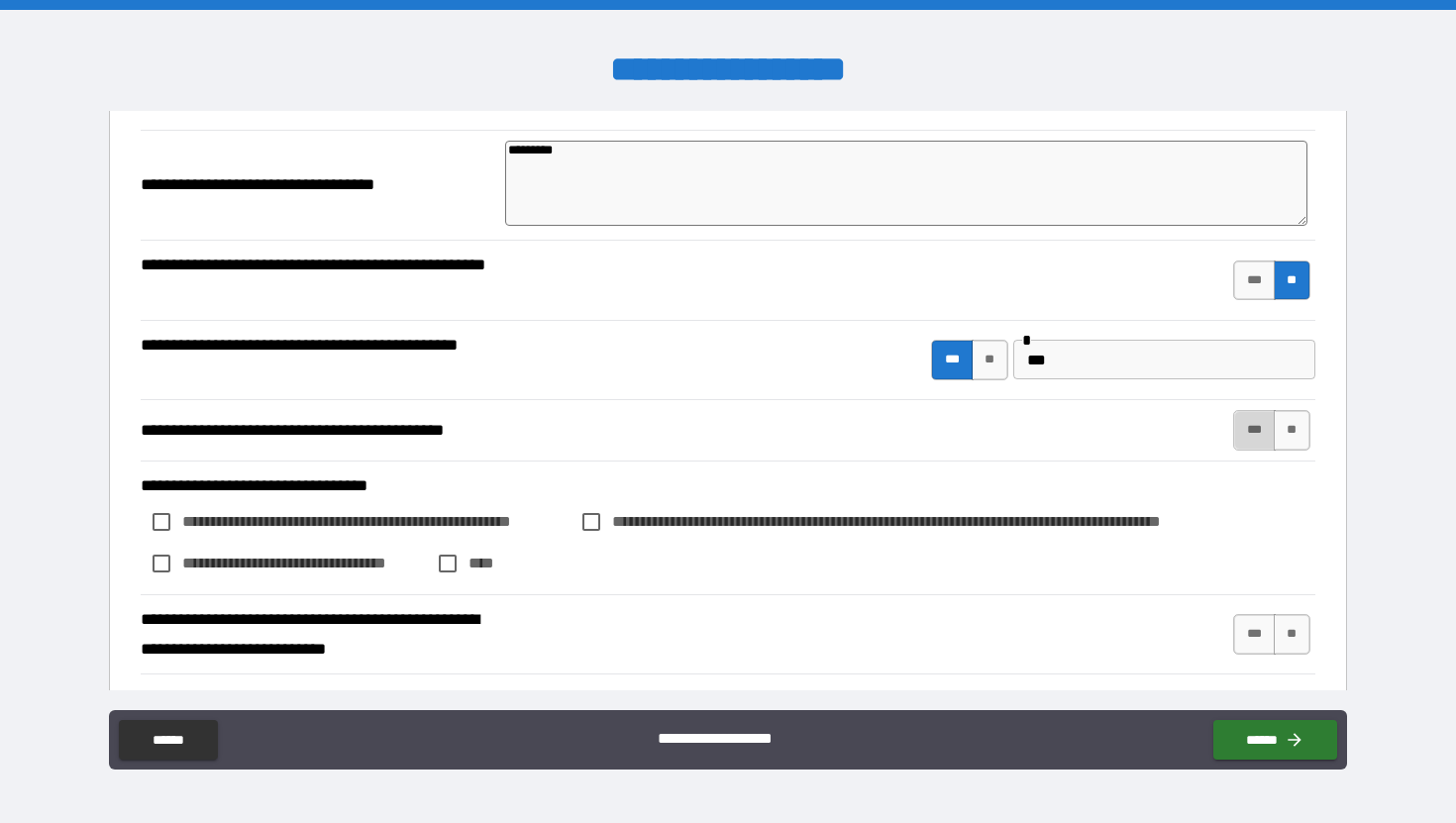 click on "***" at bounding box center [1254, 430] 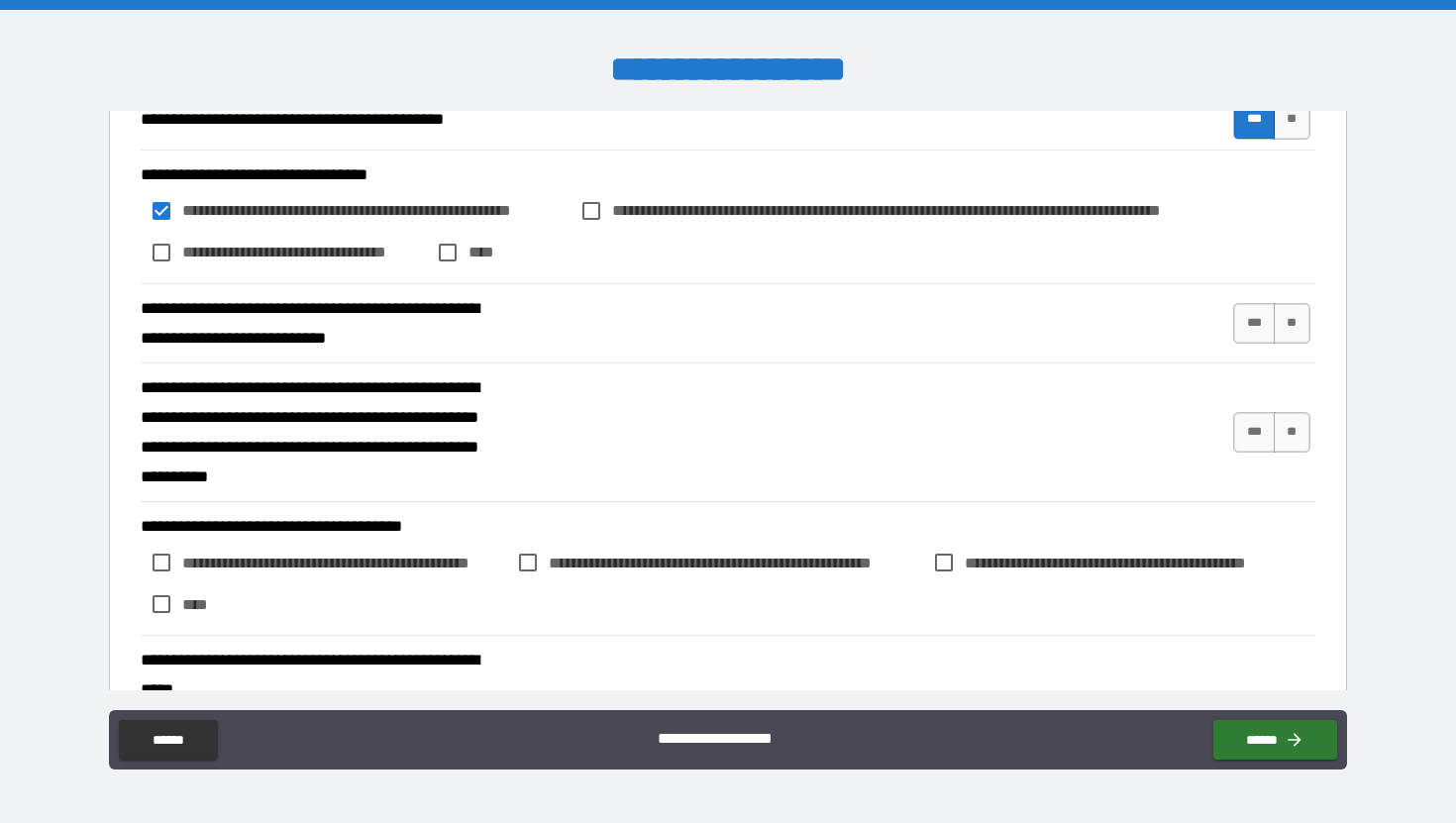 scroll, scrollTop: 605, scrollLeft: 0, axis: vertical 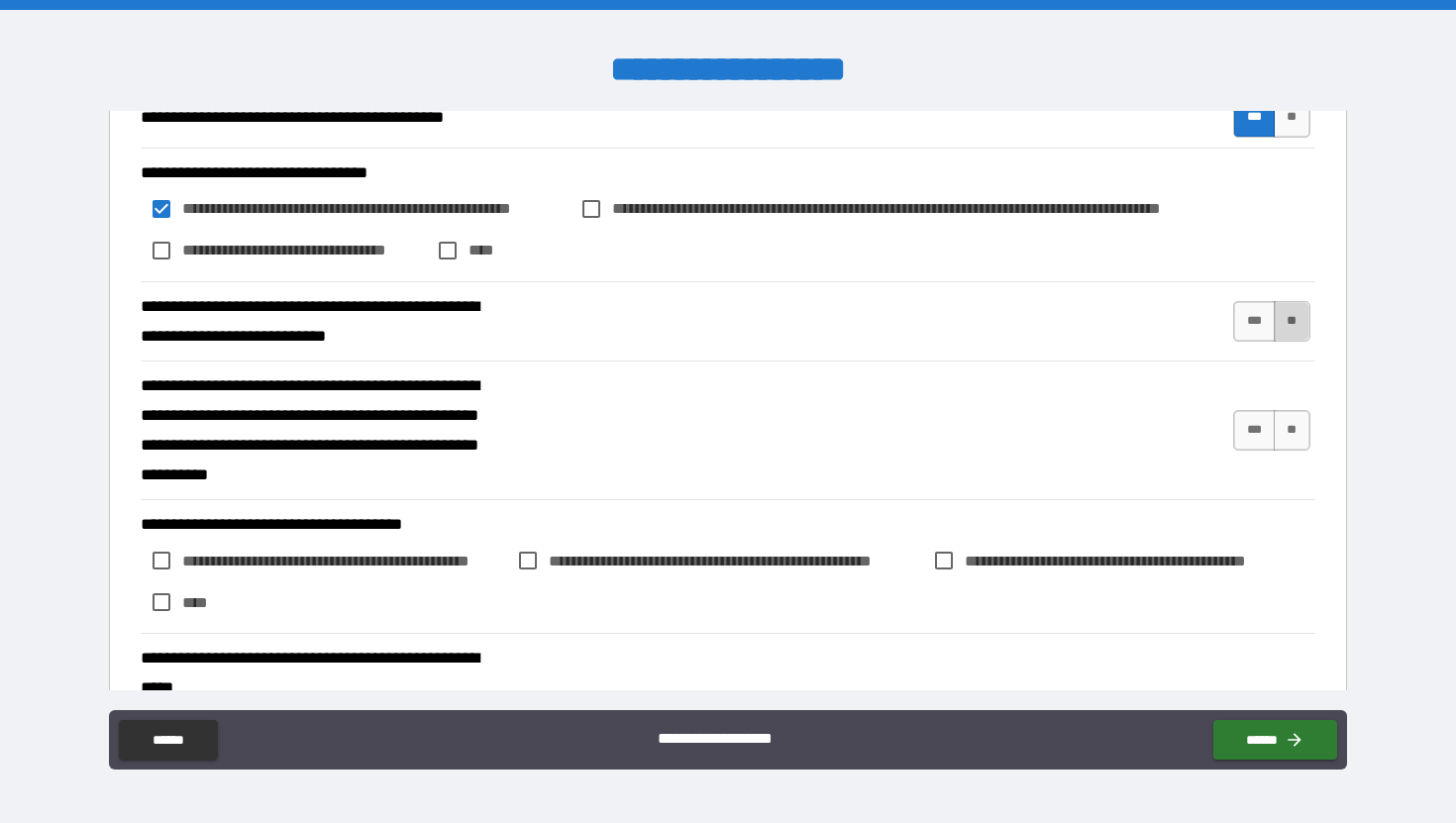 click on "**" at bounding box center [1292, 321] 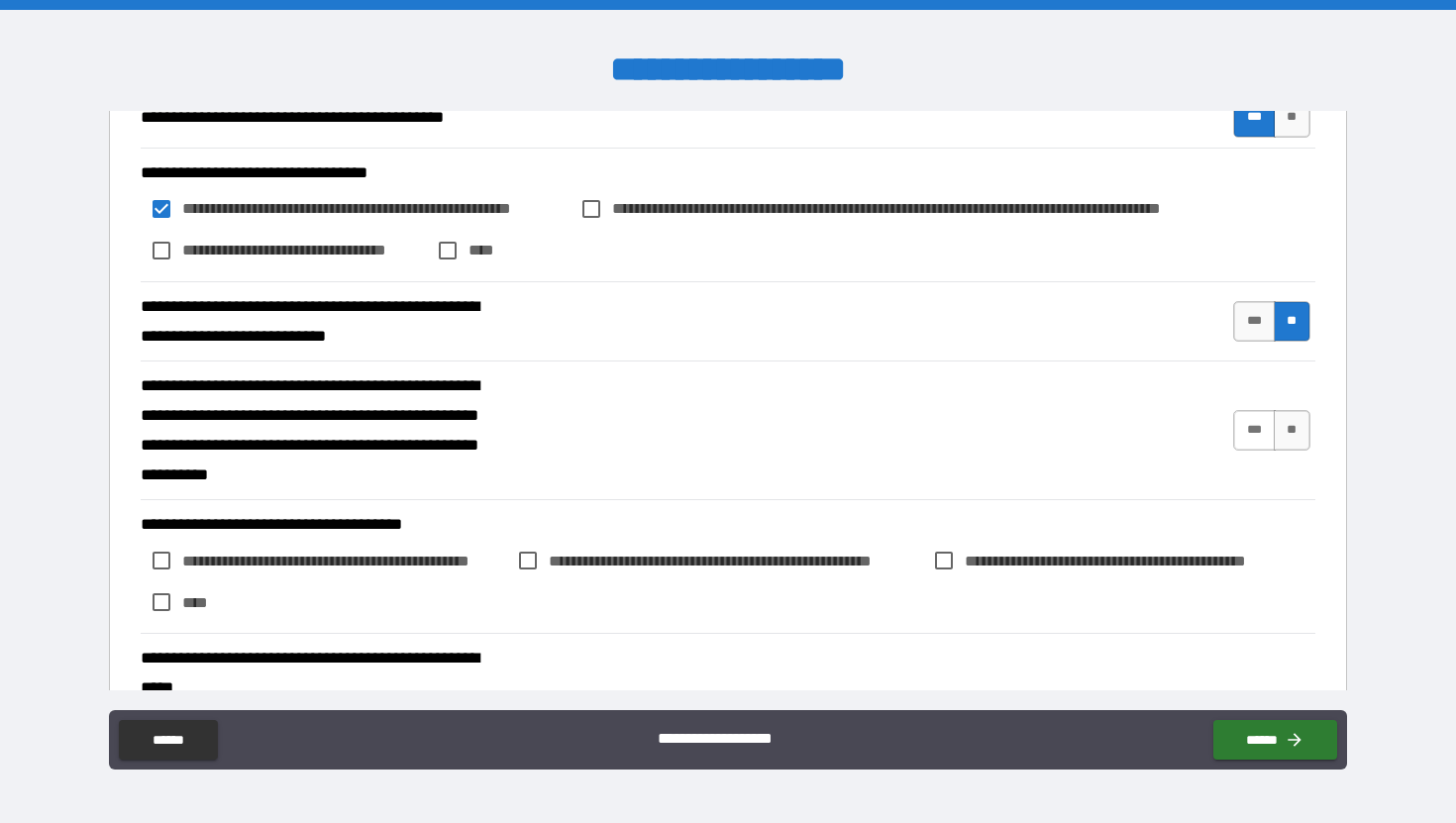 click on "***" at bounding box center (1254, 430) 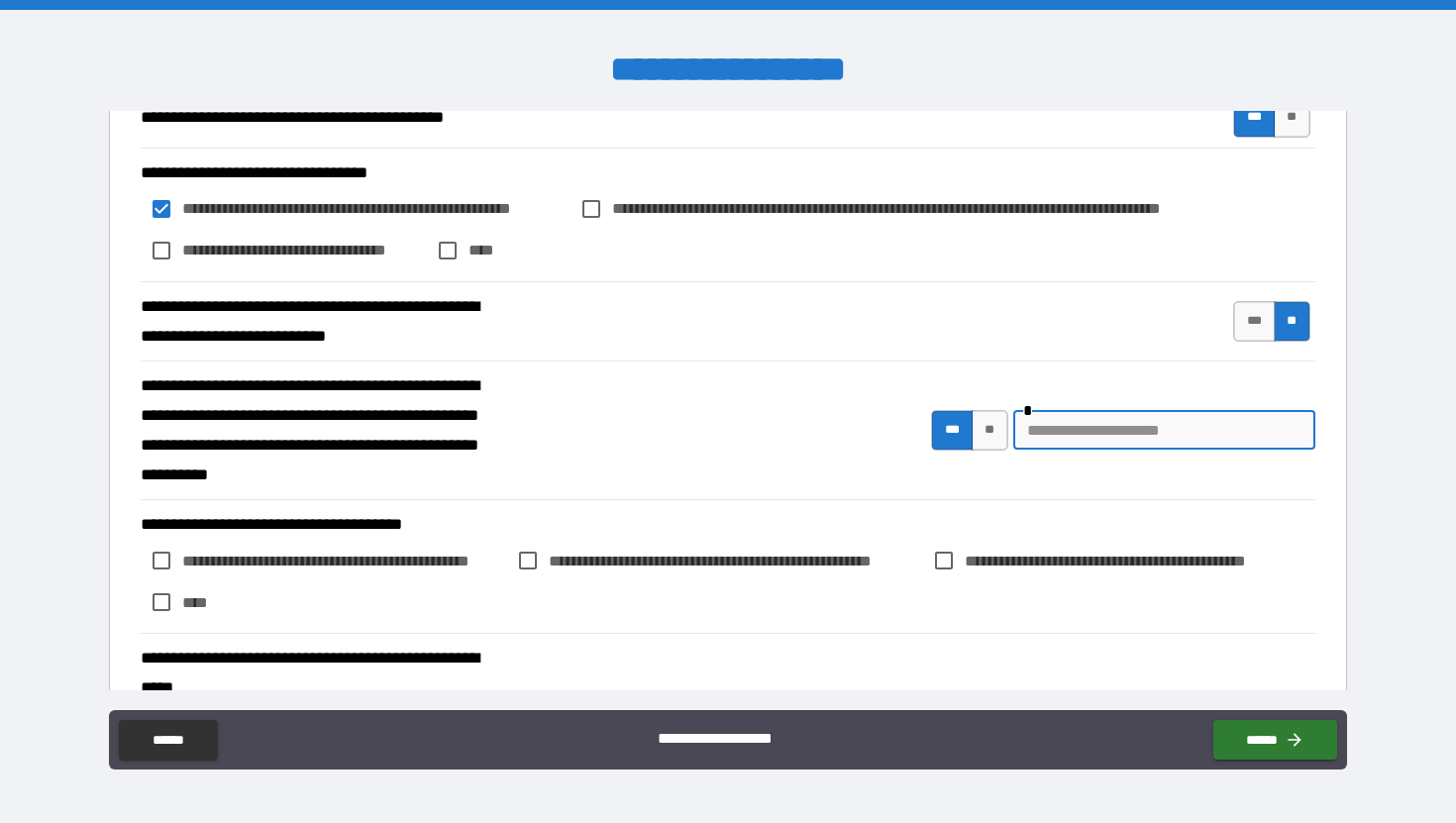 click at bounding box center [1164, 430] 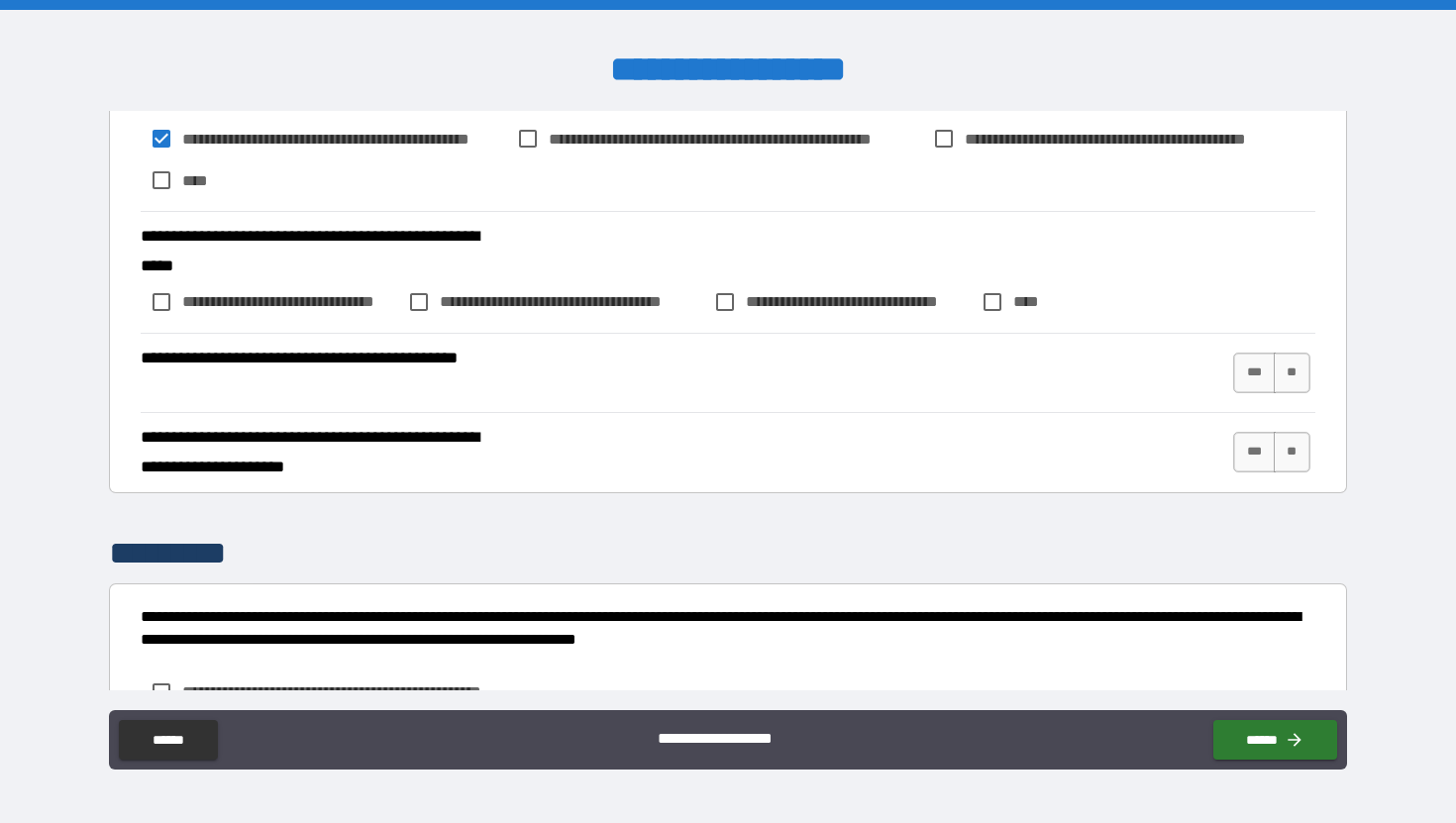 scroll, scrollTop: 1035, scrollLeft: 0, axis: vertical 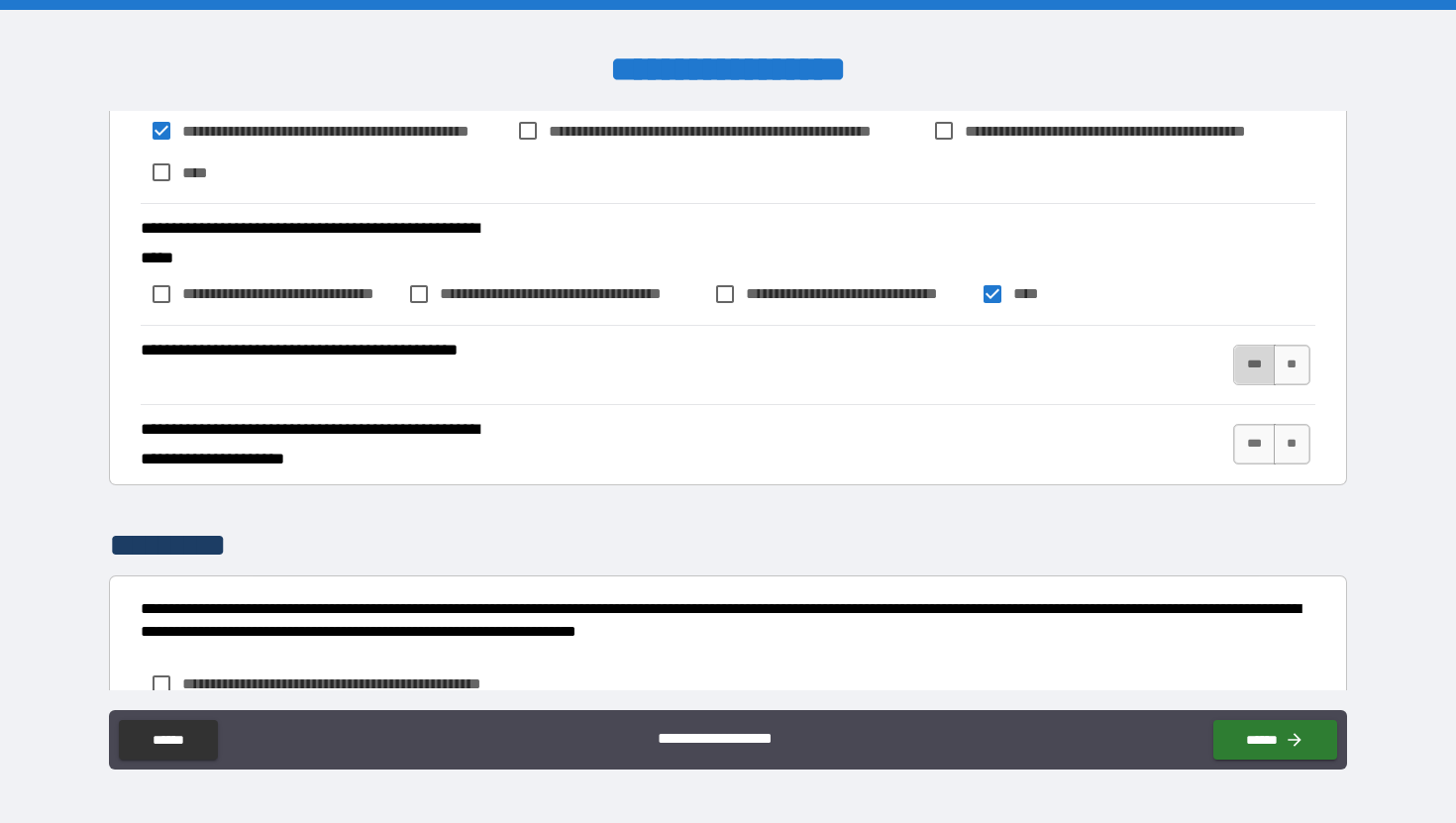 click on "***" at bounding box center [1254, 364] 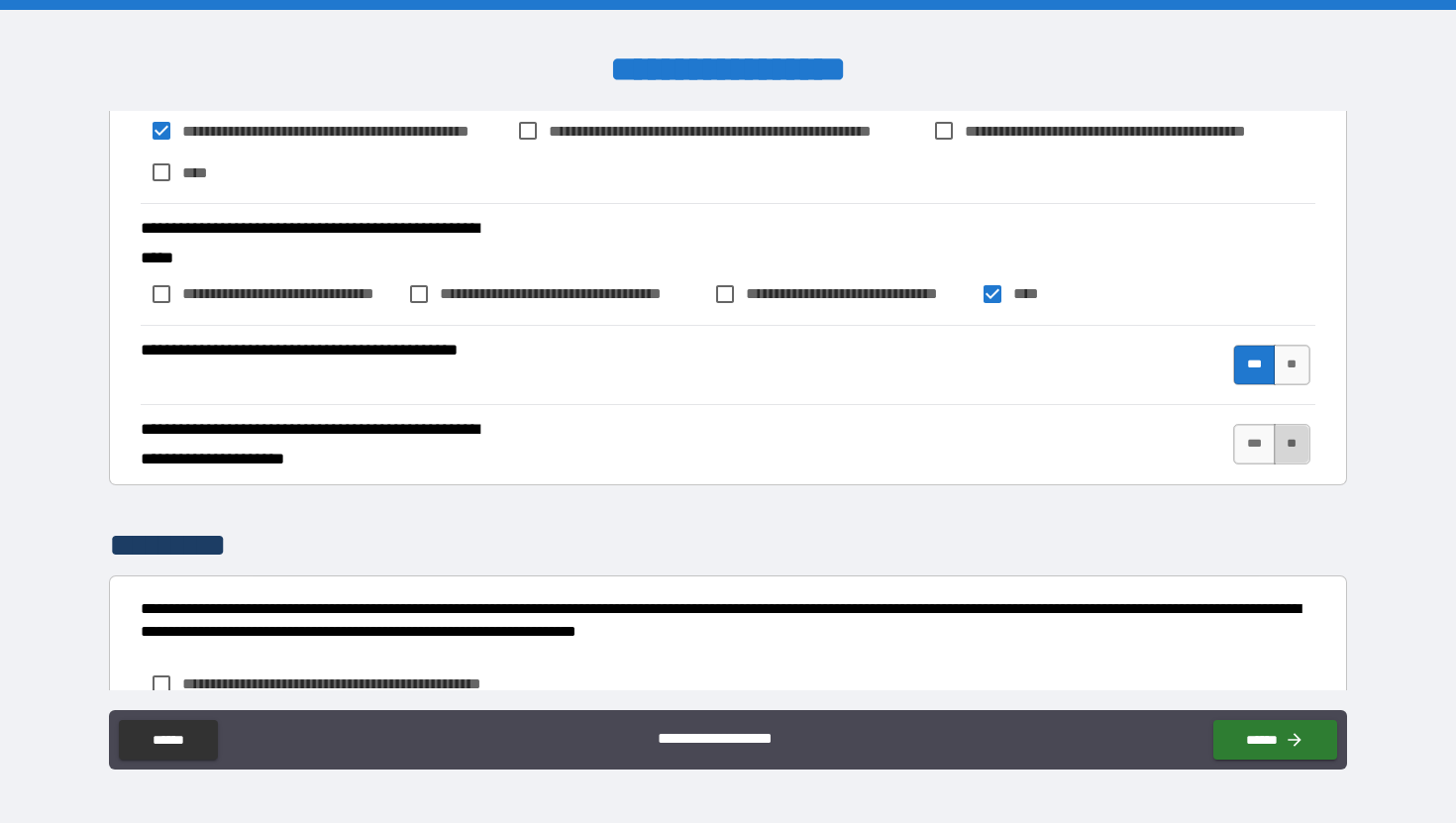 click on "**" at bounding box center [1292, 444] 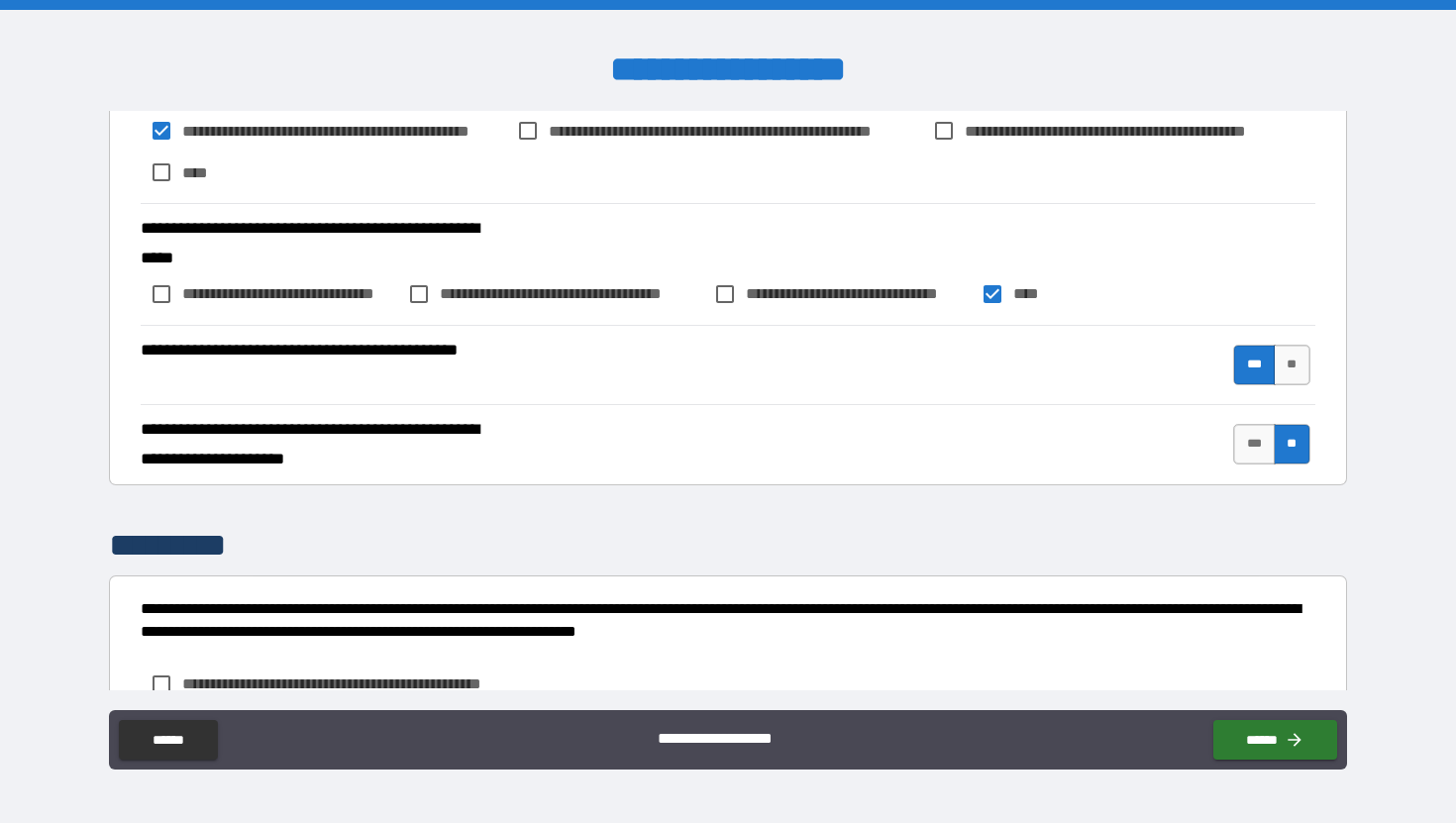 scroll, scrollTop: 1181, scrollLeft: 0, axis: vertical 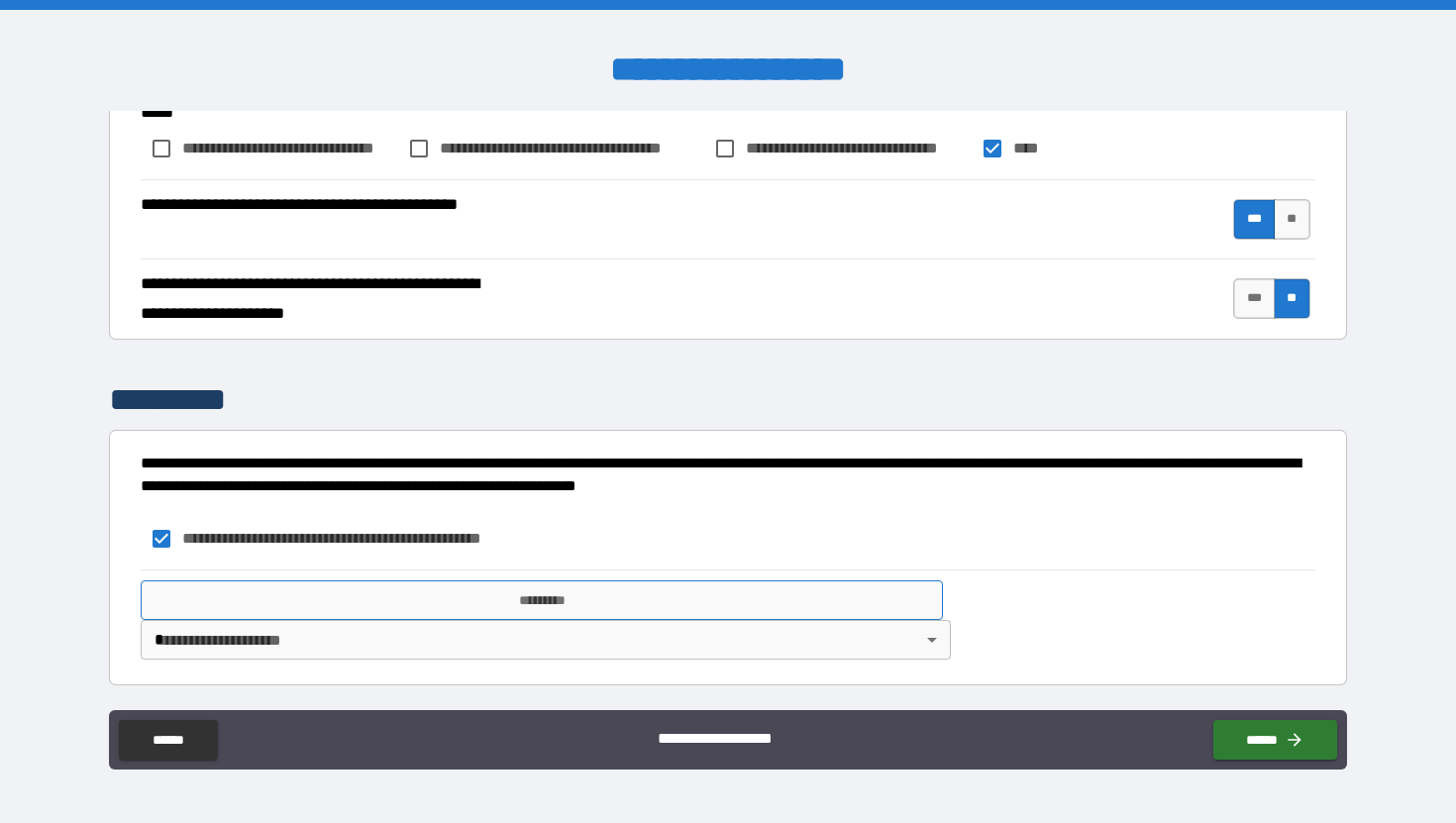 click on "*********" at bounding box center [542, 600] 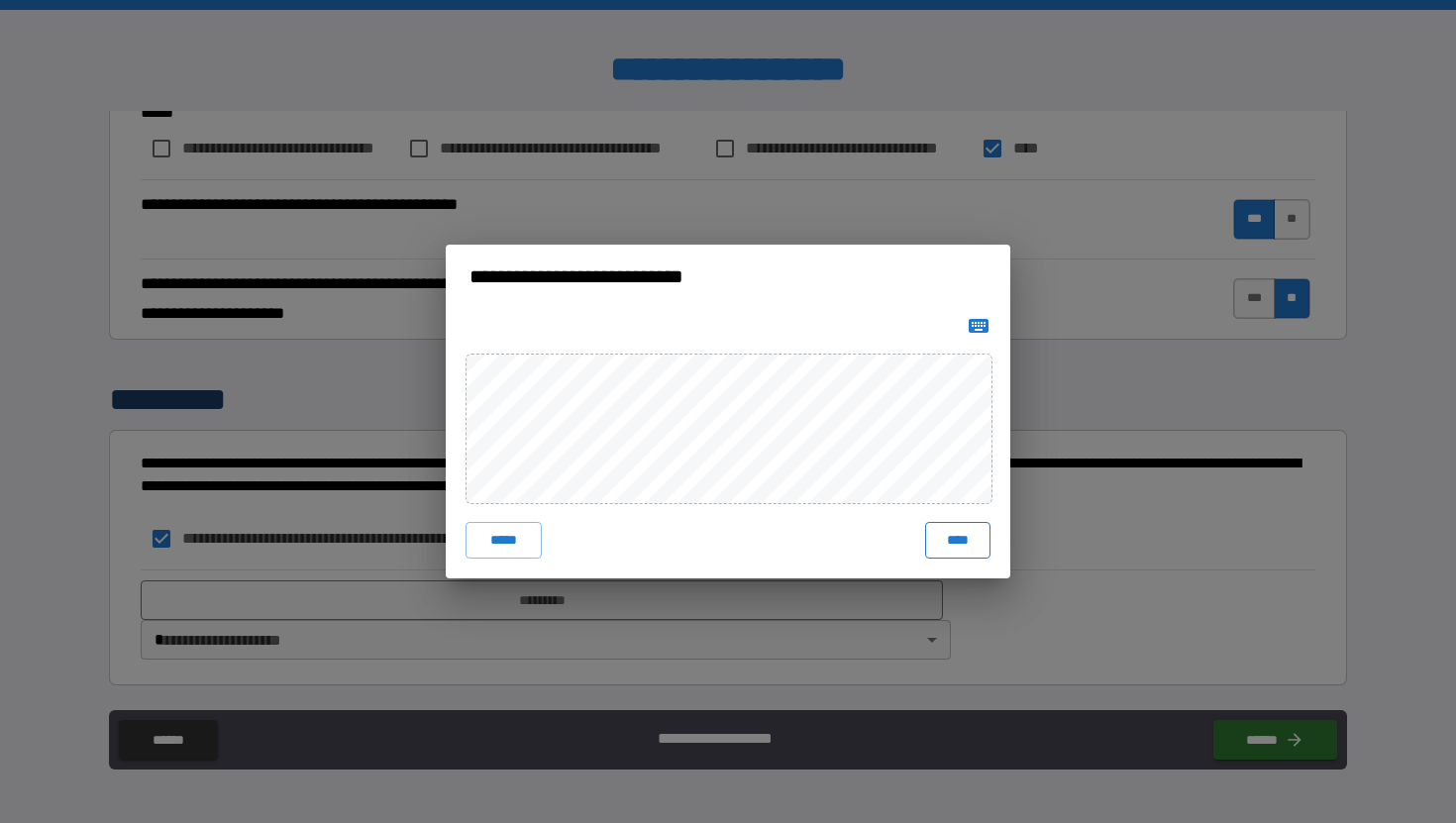 click on "****" at bounding box center (958, 540) 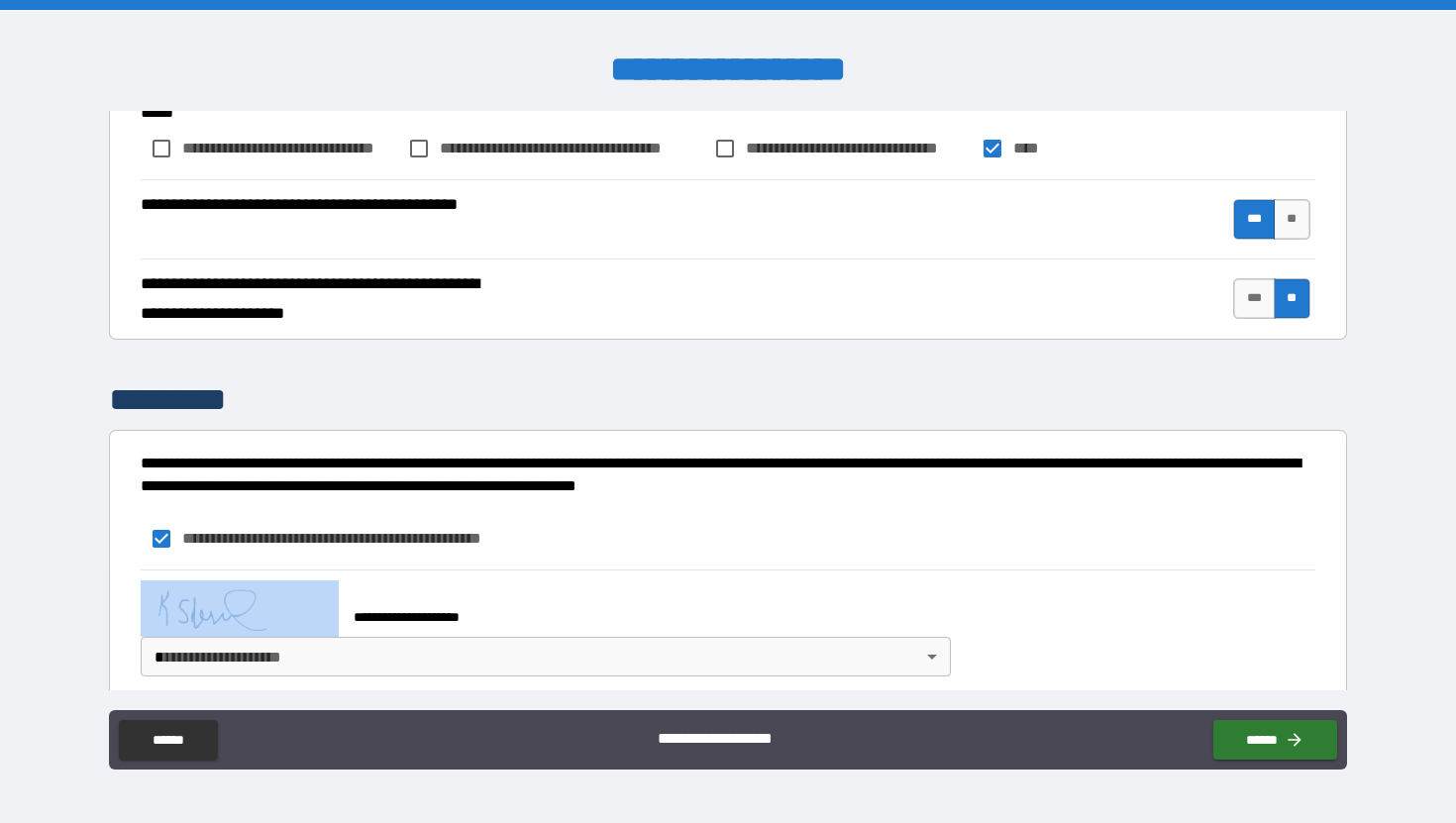click on "**********" at bounding box center (727, 539) 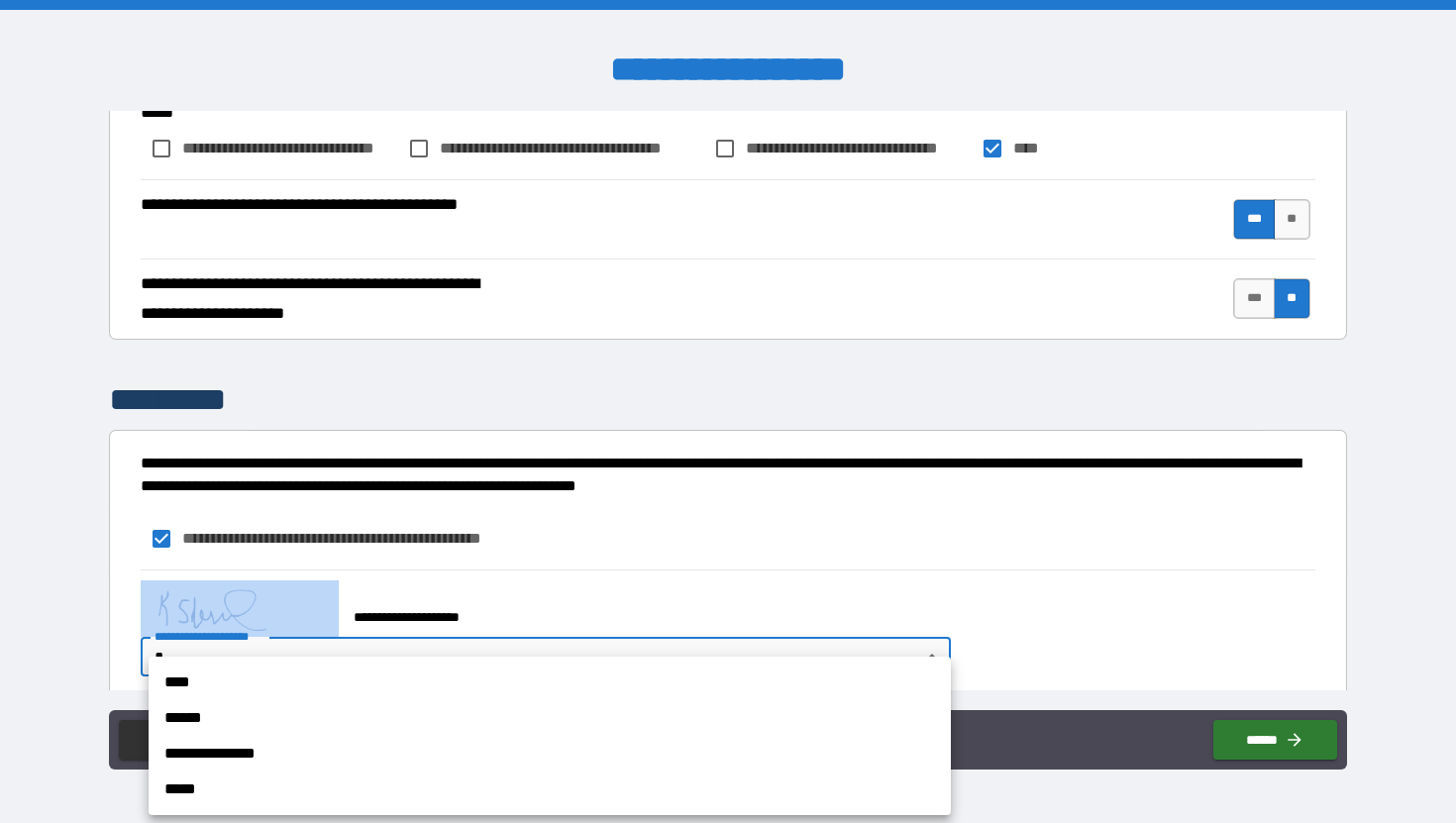click on "****" at bounding box center [550, 682] 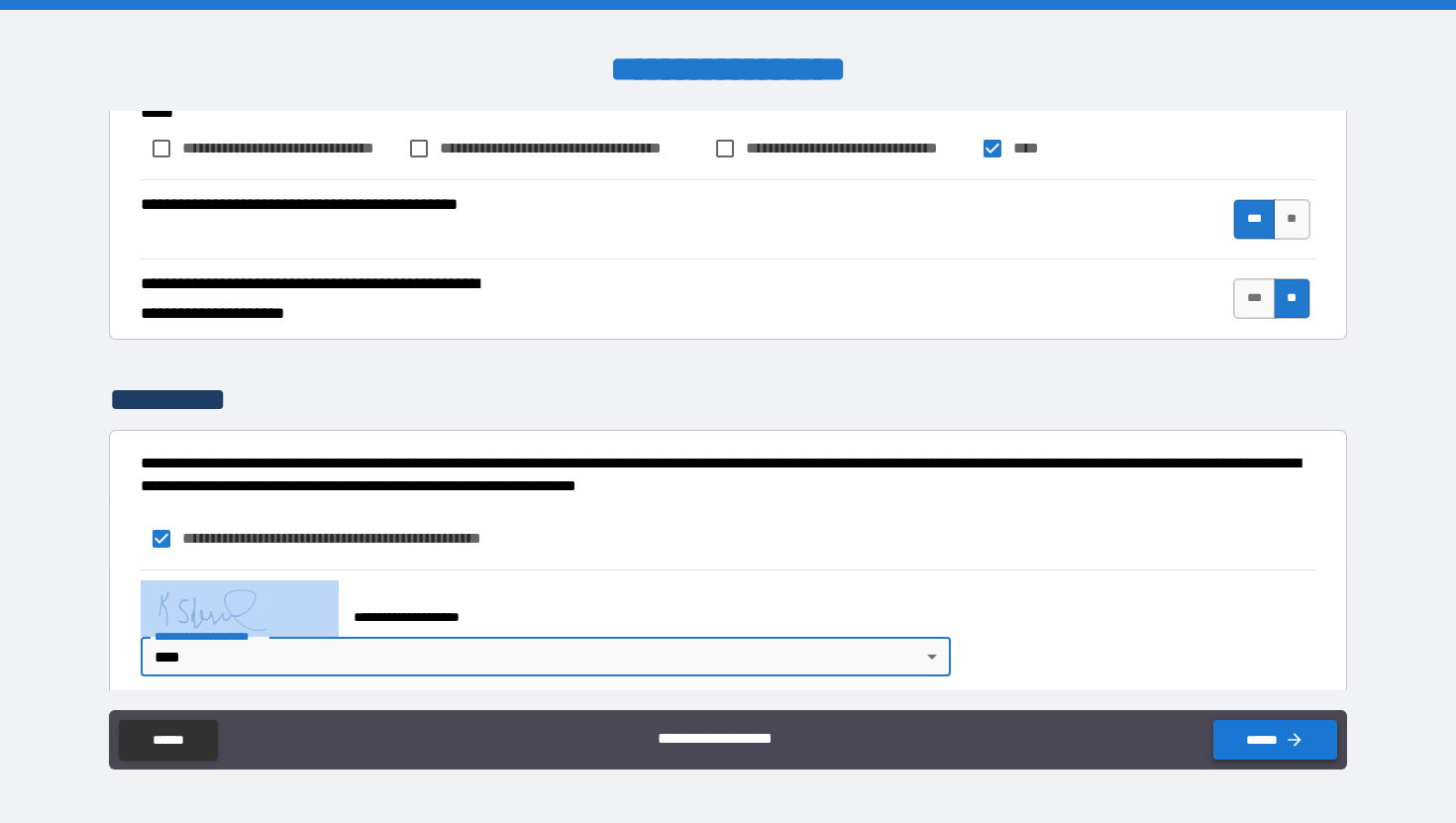 click on "******" at bounding box center (1275, 740) 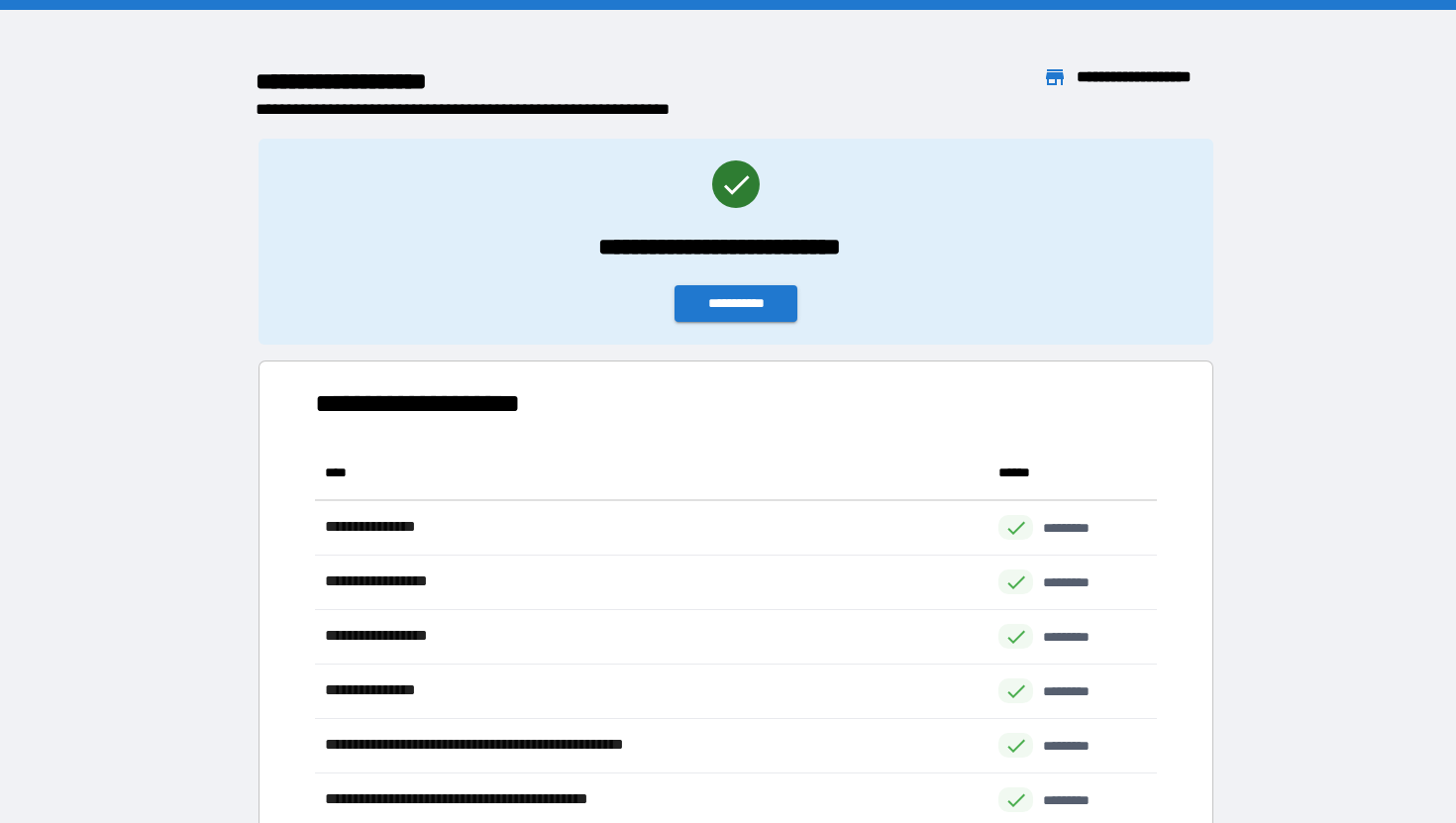 scroll, scrollTop: 1, scrollLeft: 1, axis: both 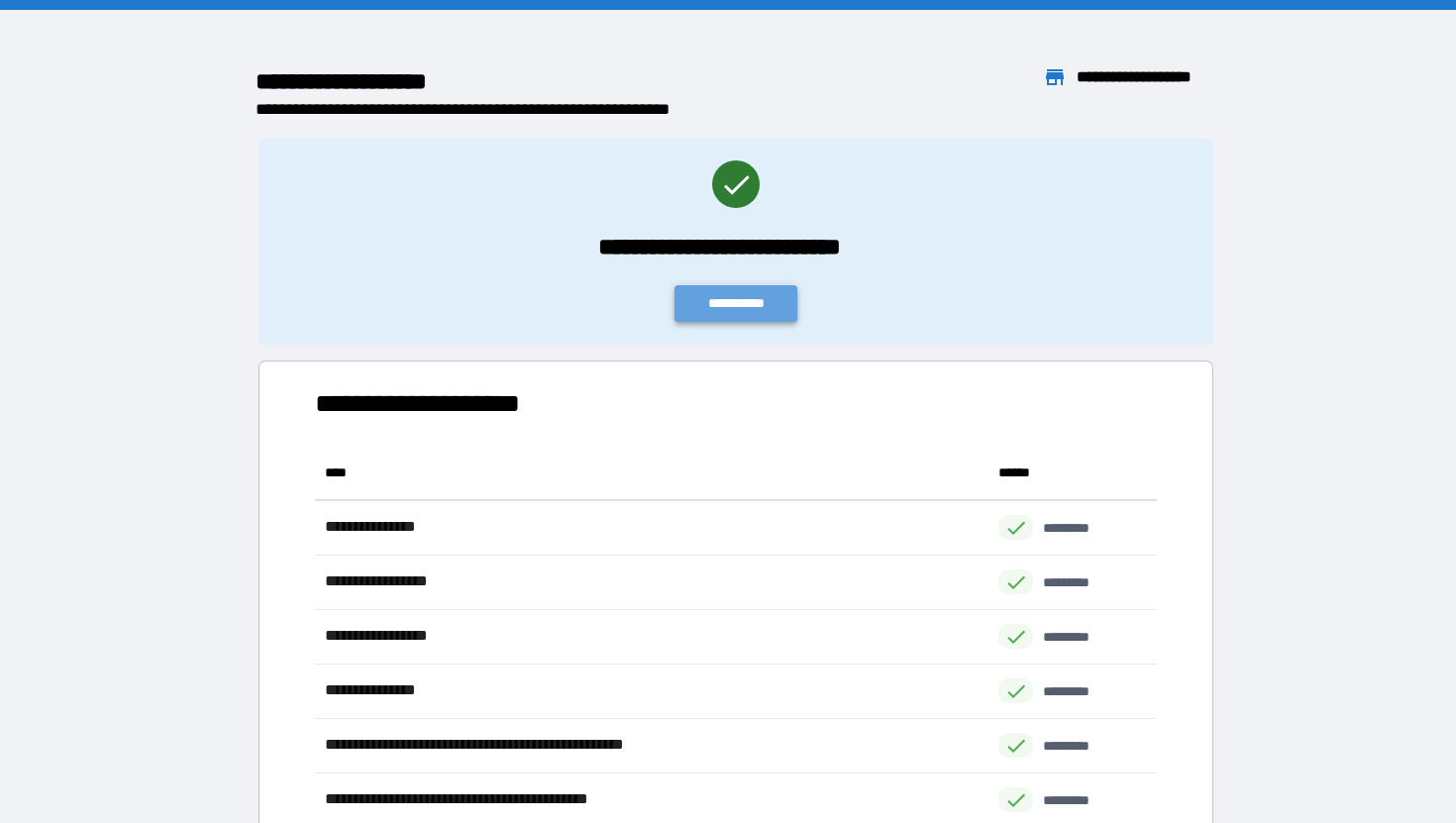 click on "**********" at bounding box center [736, 303] 